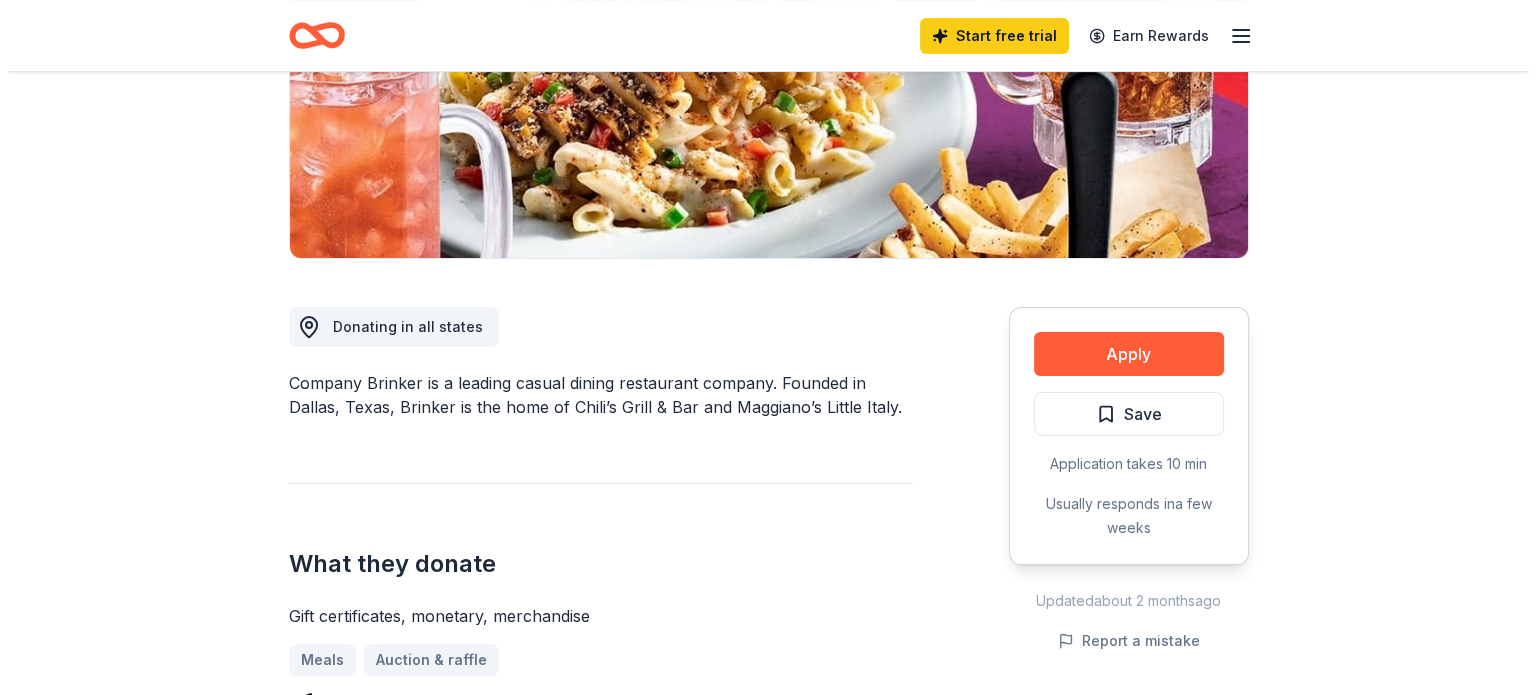 scroll, scrollTop: 400, scrollLeft: 0, axis: vertical 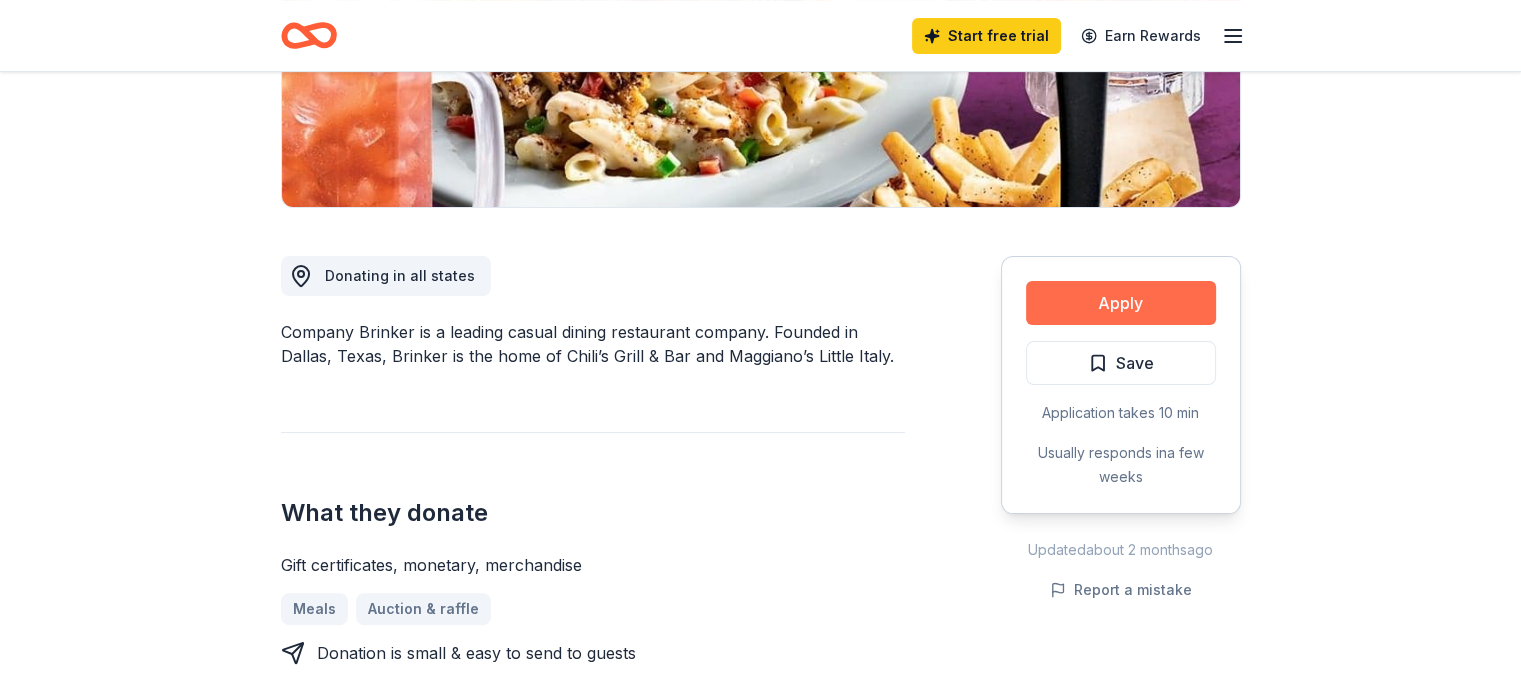 click on "Apply" at bounding box center [1121, 303] 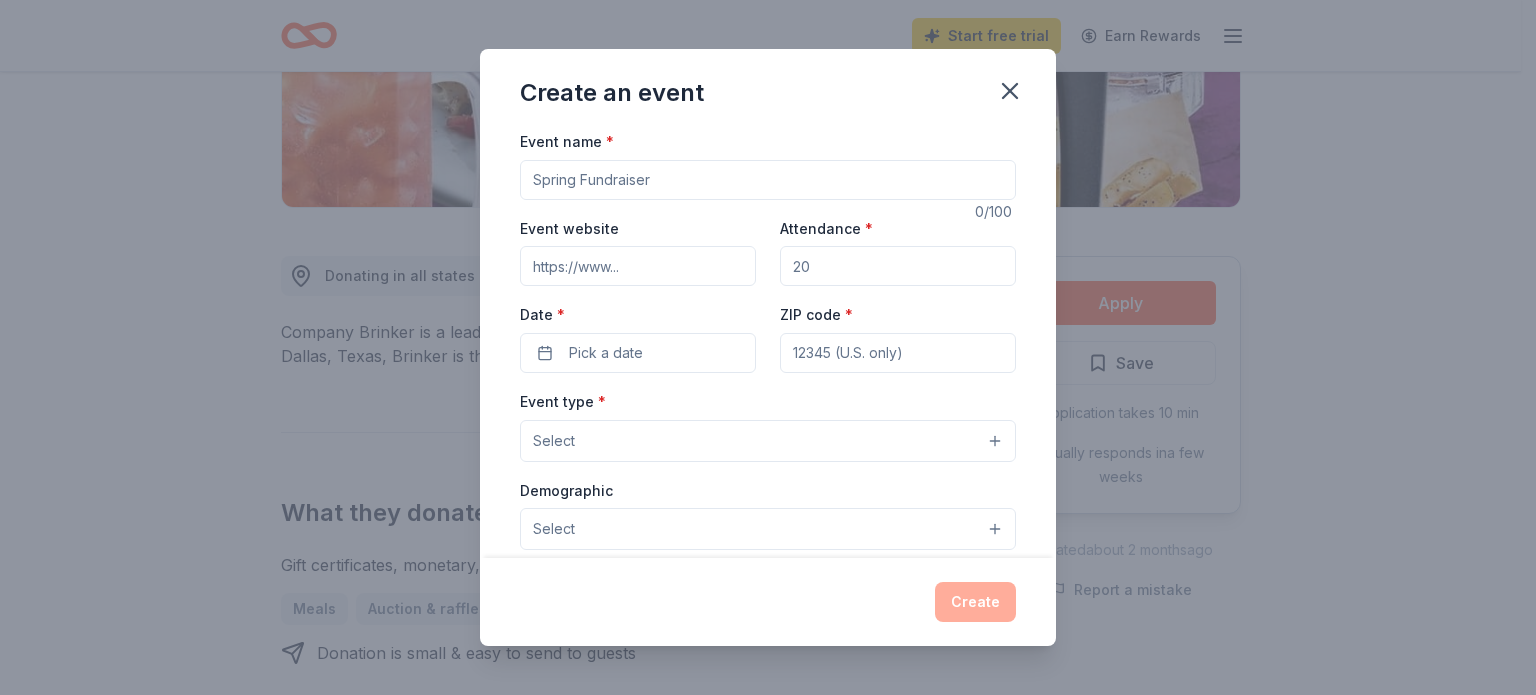 click on "Event name *" at bounding box center [768, 180] 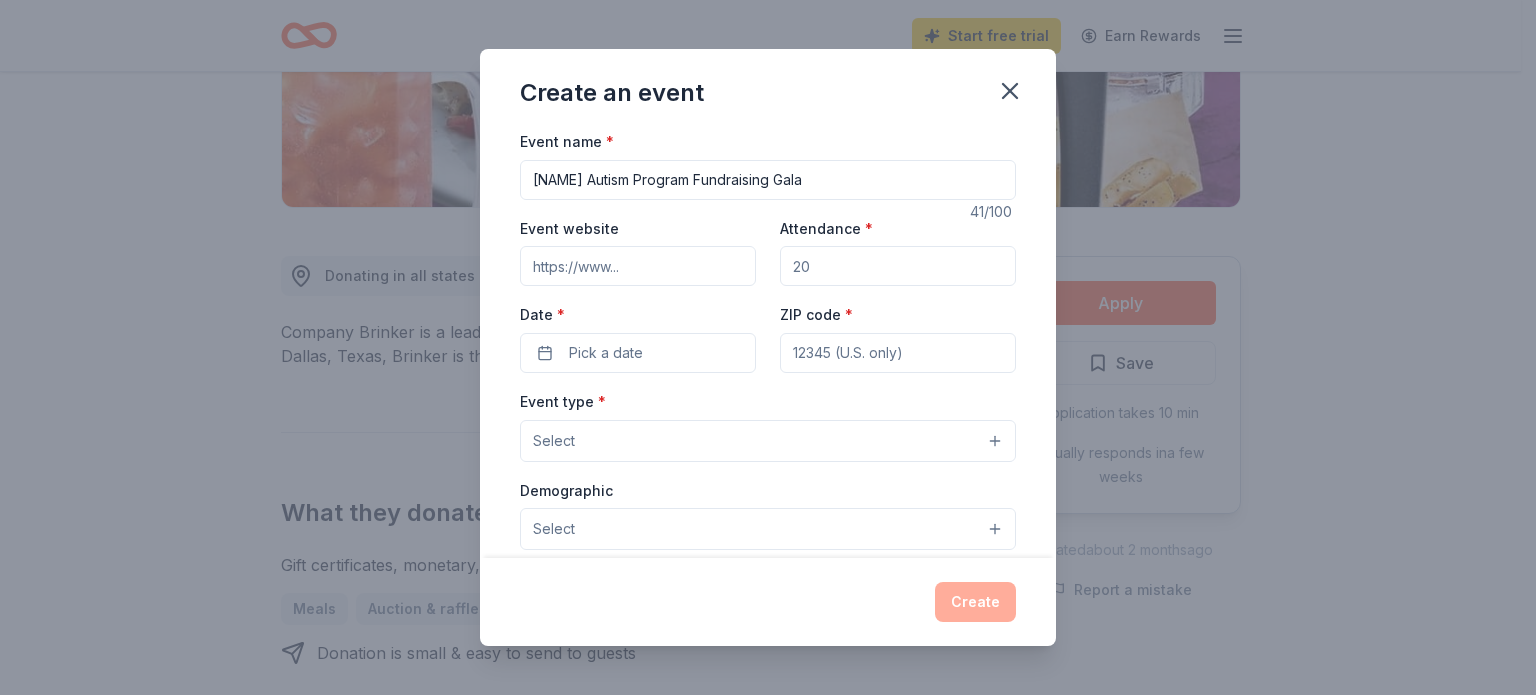 type on "[NAME] Autism Program Fundraising Gala" 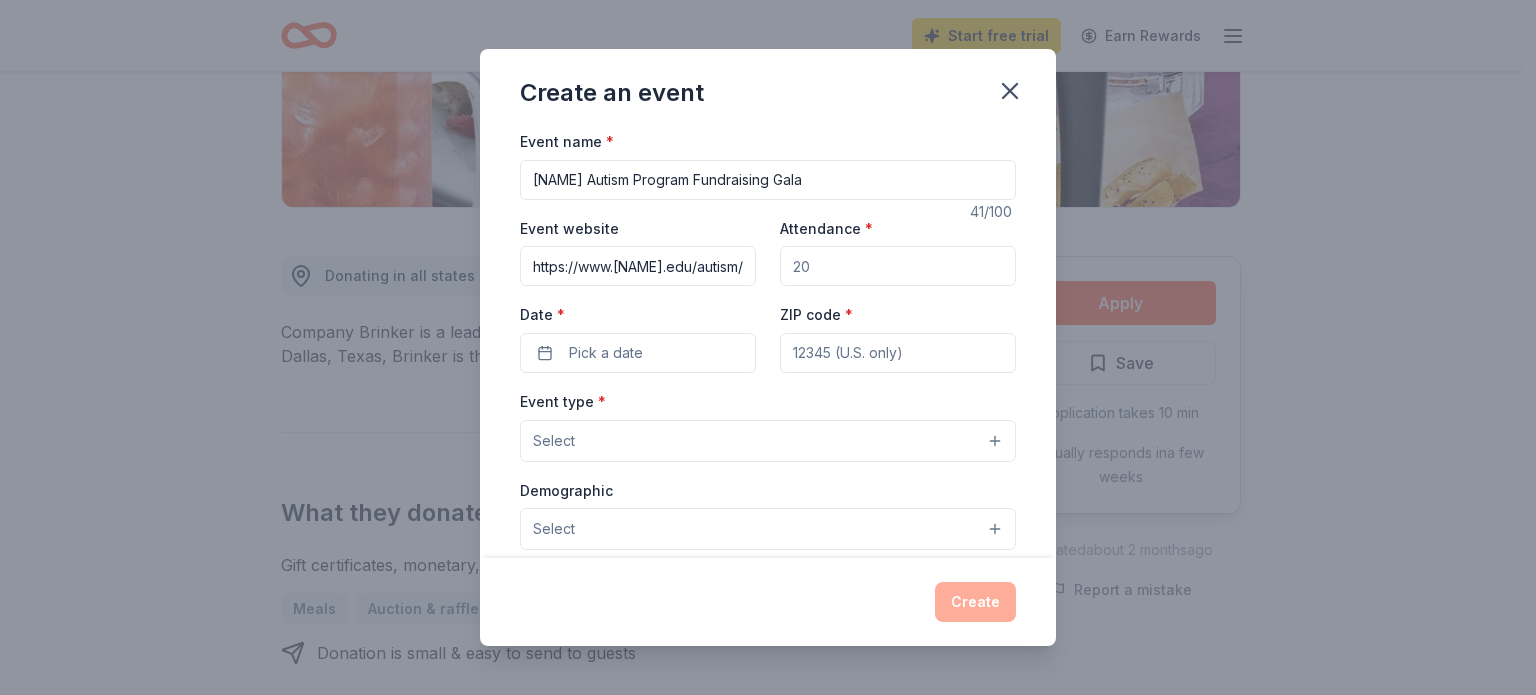 scroll, scrollTop: 0, scrollLeft: 22, axis: horizontal 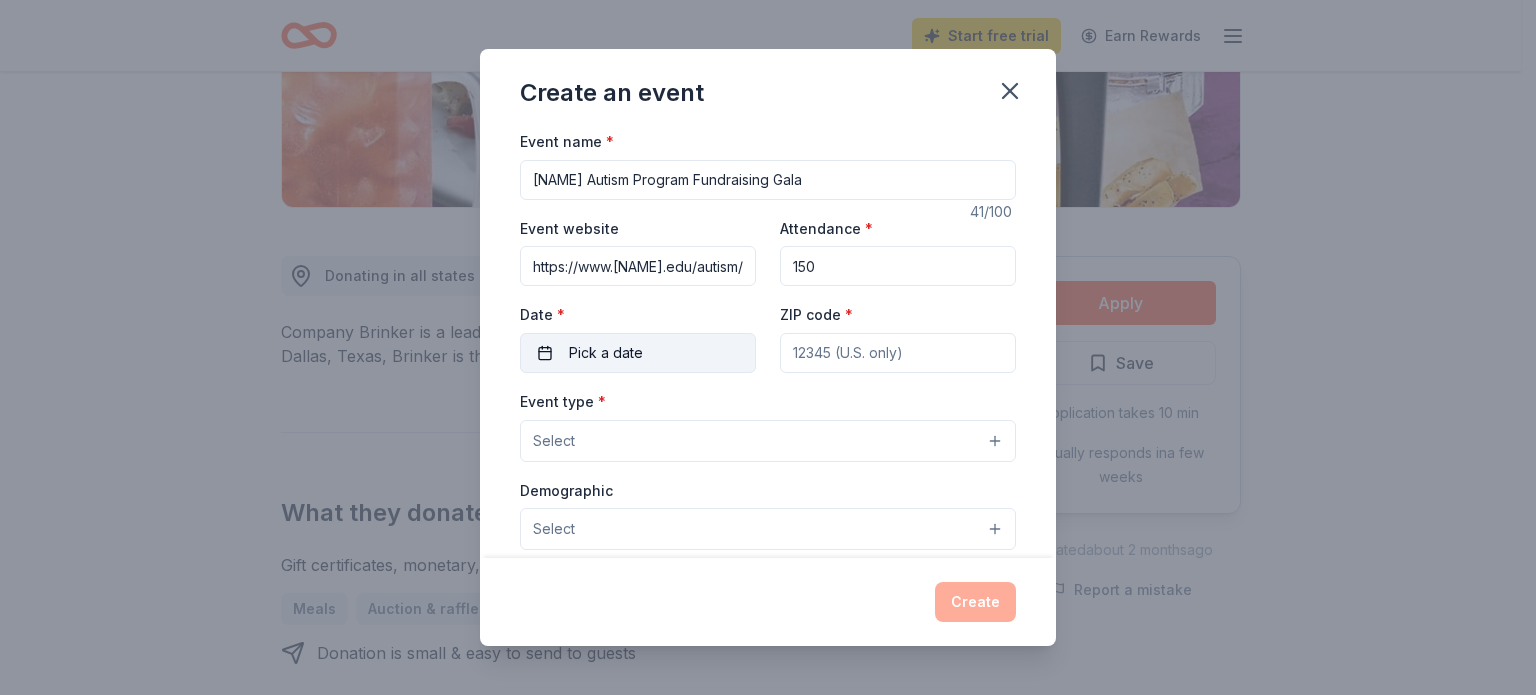 type on "150" 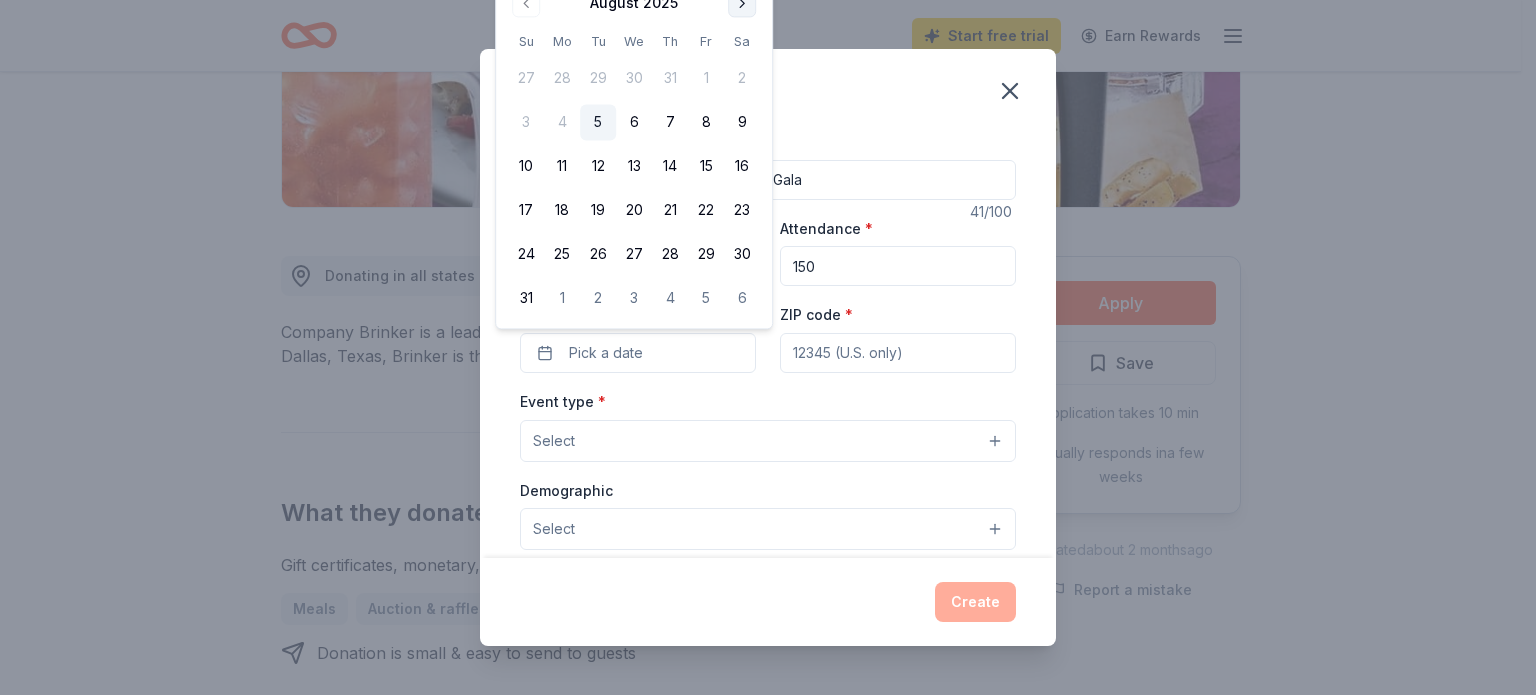 click at bounding box center [742, 3] 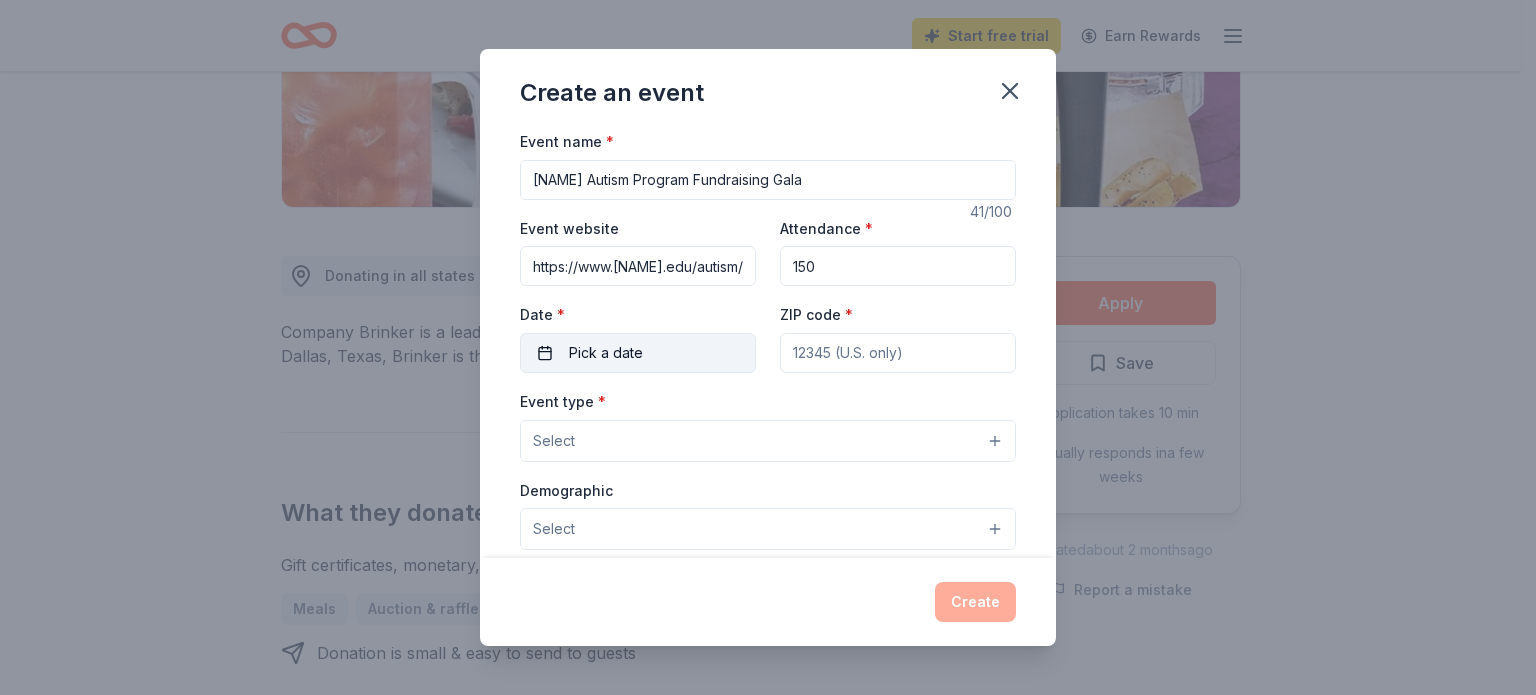 click on "Pick a date" at bounding box center [638, 353] 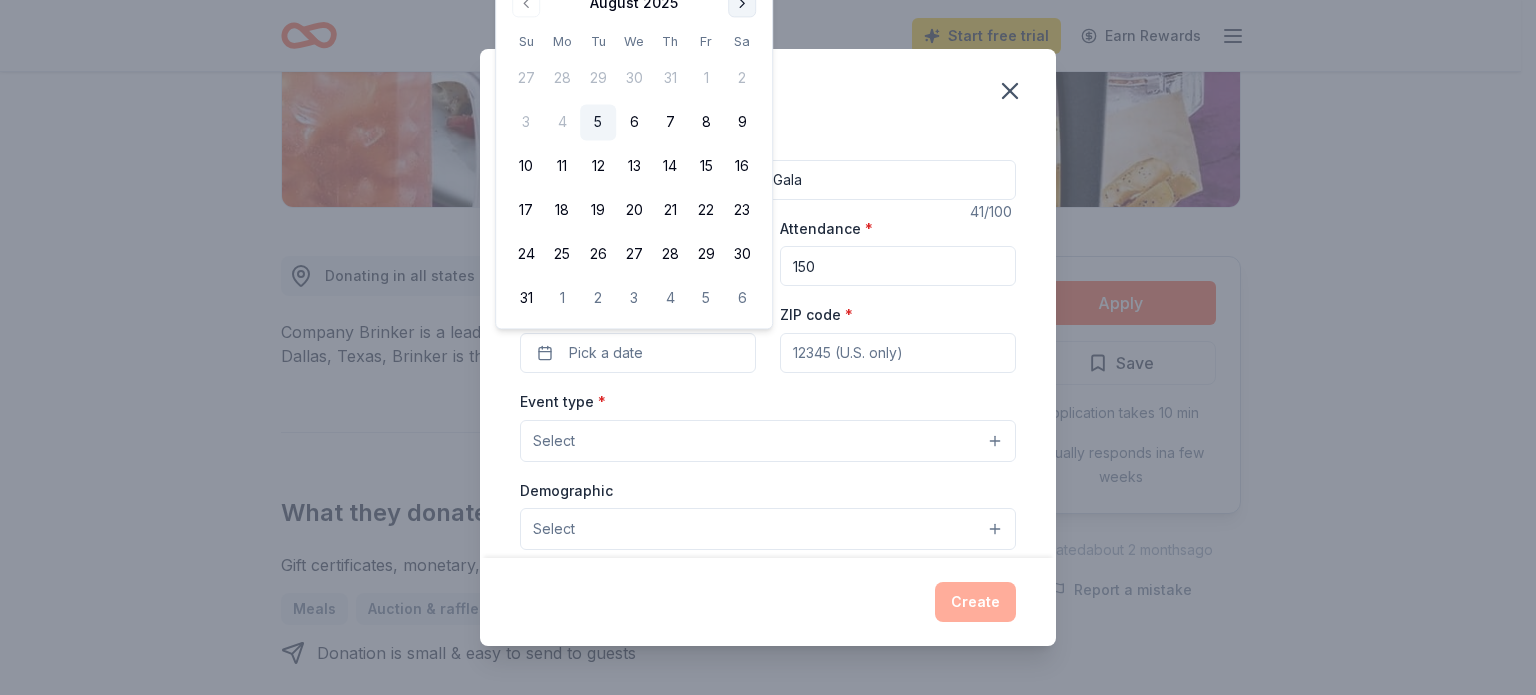 click at bounding box center [742, 3] 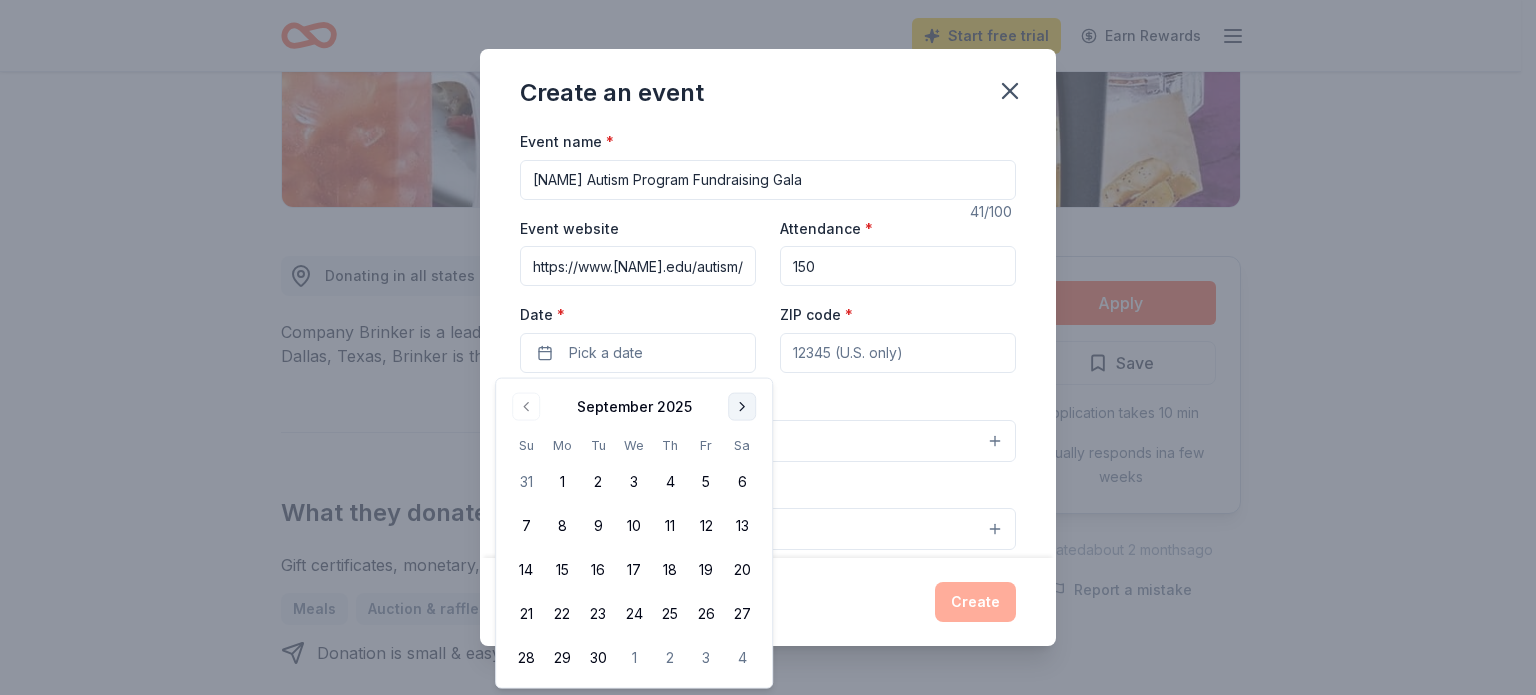 click at bounding box center [742, 407] 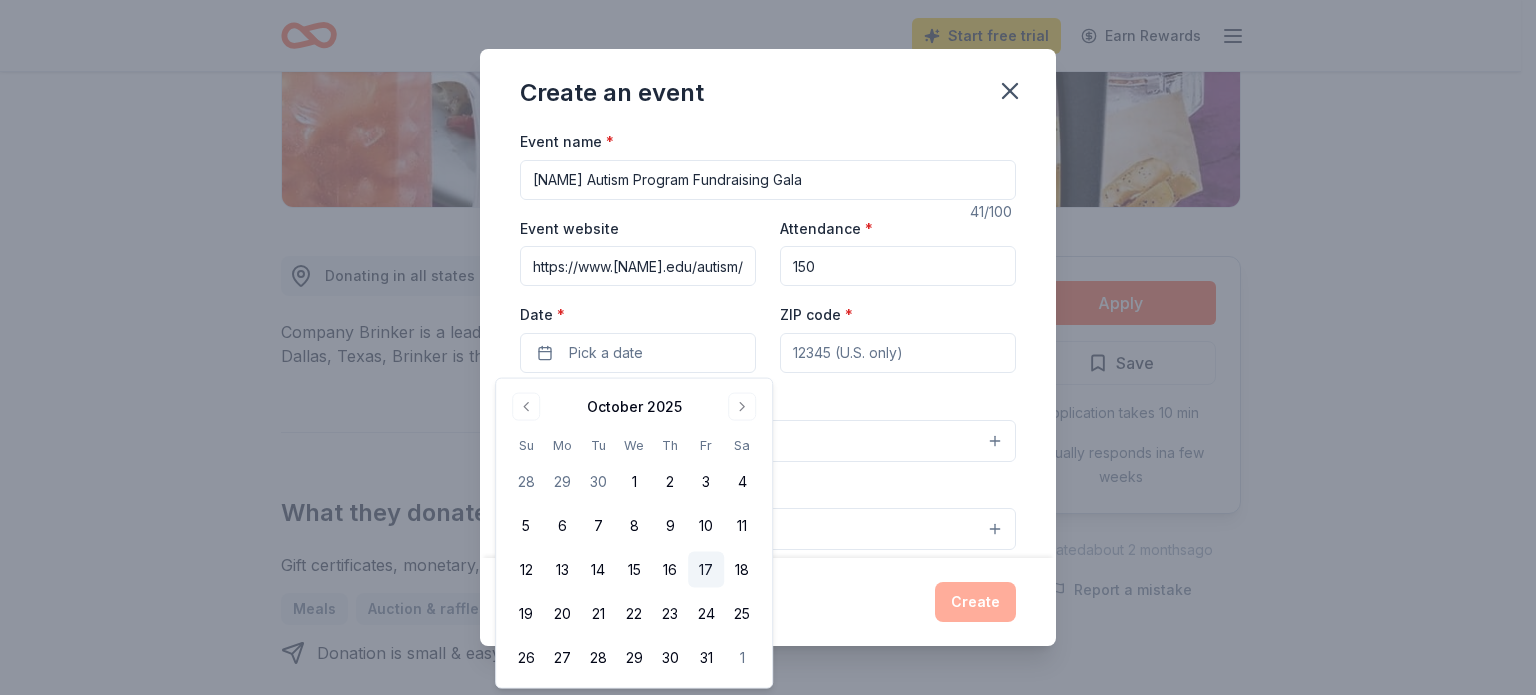 click on "17" at bounding box center (706, 570) 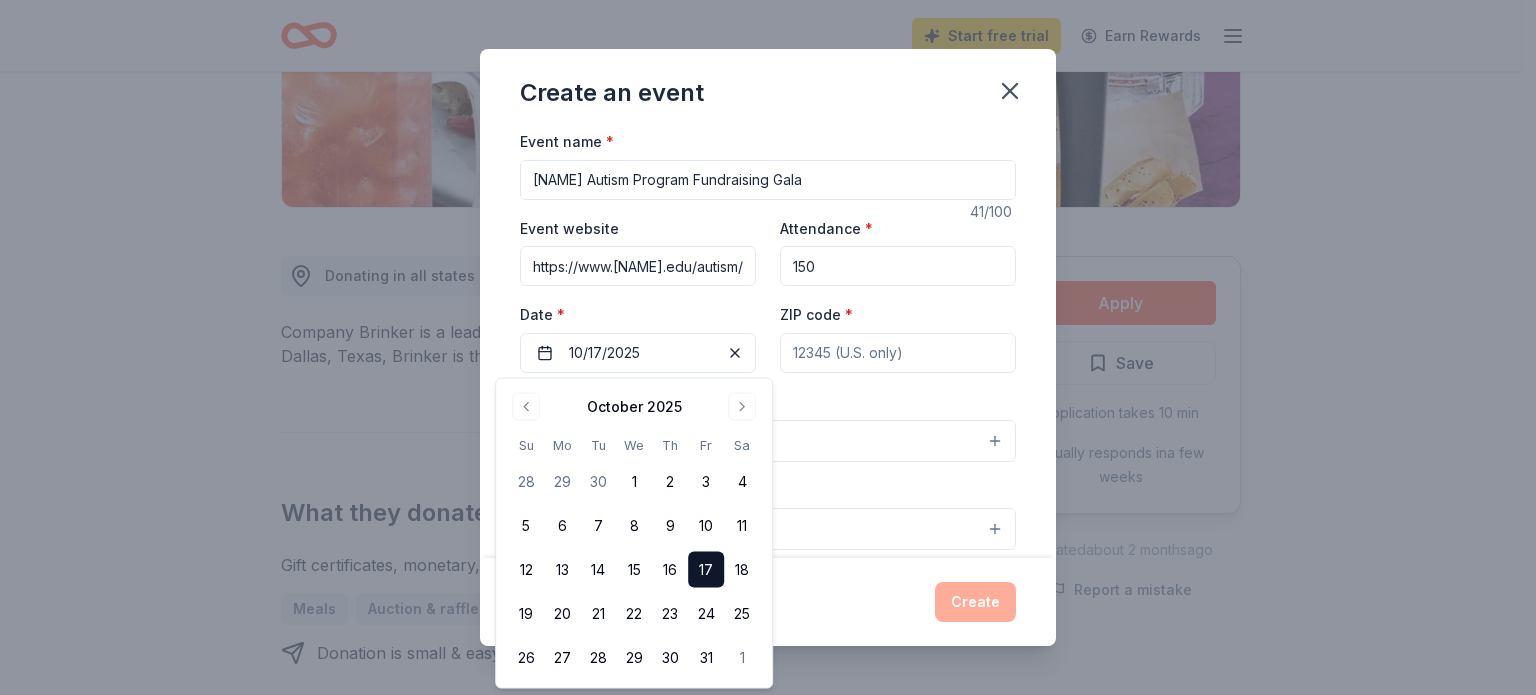 click on "ZIP code *" at bounding box center (898, 353) 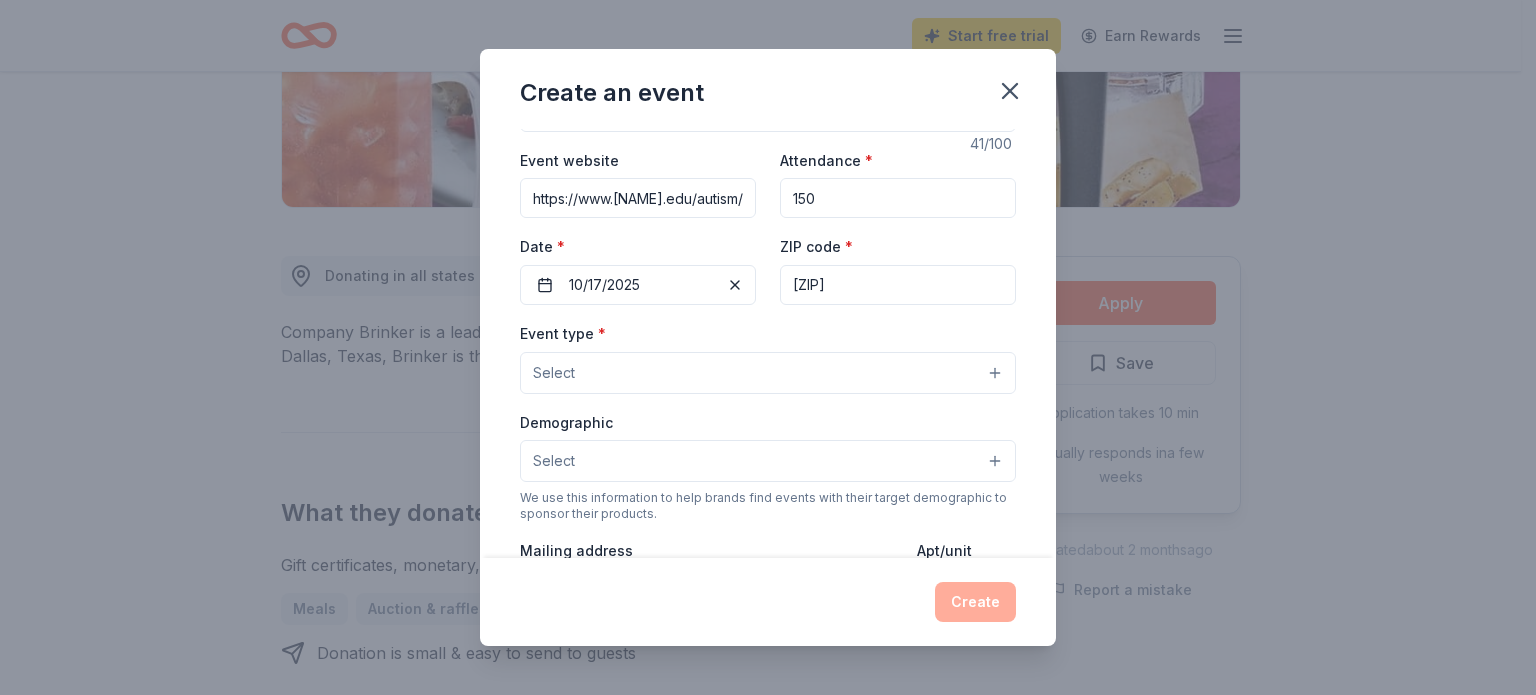 scroll, scrollTop: 100, scrollLeft: 0, axis: vertical 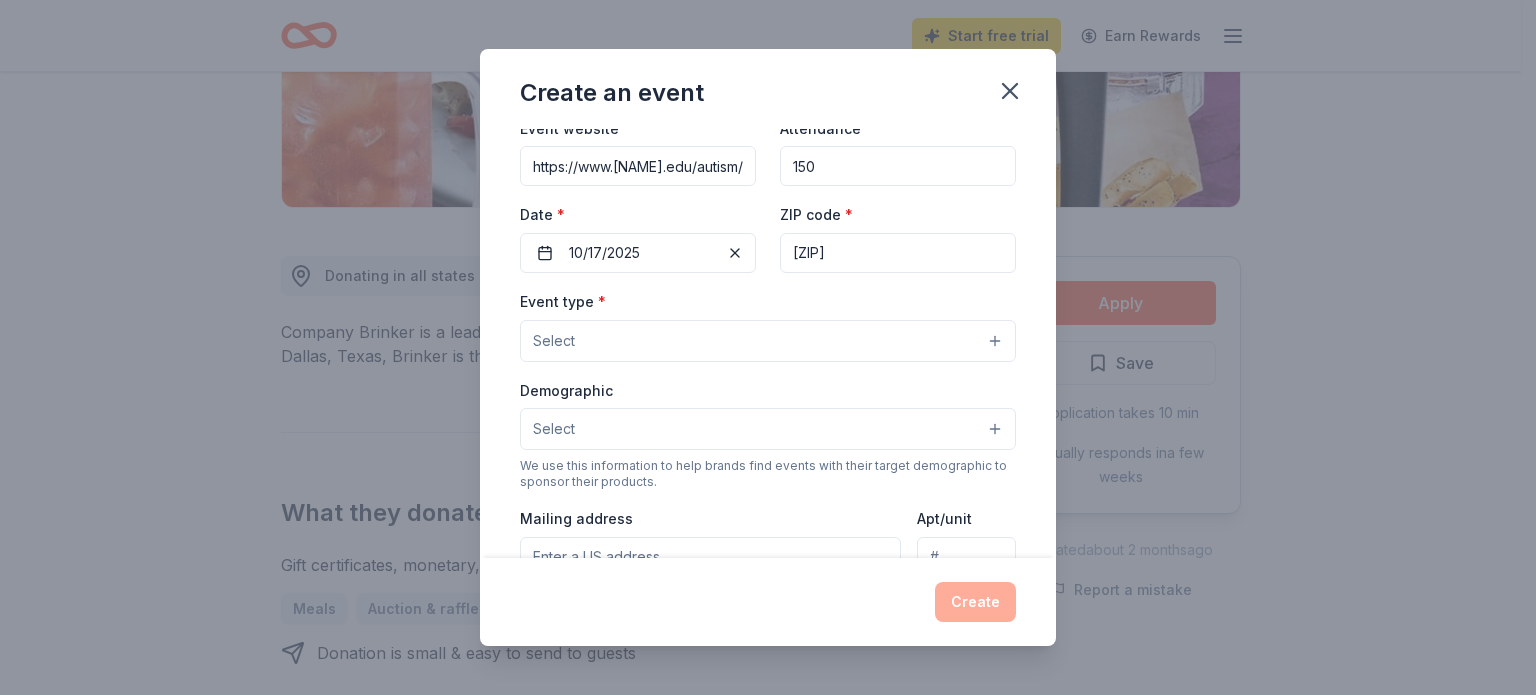 type on "27612" 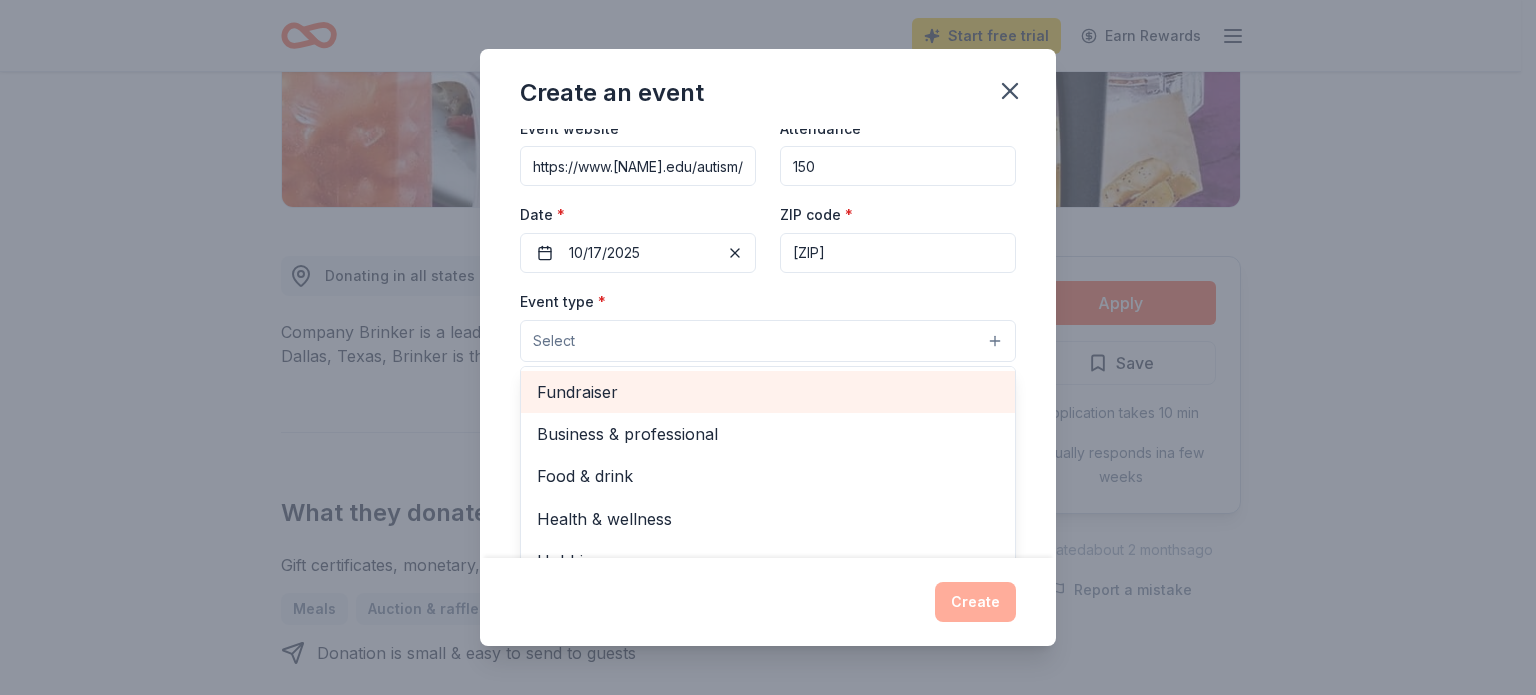click on "Fundraiser" at bounding box center (768, 392) 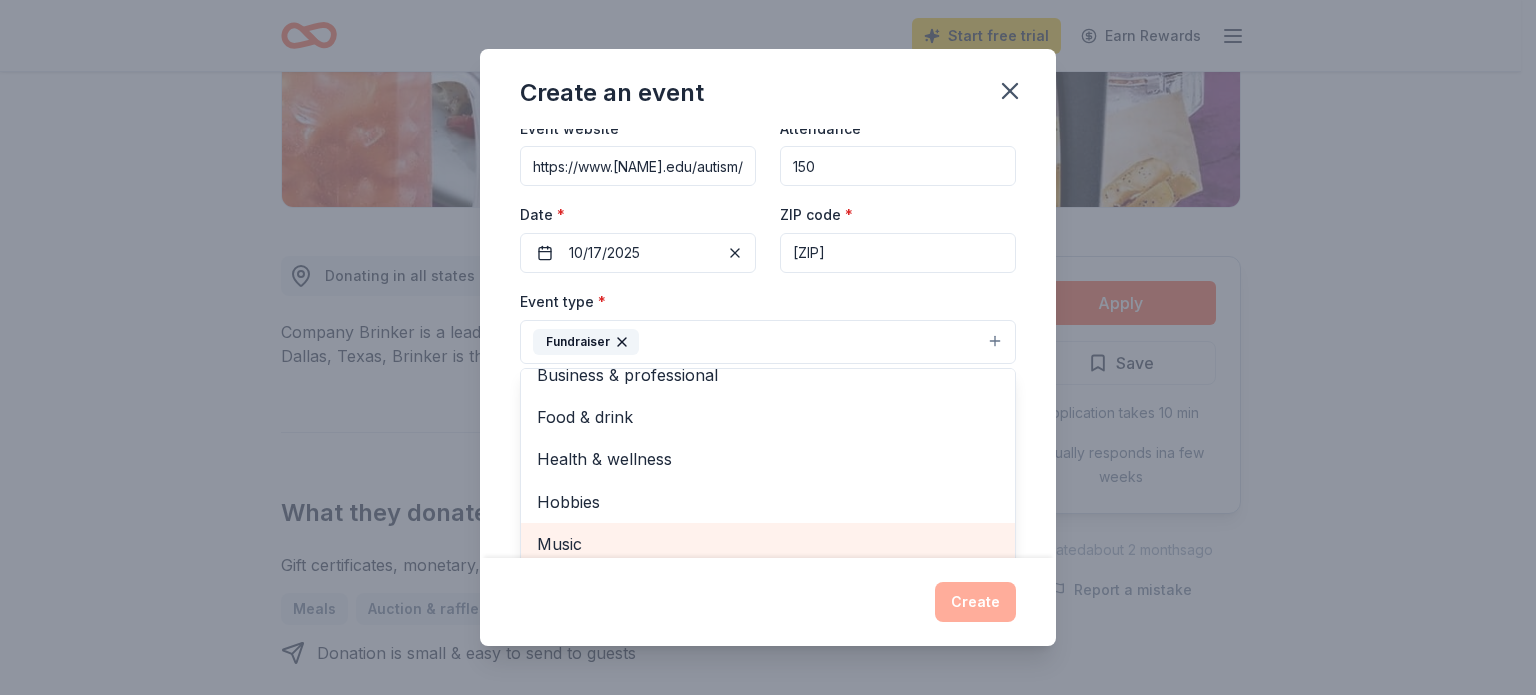 scroll, scrollTop: 24, scrollLeft: 0, axis: vertical 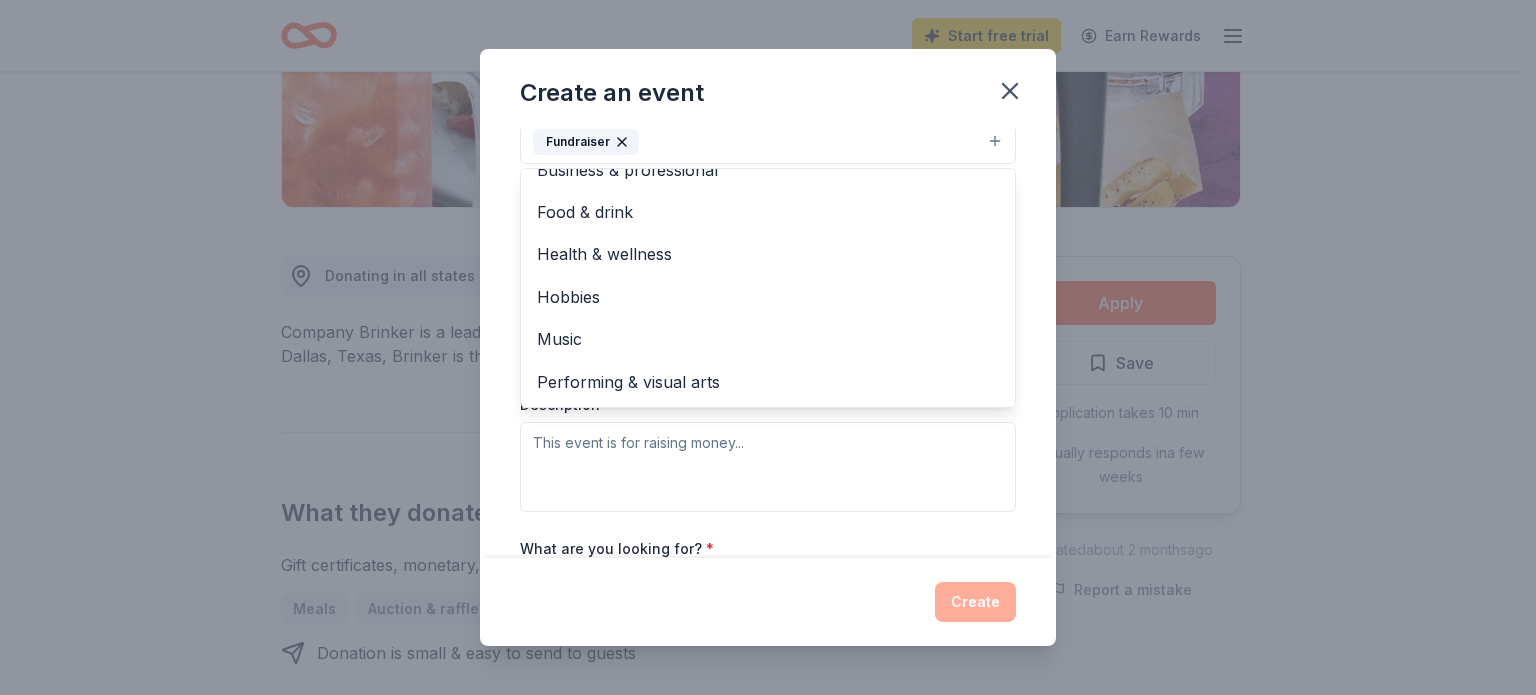 click on "Event type * Fundraiser Business & professional Food & drink Health & wellness Hobbies Music Performing & visual arts Demographic Select We use this information to help brands find events with their target demographic to sponsor their products. Mailing address Apt/unit Description" at bounding box center [768, 300] 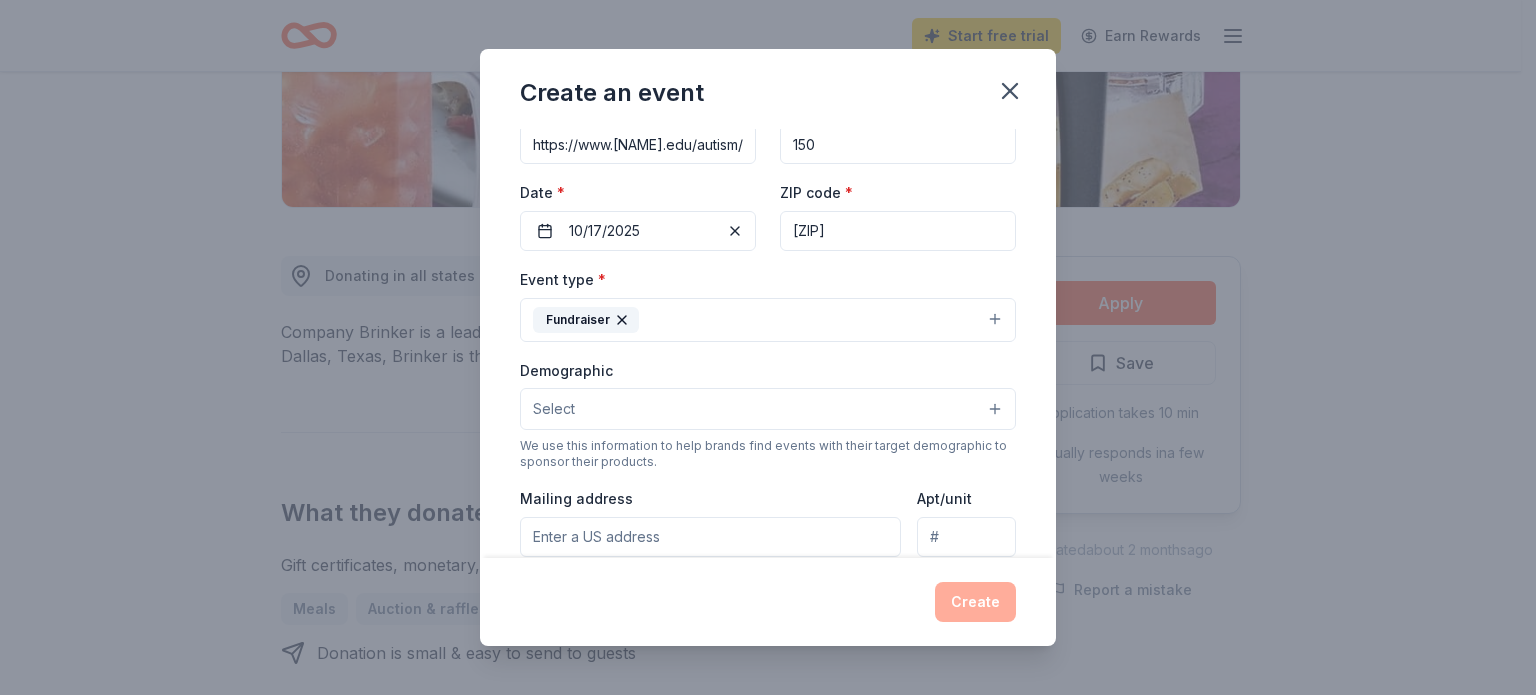 scroll, scrollTop: 91, scrollLeft: 0, axis: vertical 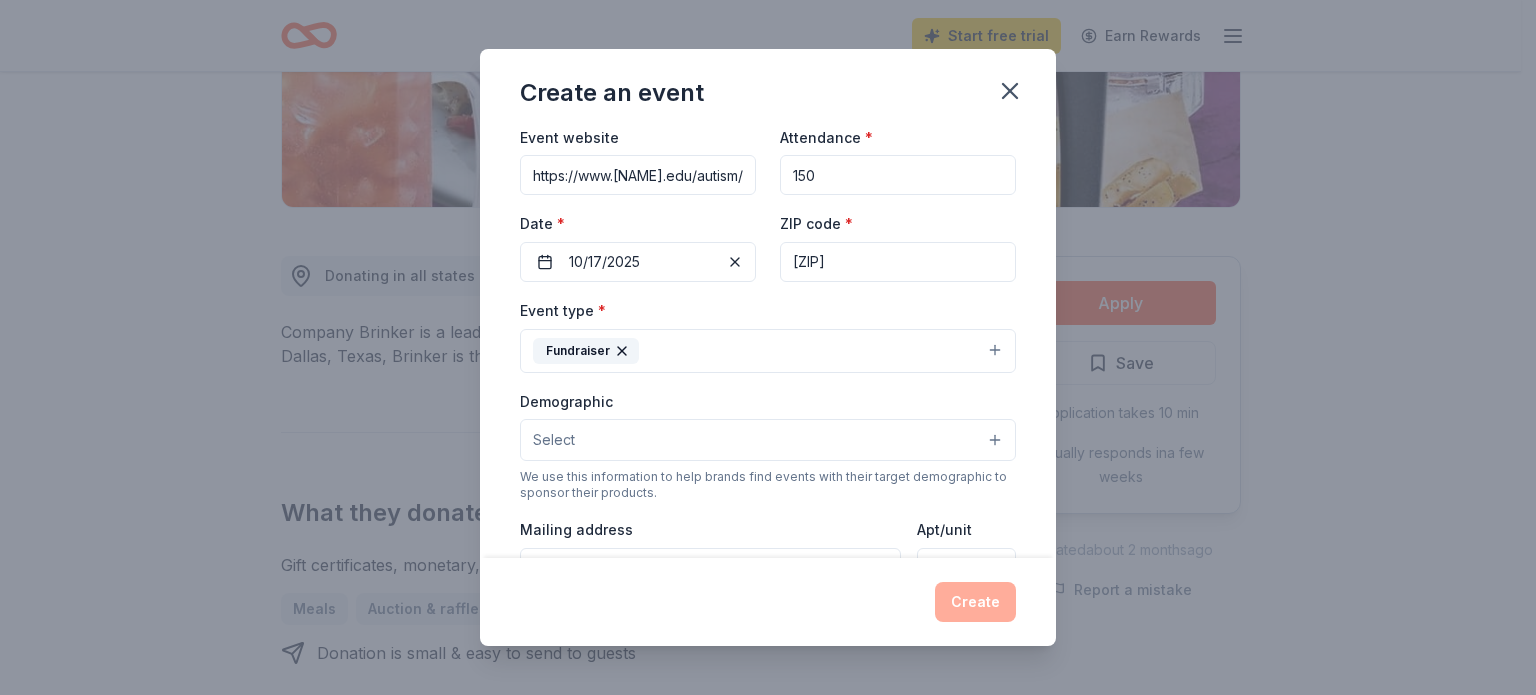 click on "Select" at bounding box center (768, 440) 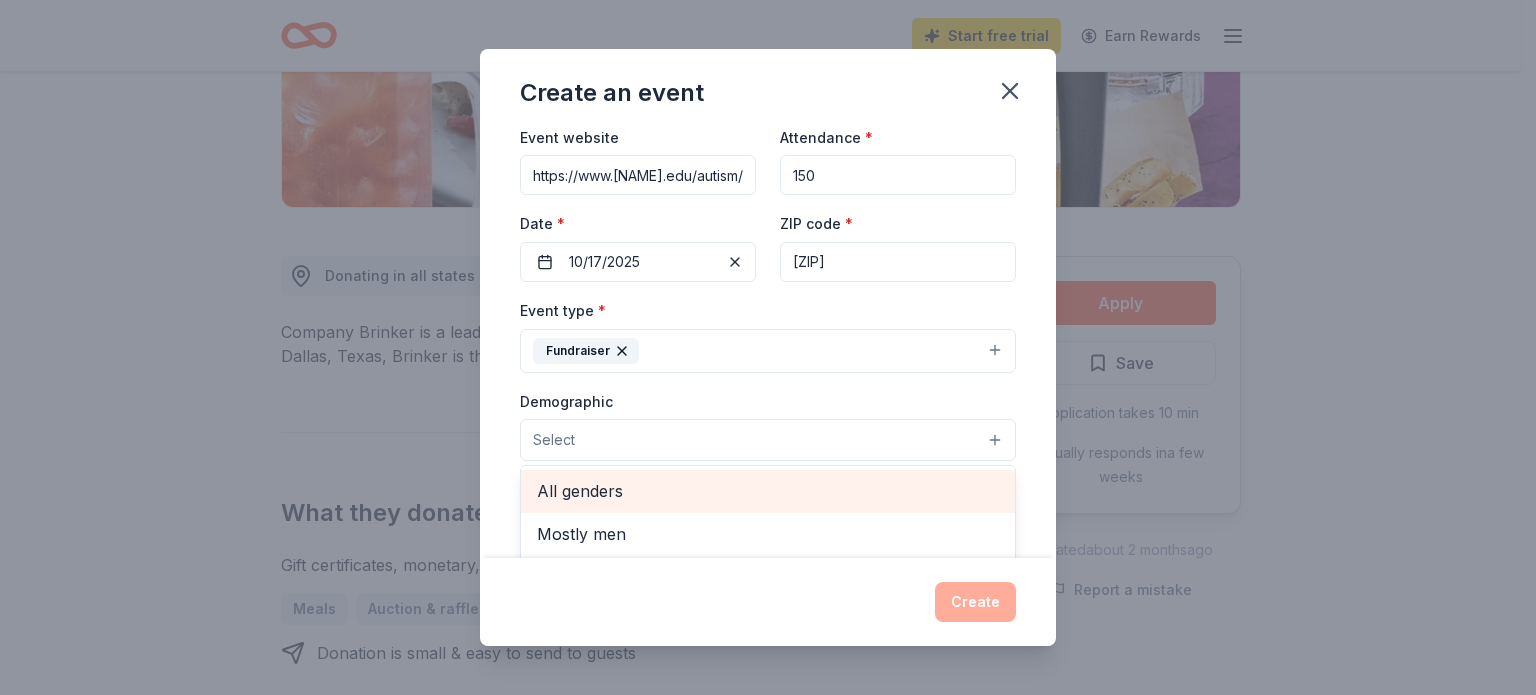 click on "All genders" at bounding box center [768, 491] 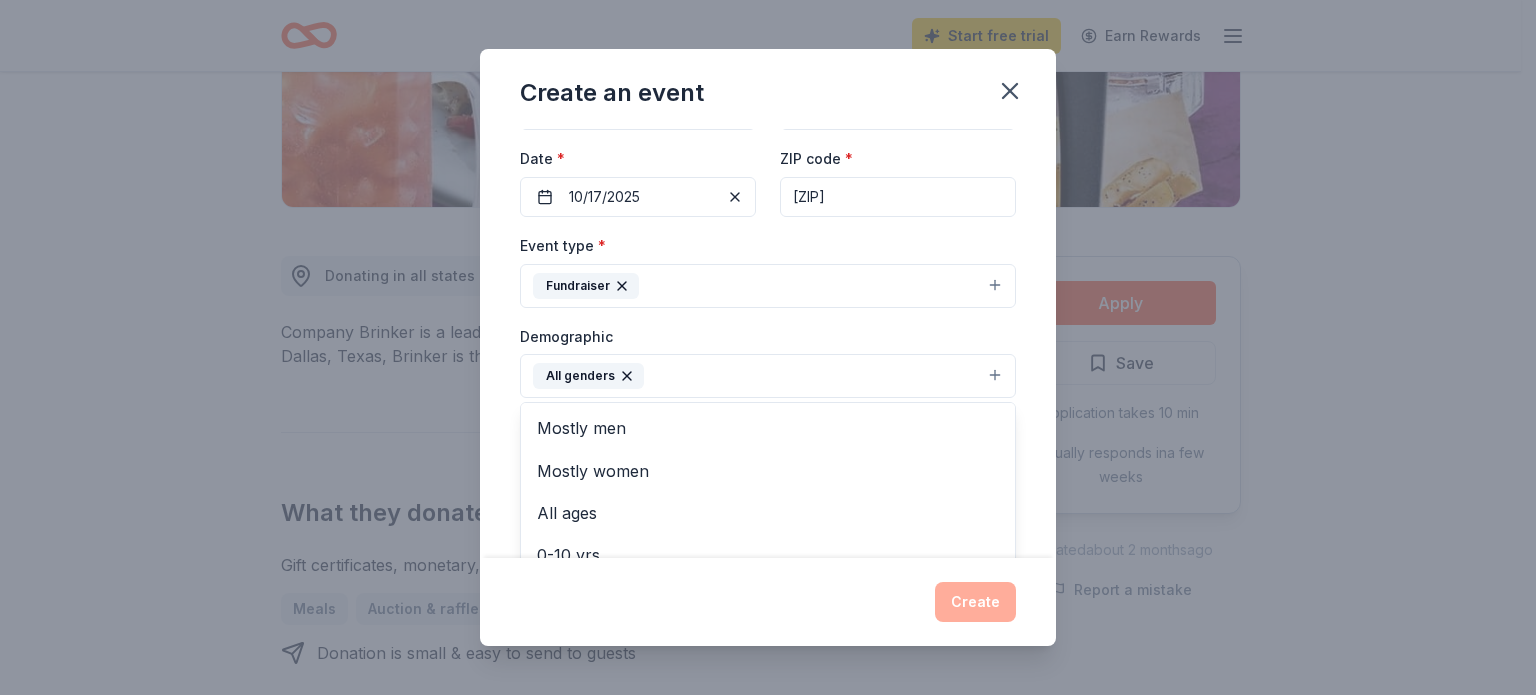 scroll, scrollTop: 191, scrollLeft: 0, axis: vertical 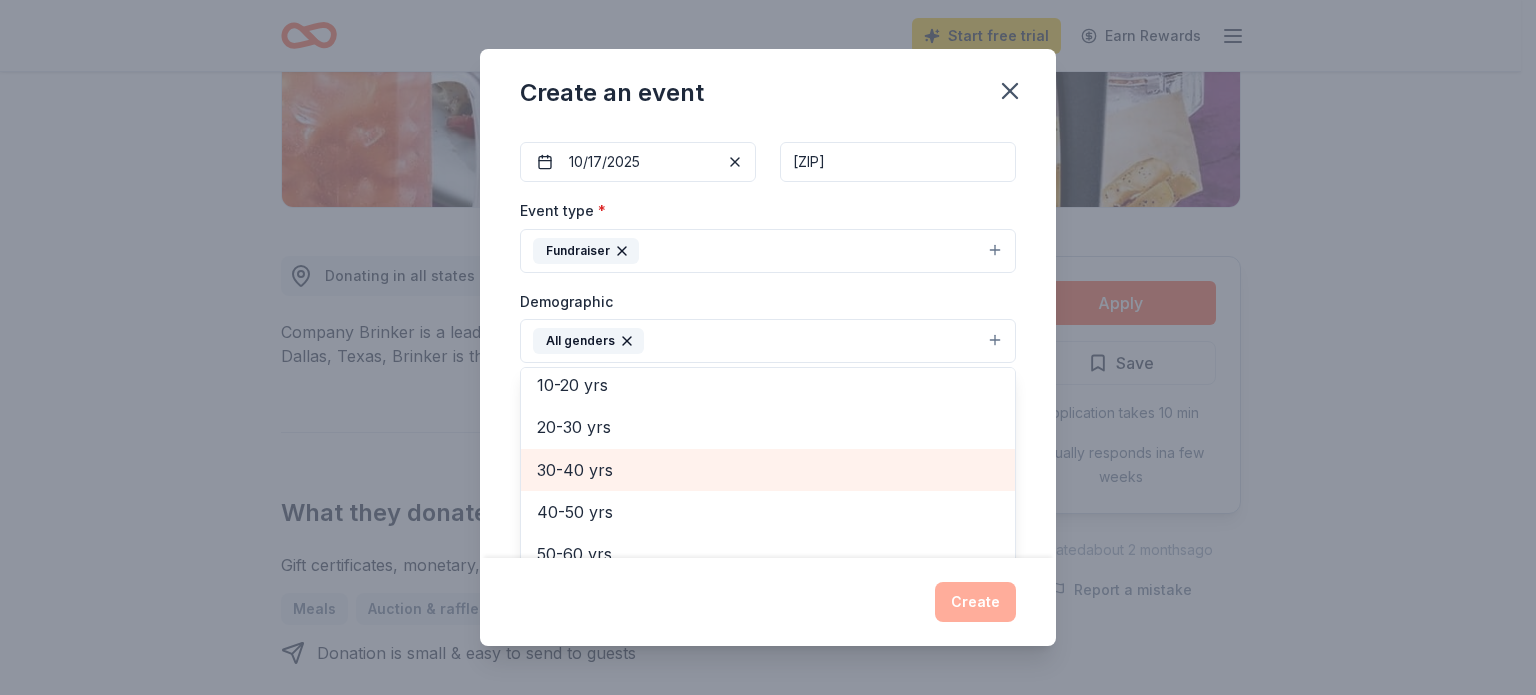 click on "30-40 yrs" at bounding box center (768, 470) 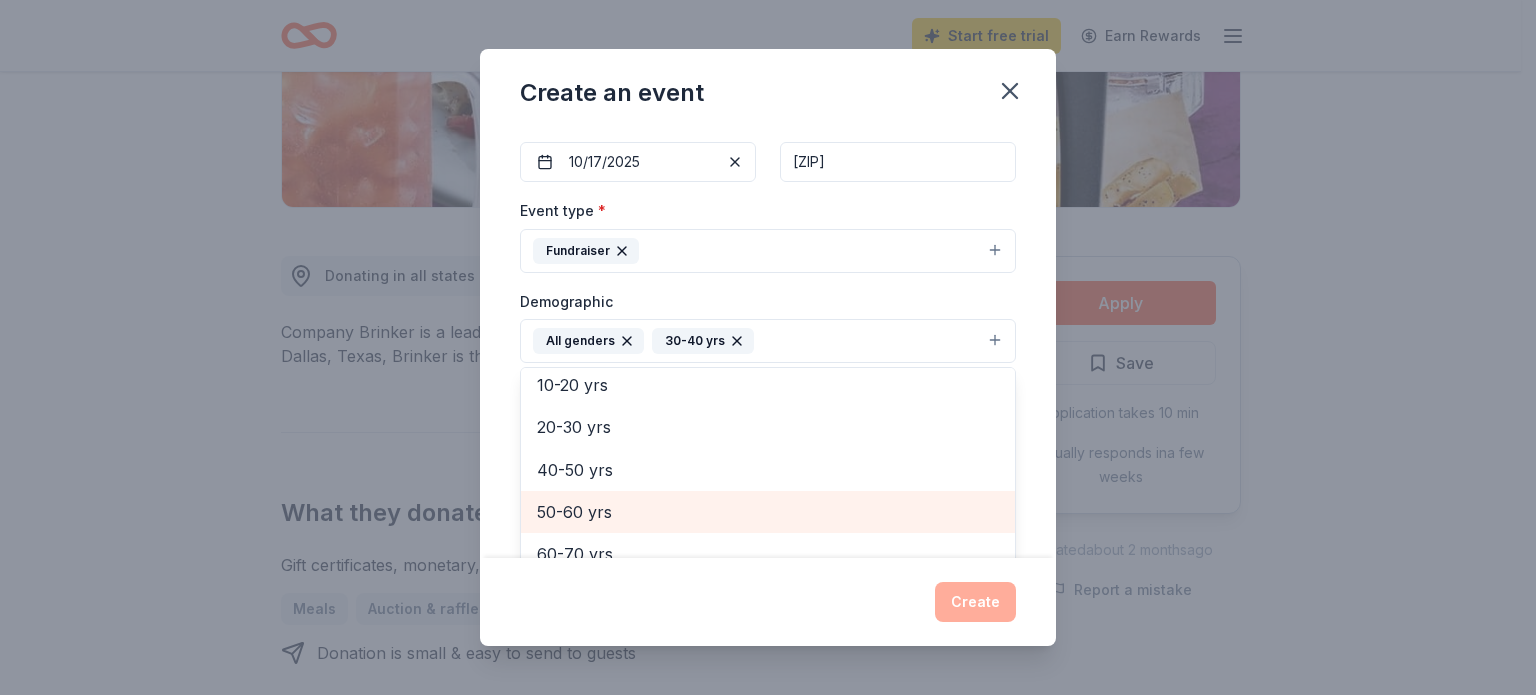 click on "50-60 yrs" at bounding box center [768, 512] 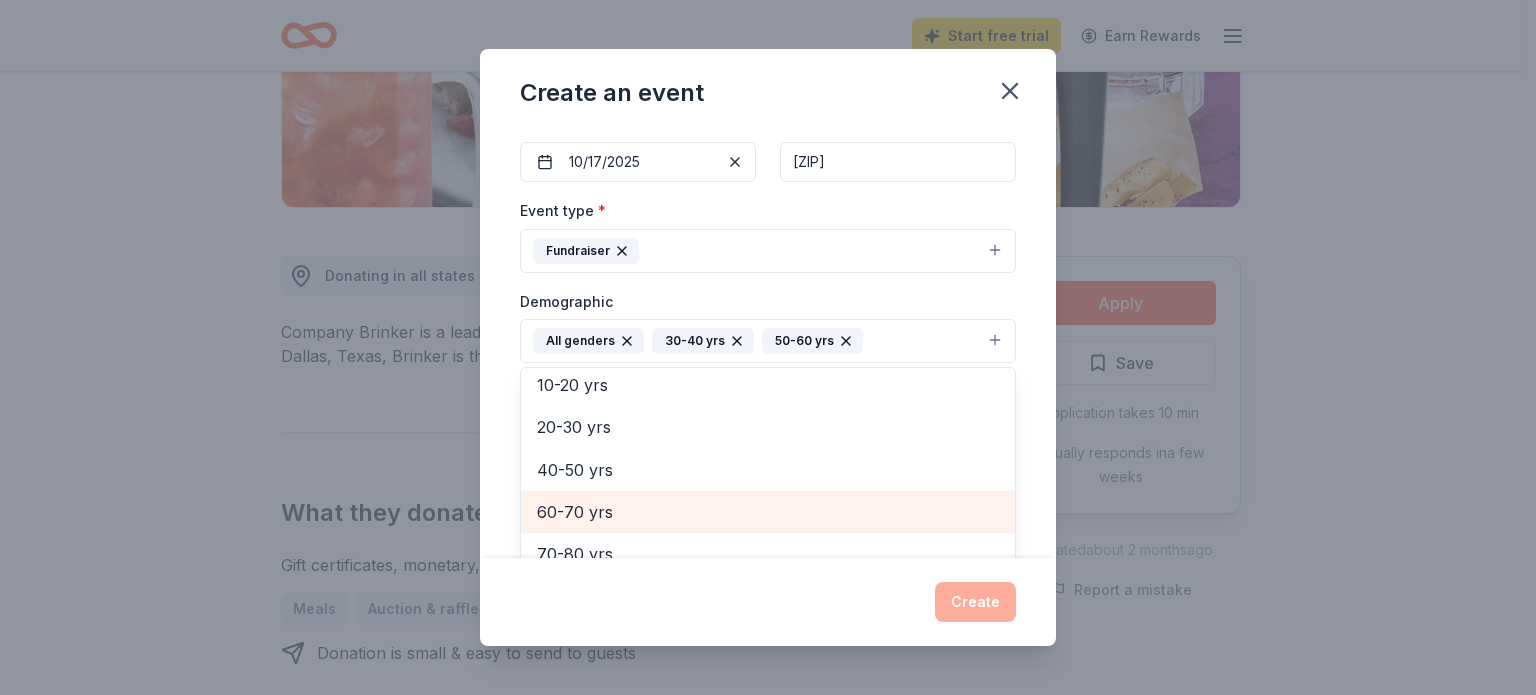 scroll, scrollTop: 193, scrollLeft: 0, axis: vertical 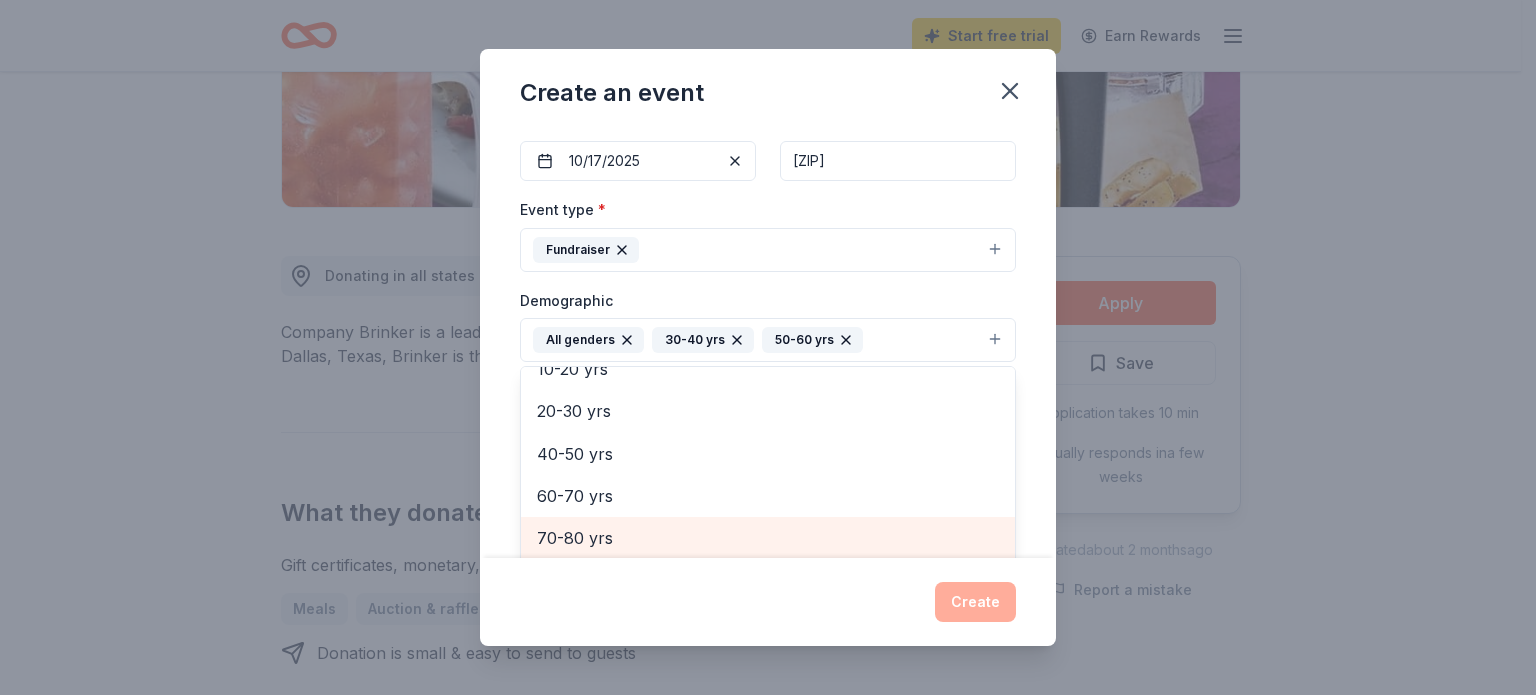 click on "70-80 yrs" at bounding box center [768, 538] 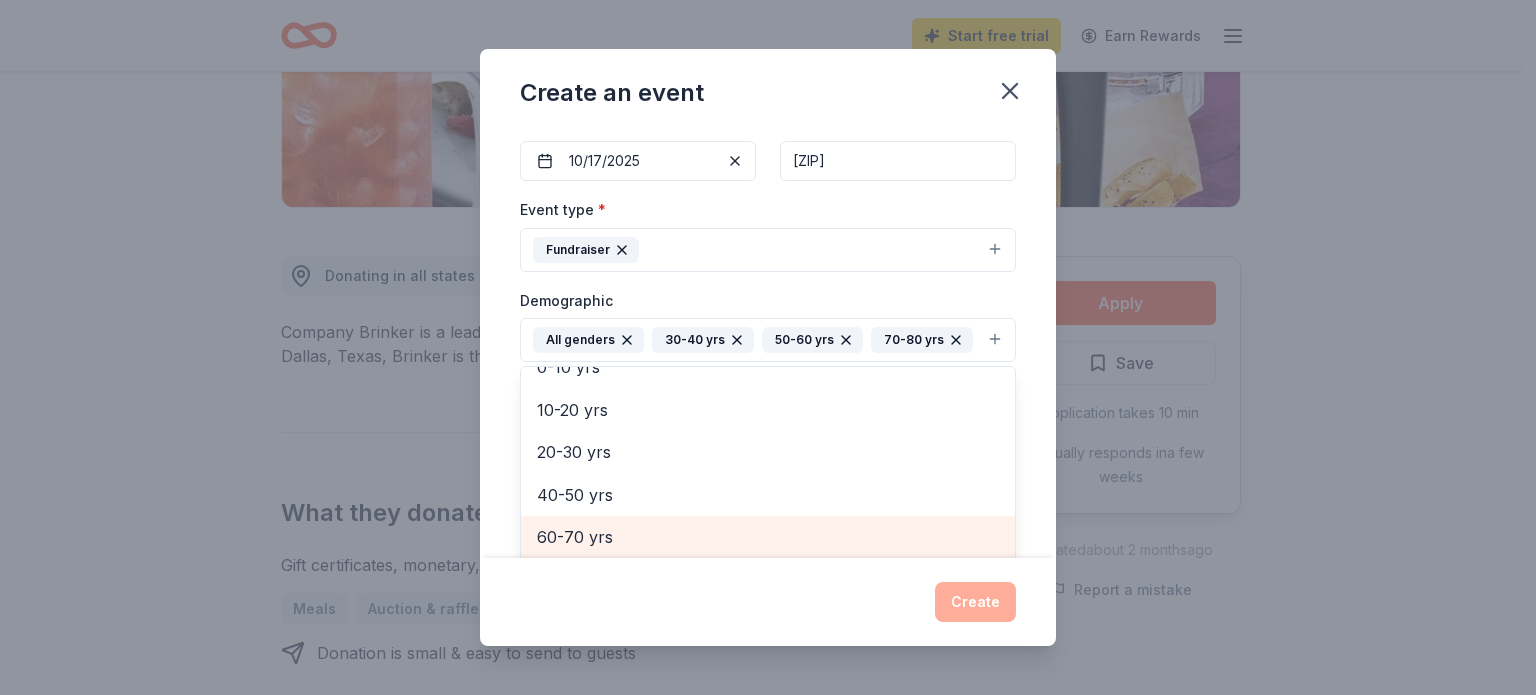 scroll, scrollTop: 151, scrollLeft: 0, axis: vertical 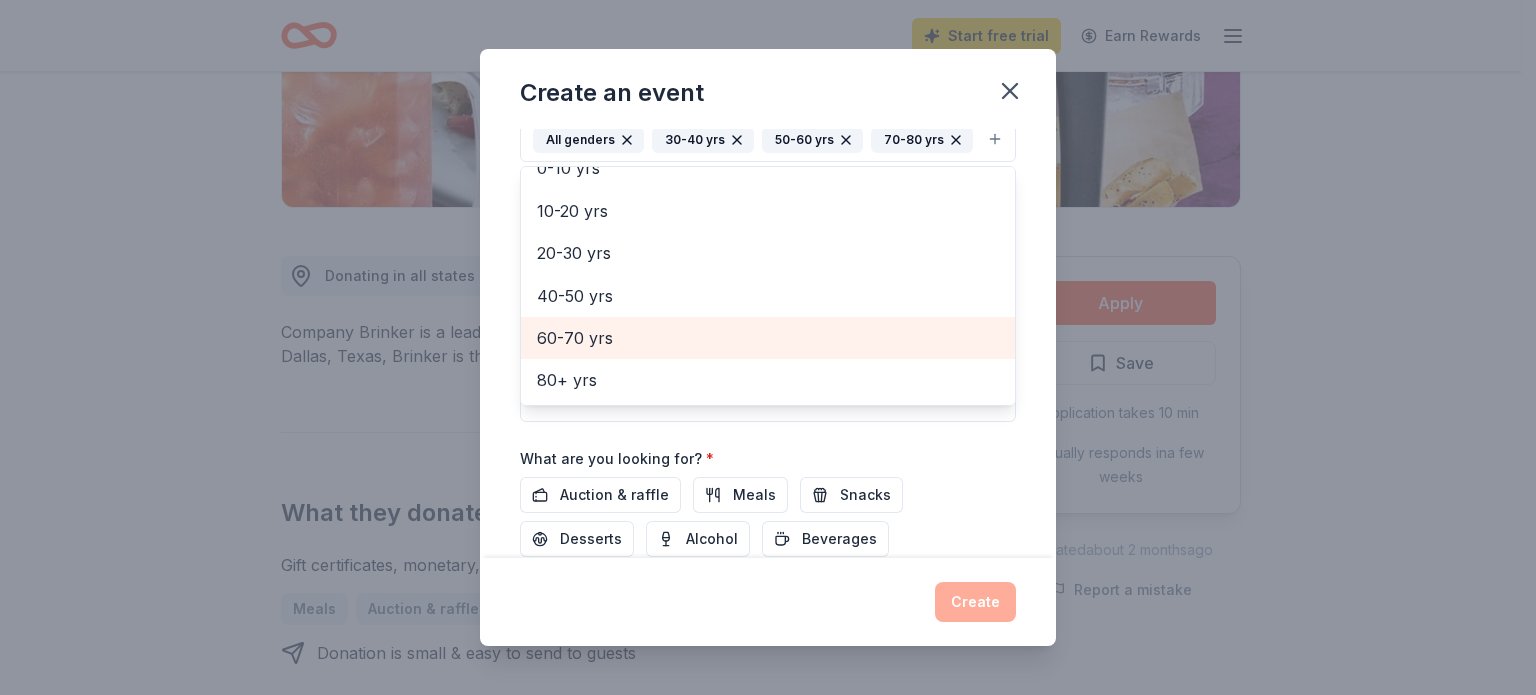 click on "60-70 yrs" at bounding box center [768, 338] 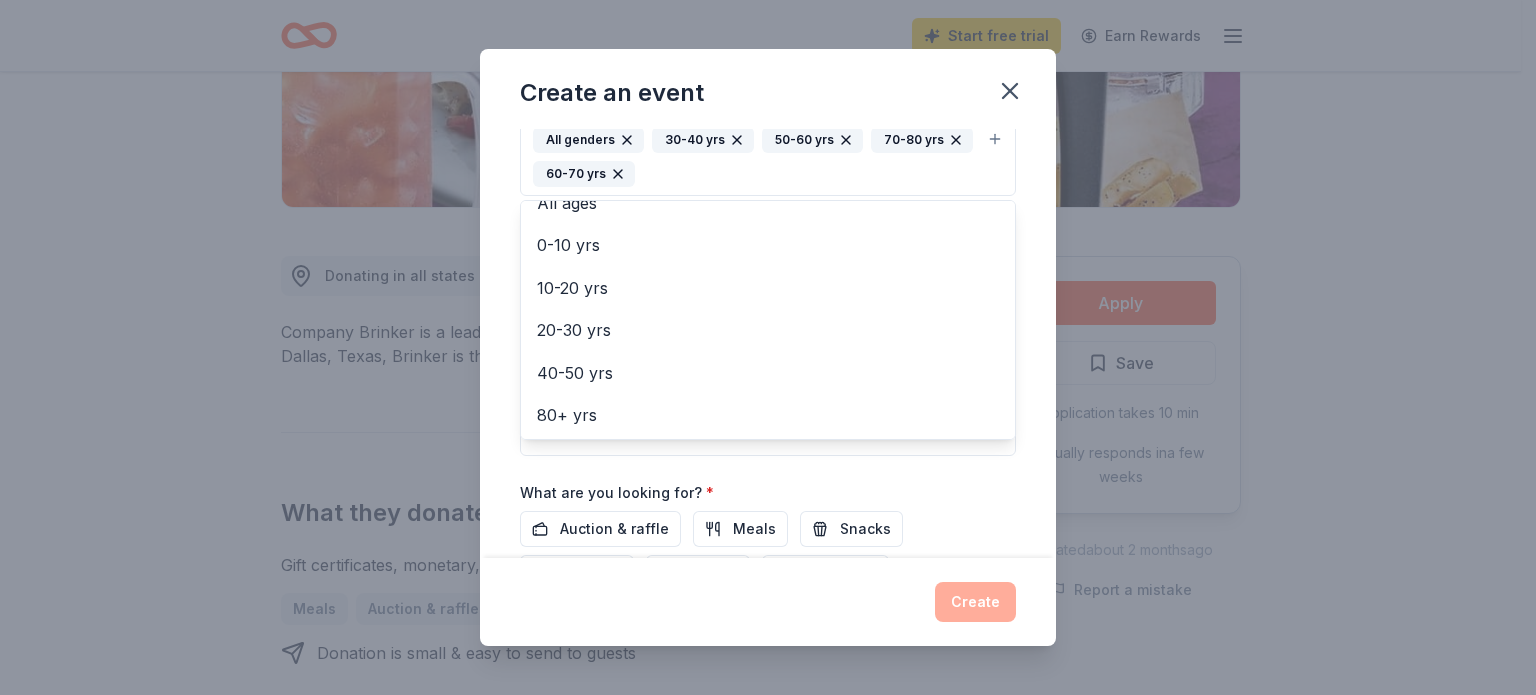 scroll, scrollTop: 492, scrollLeft: 0, axis: vertical 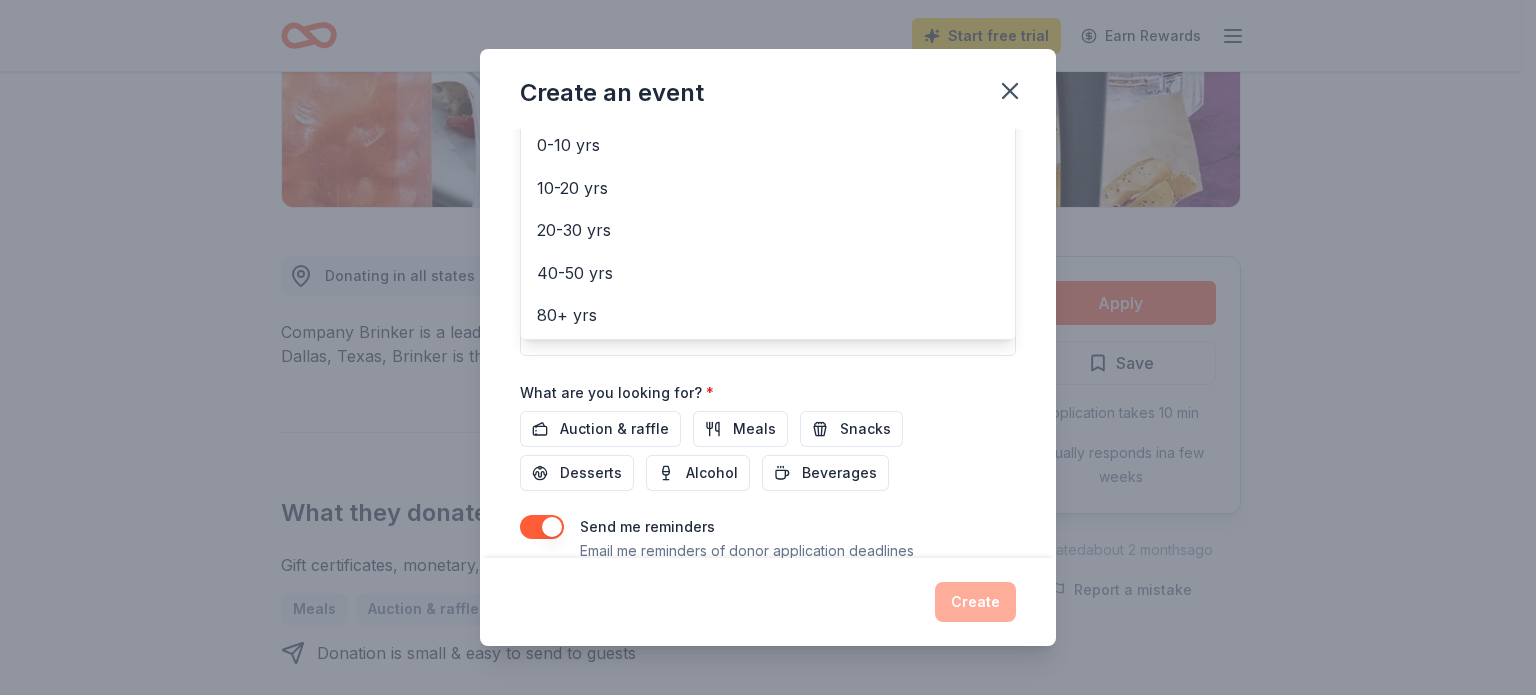 click on "Event name * Meredith Autism Program Fundraising Gala 41 /100 Event website https://www.meredith.edu/autism/ Attendance * 150 Date * 10/17/2025 ZIP code * 27612 Event type * Fundraiser Demographic All genders 30-40 yrs 50-60 yrs 70-80 yrs 60-70 yrs Mostly men Mostly women All ages 0-10 yrs 10-20 yrs 20-30 yrs 40-50 yrs 80+ yrs We use this information to help brands find events with their target demographic to sponsor their products. Mailing address Apt/unit Description What are you looking for? * Auction & raffle Meals Snacks Desserts Alcohol Beverages Send me reminders Email me reminders of donor application deadlines Recurring event" at bounding box center (768, 118) 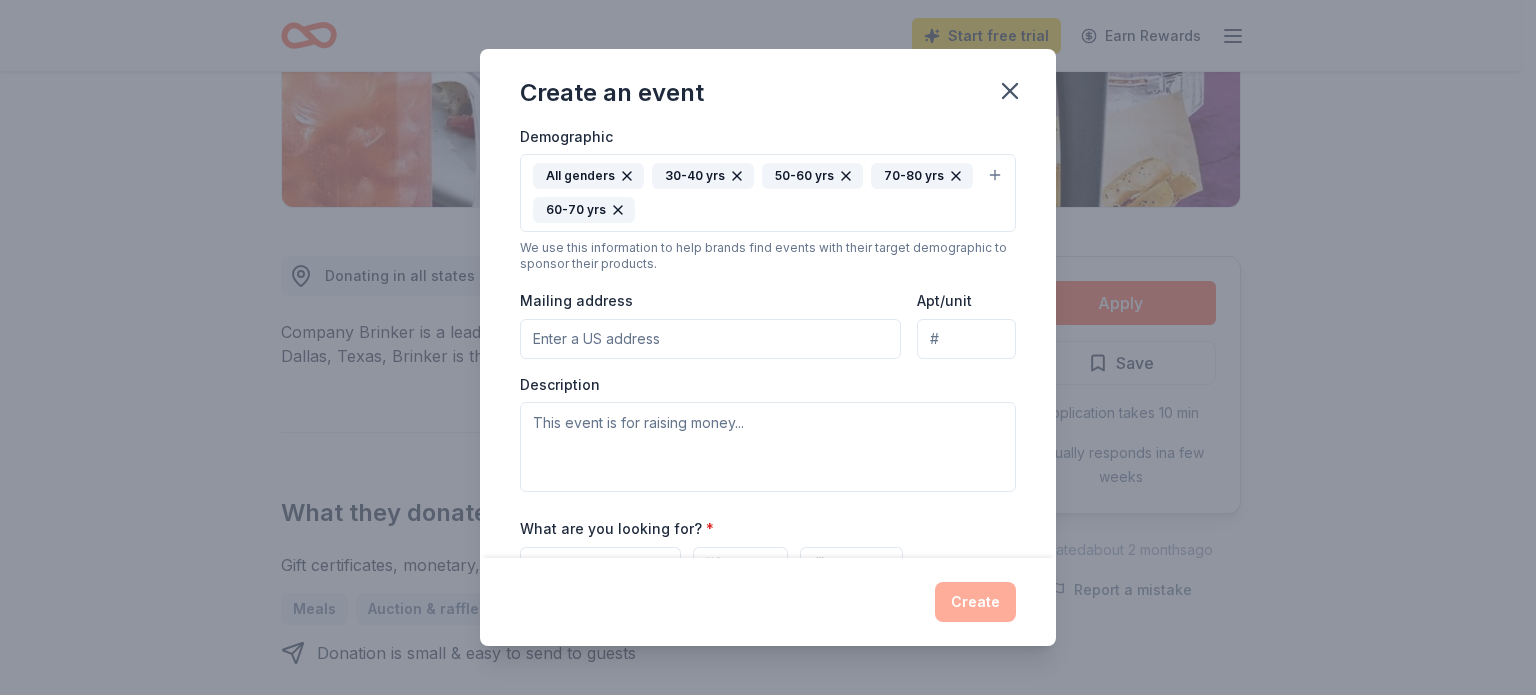 scroll, scrollTop: 404, scrollLeft: 0, axis: vertical 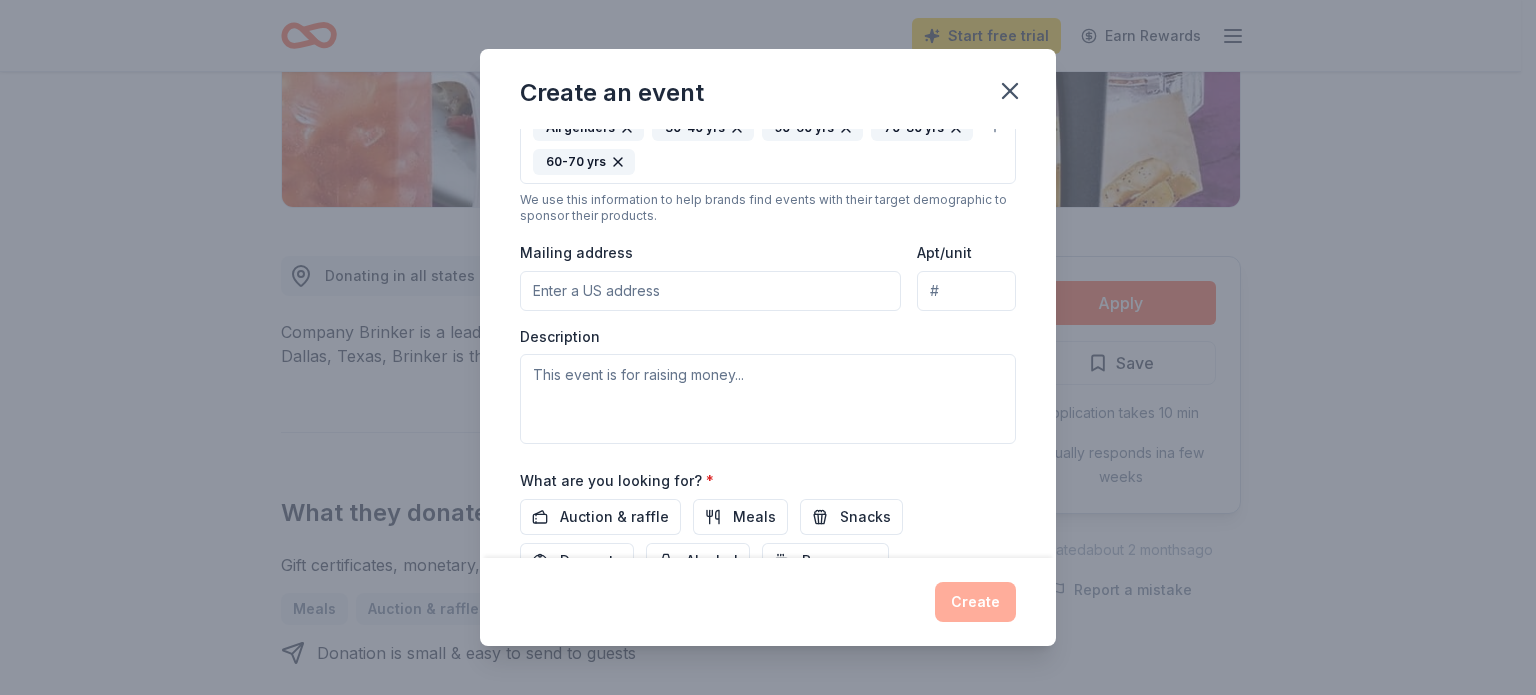 click on "Mailing address" at bounding box center [710, 291] 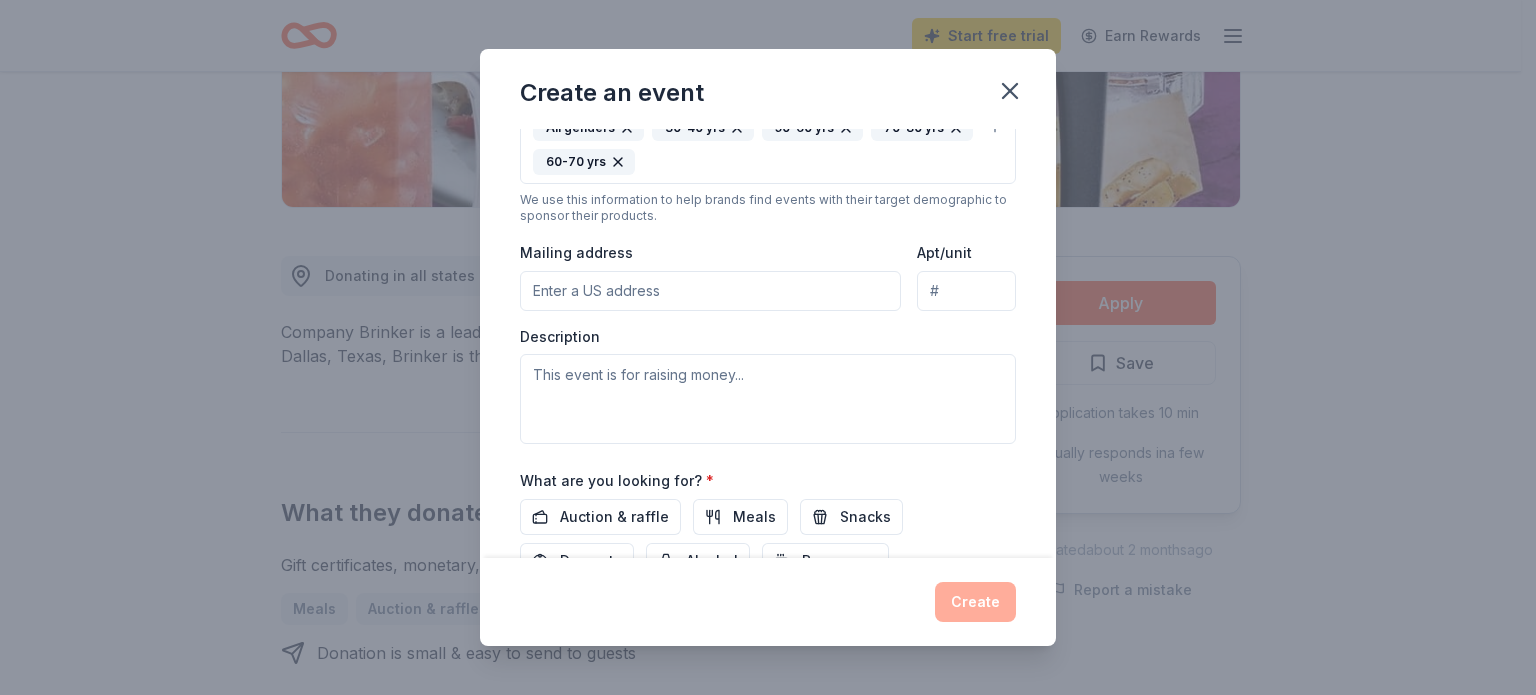 type on "Meredith Autism Program" 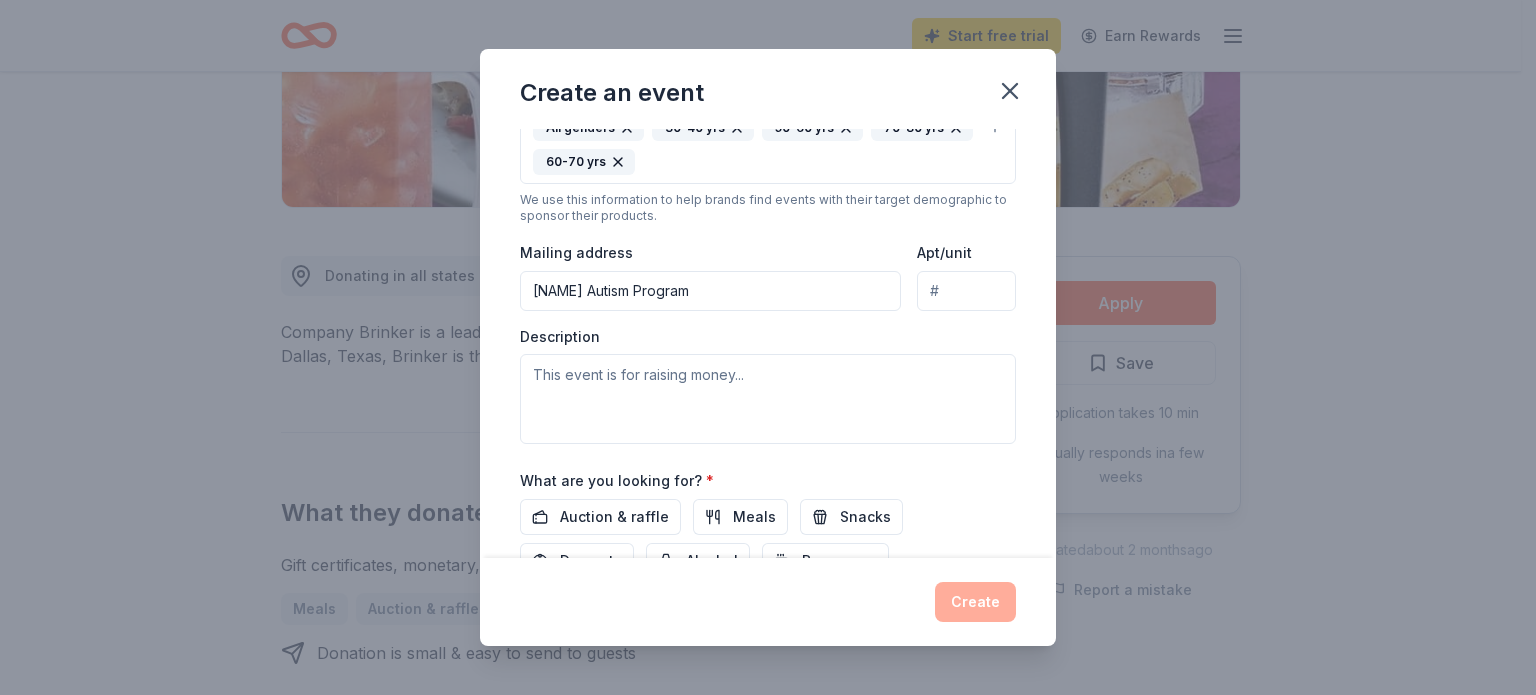 type on "3800 Hillsborough Street" 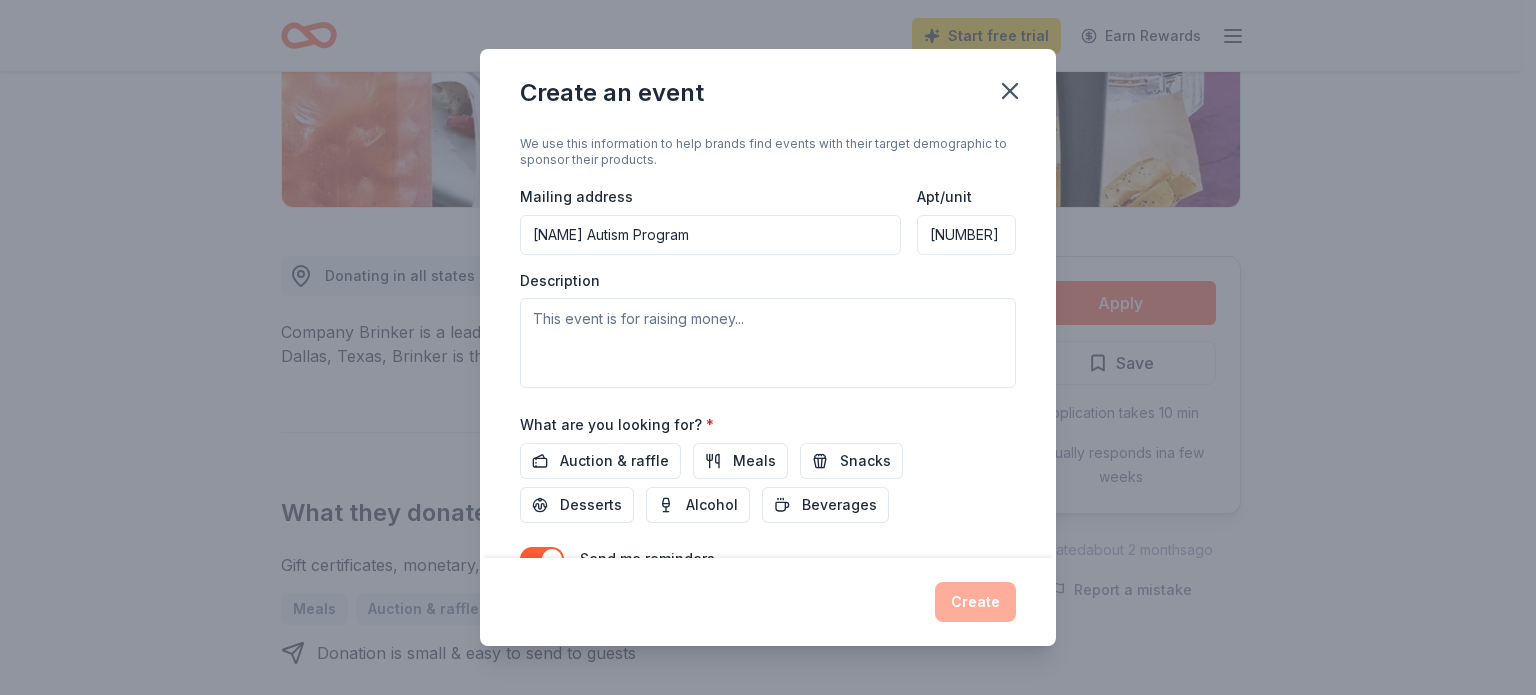 scroll, scrollTop: 504, scrollLeft: 0, axis: vertical 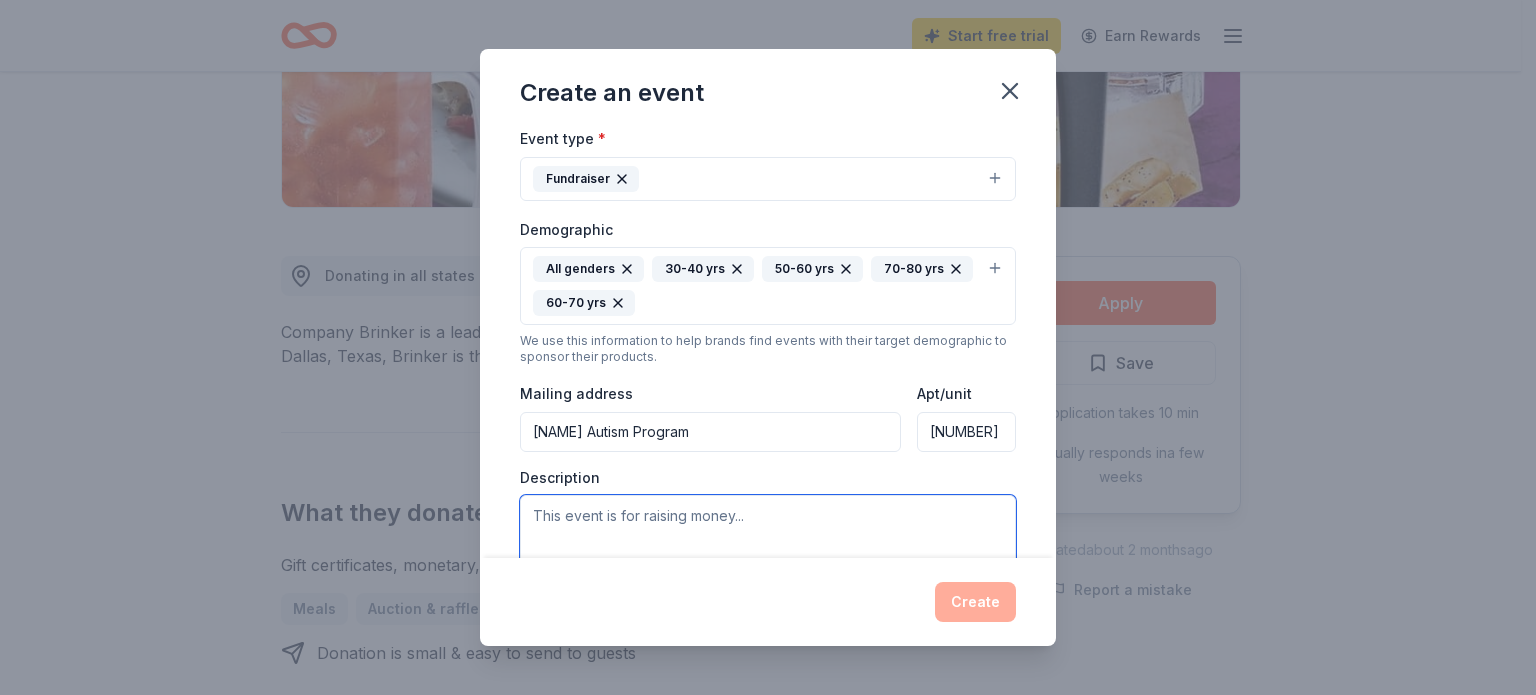 click at bounding box center [768, 540] 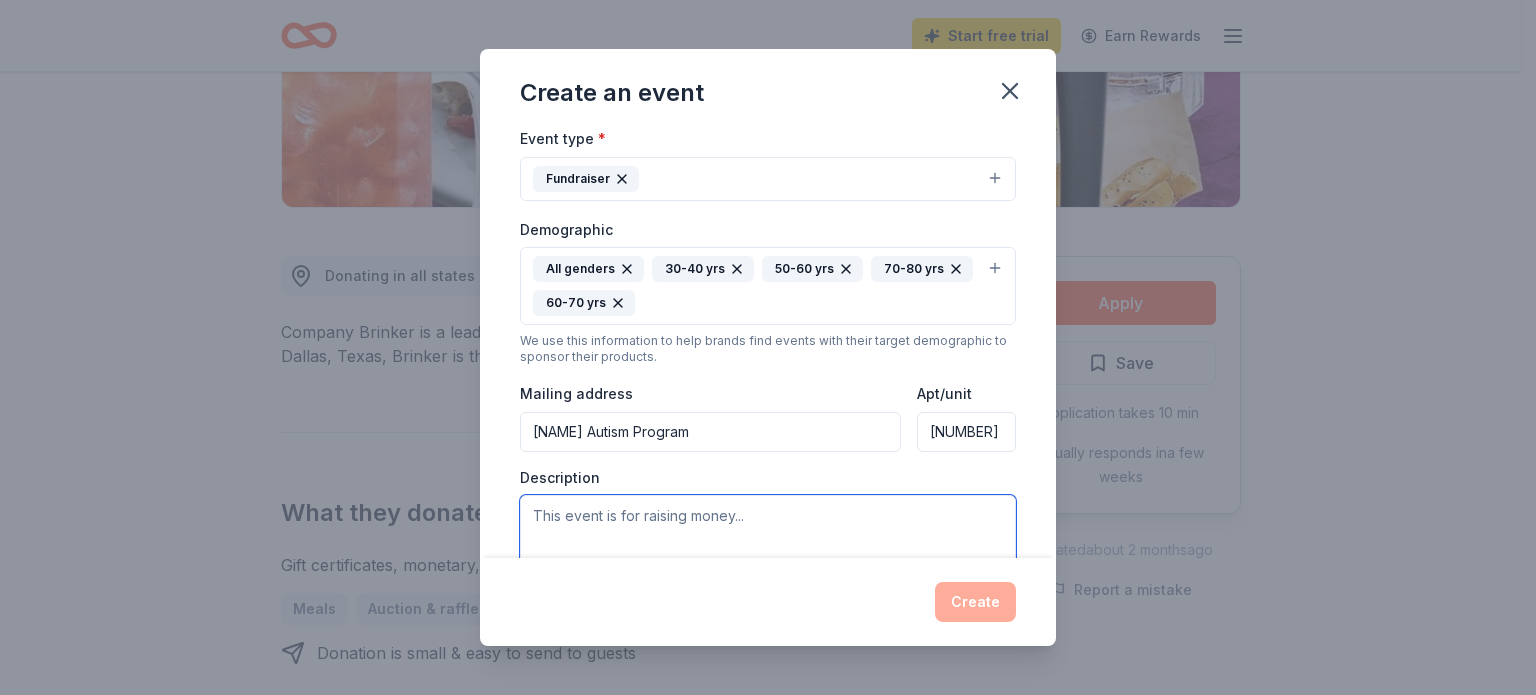 paste on "On October 17, 2025, the Meredith Autism Program (MAP) is holding its 11th annual fundraising gala in Raleigh, NC. Our hope is that this event will continue the momentum from previous years to raise awareness for autism, as well as raising funds to support the three greatest needs of the program: 1) scholarships for families seeking services; 2) staff development through continuing education; and 3) assessment/curriculum needs.
A large portion of funds raised in the evening comes from the silent auction. Any item you can contribute will be much appreciated, and significant, for our event. It is our hope that by holding this annual fundraising gala, we will be able to continue providing quality ABA services to all families in need. I look forward to hearing from you soon and thank you for your consideration!!" 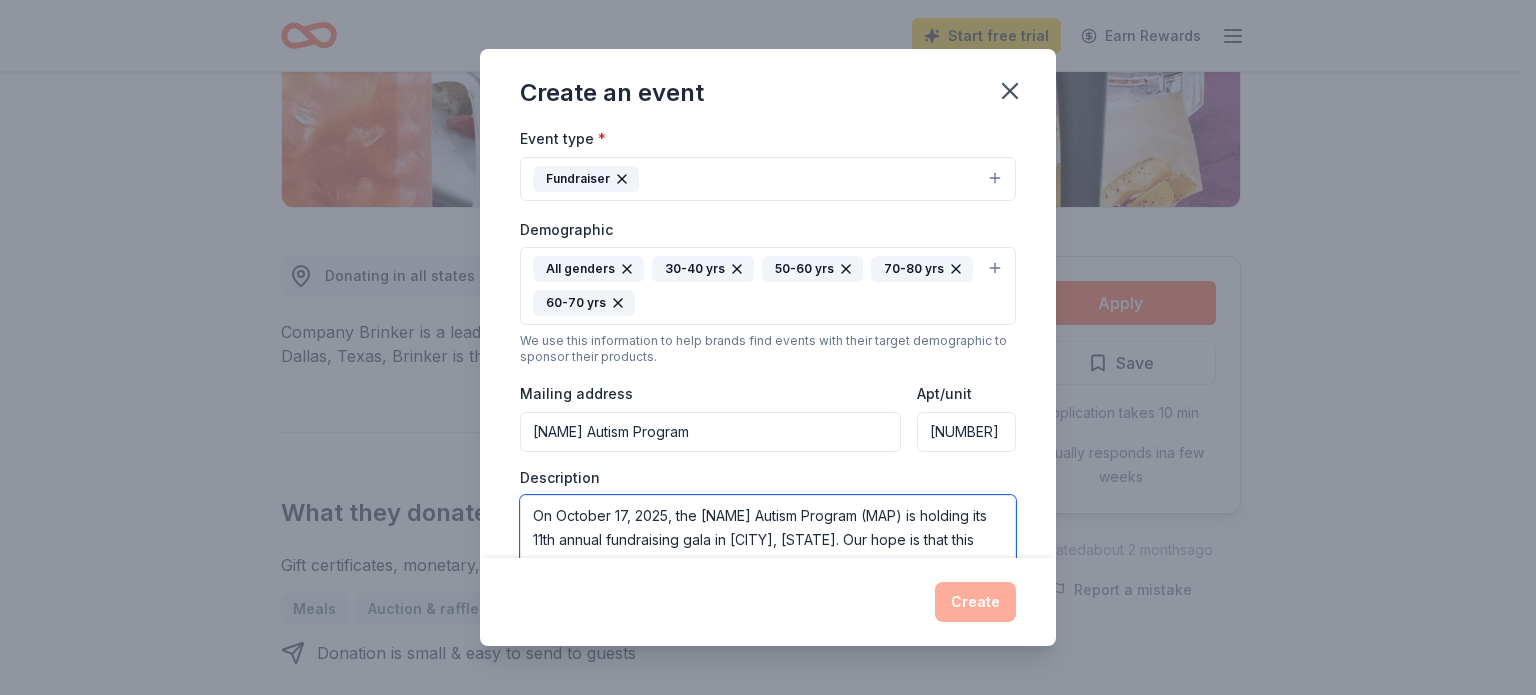 scroll, scrollTop: 300, scrollLeft: 0, axis: vertical 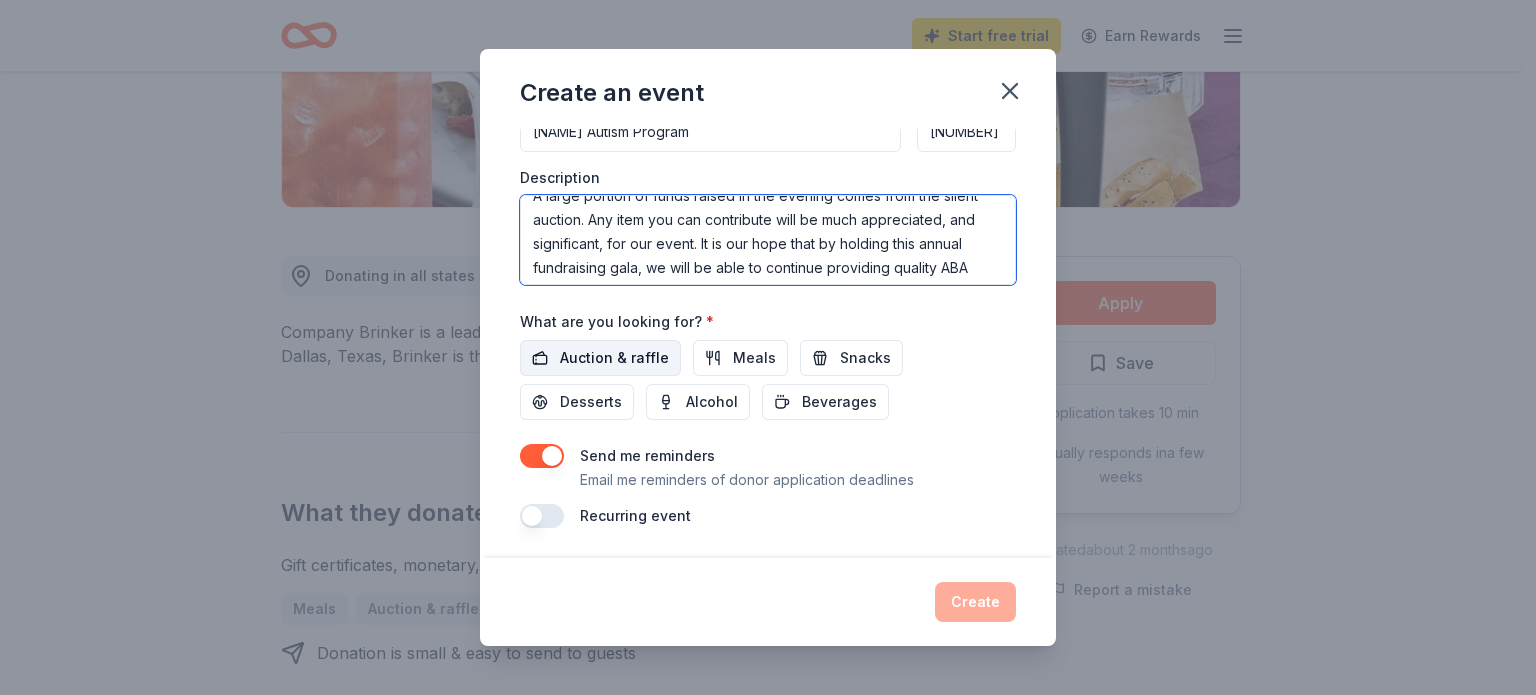 type on "On October 17, 2025, the Meredith Autism Program (MAP) is holding its 11th annual fundraising gala in Raleigh, NC. Our hope is that this event will continue the momentum from previous years to raise awareness for autism, as well as raising funds to support the three greatest needs of the program: 1) scholarships for families seeking services; 2) staff development through continuing education; and 3) assessment/curriculum needs.
A large portion of funds raised in the evening comes from the silent auction. Any item you can contribute will be much appreciated, and significant, for our event. It is our hope that by holding this annual fundraising gala, we will be able to continue providing quality ABA services to all families in need. I look forward to hearing from you soon and thank you for your consideration!!" 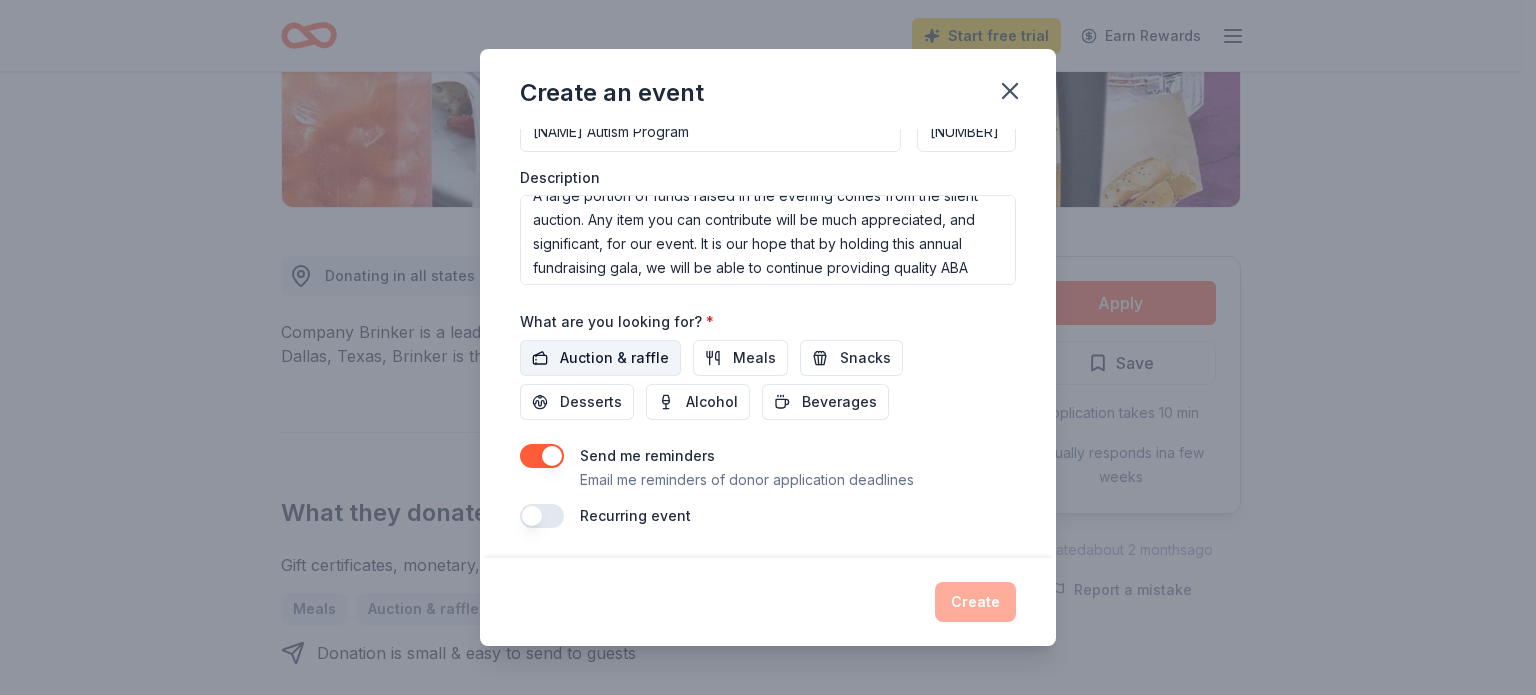 click on "Auction & raffle" at bounding box center (614, 358) 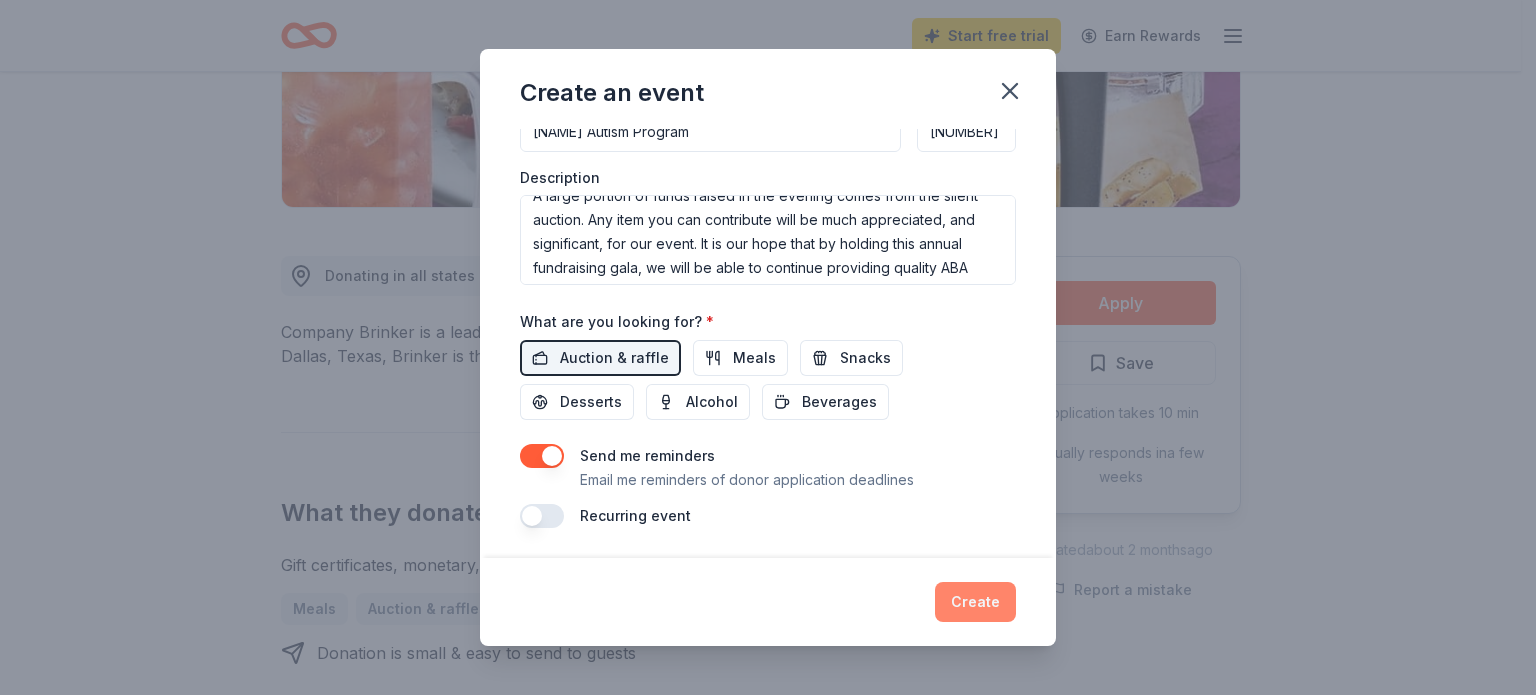 click on "Create" at bounding box center [975, 602] 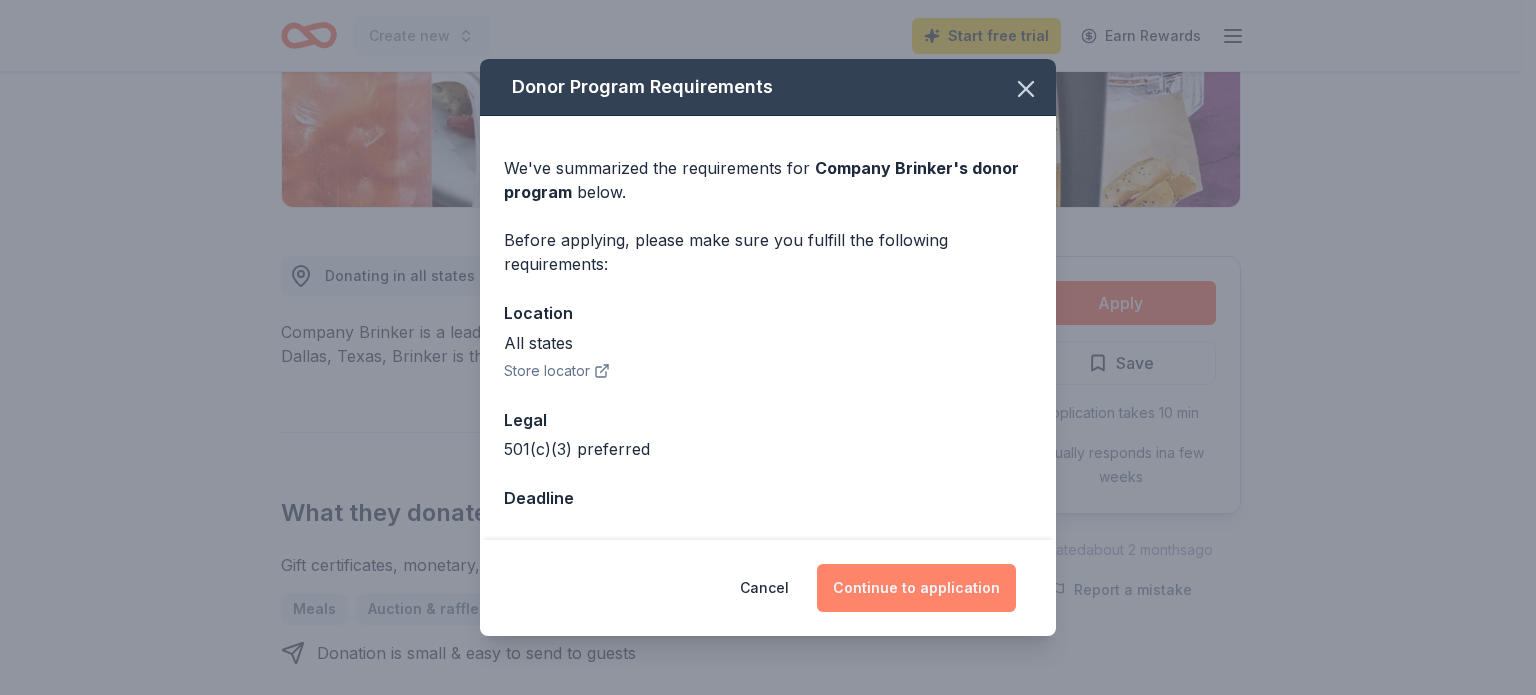 click on "Continue to application" at bounding box center [916, 588] 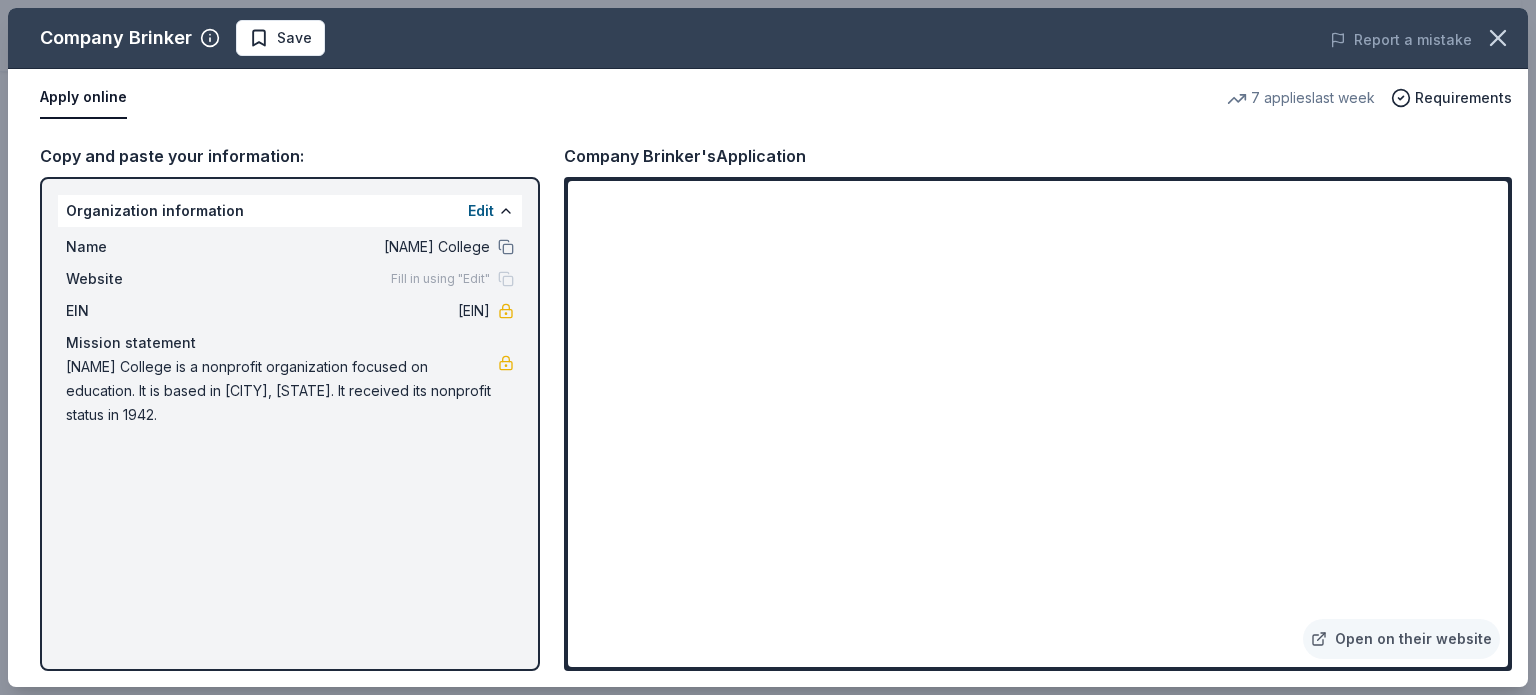 click on "Company Brinker Save Report a mistake Apply online 7   applies  last week Requirements Copy and paste your information: Organization information Edit Name Meredith College Website Fill in using "Edit" EIN 56-0530242 Mission statement Meredith College is a nonprofit organization focused on education. It is based in Raleigh, NC. It received its nonprofit status in 1942. Company Brinker's  Application Open on their website" at bounding box center (768, 347) 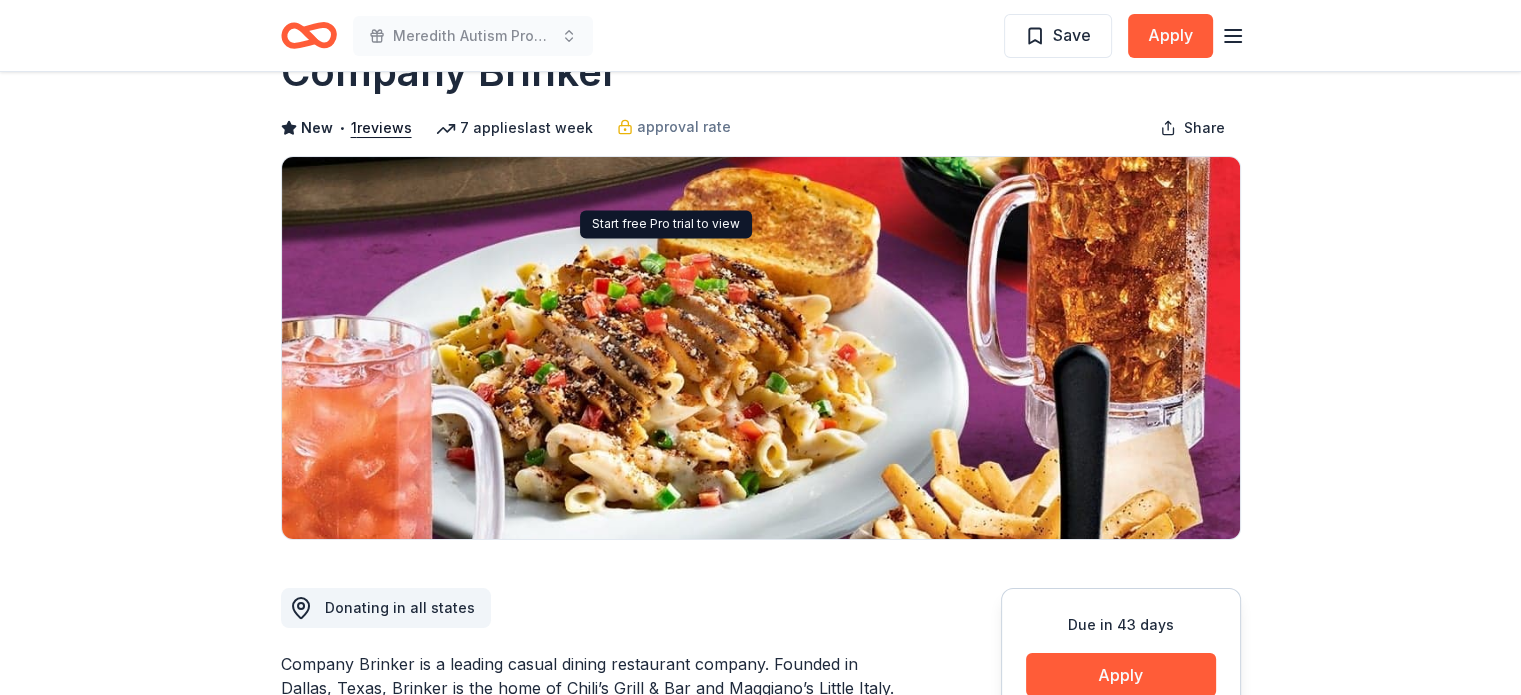 scroll, scrollTop: 0, scrollLeft: 0, axis: both 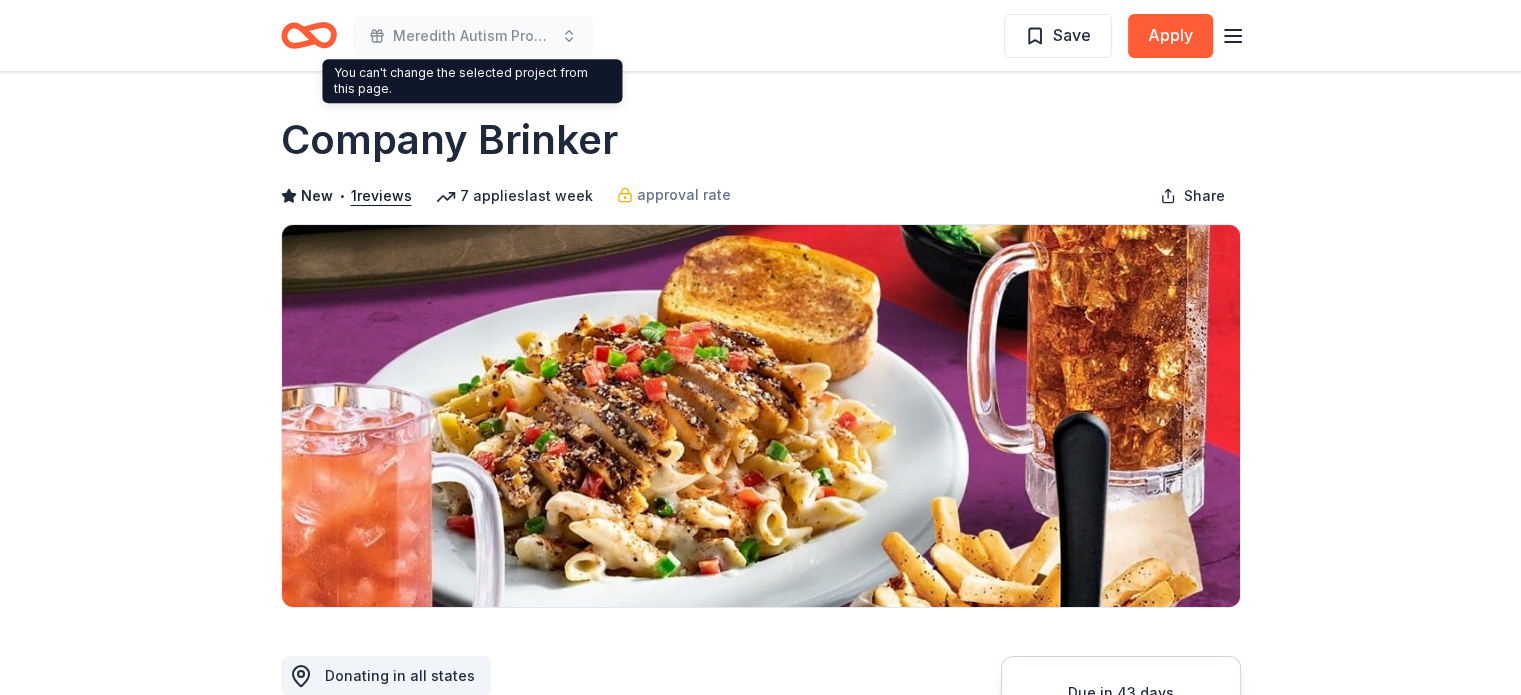 click 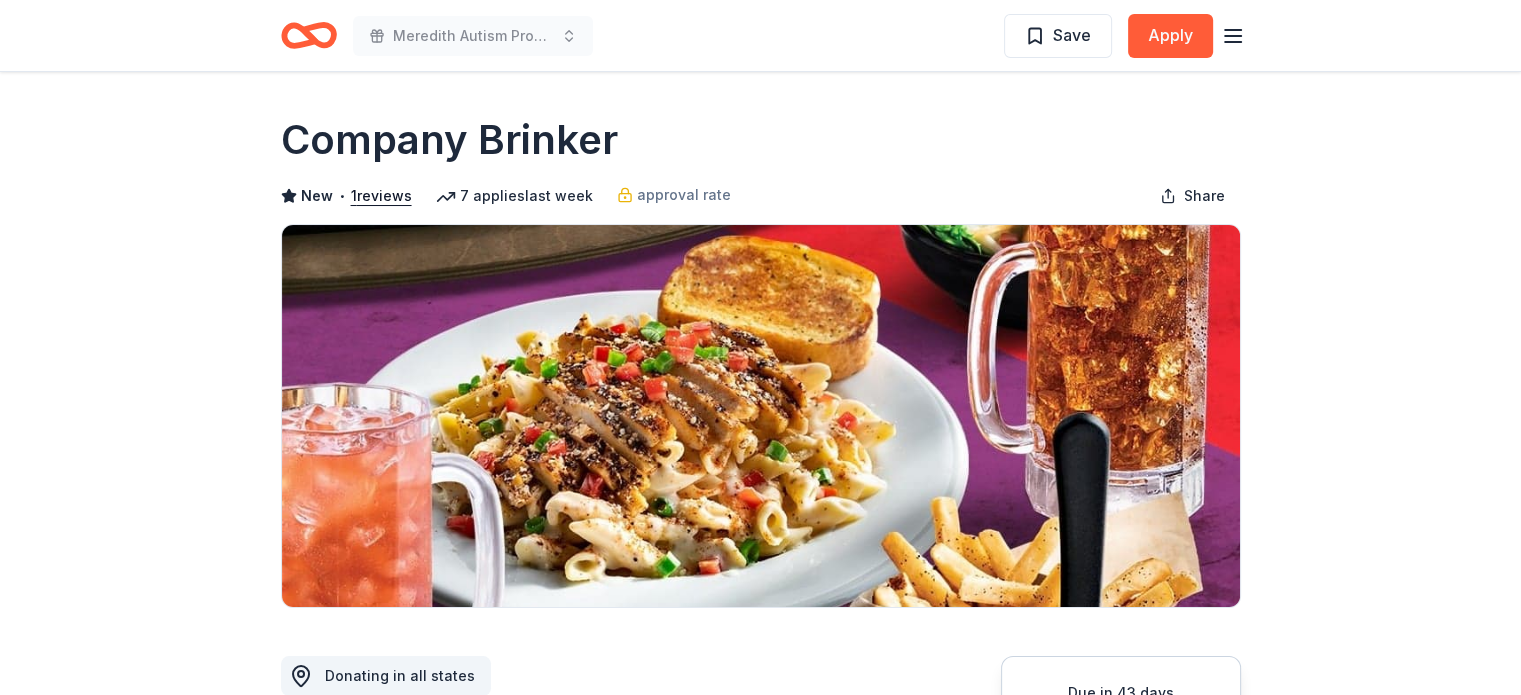 click 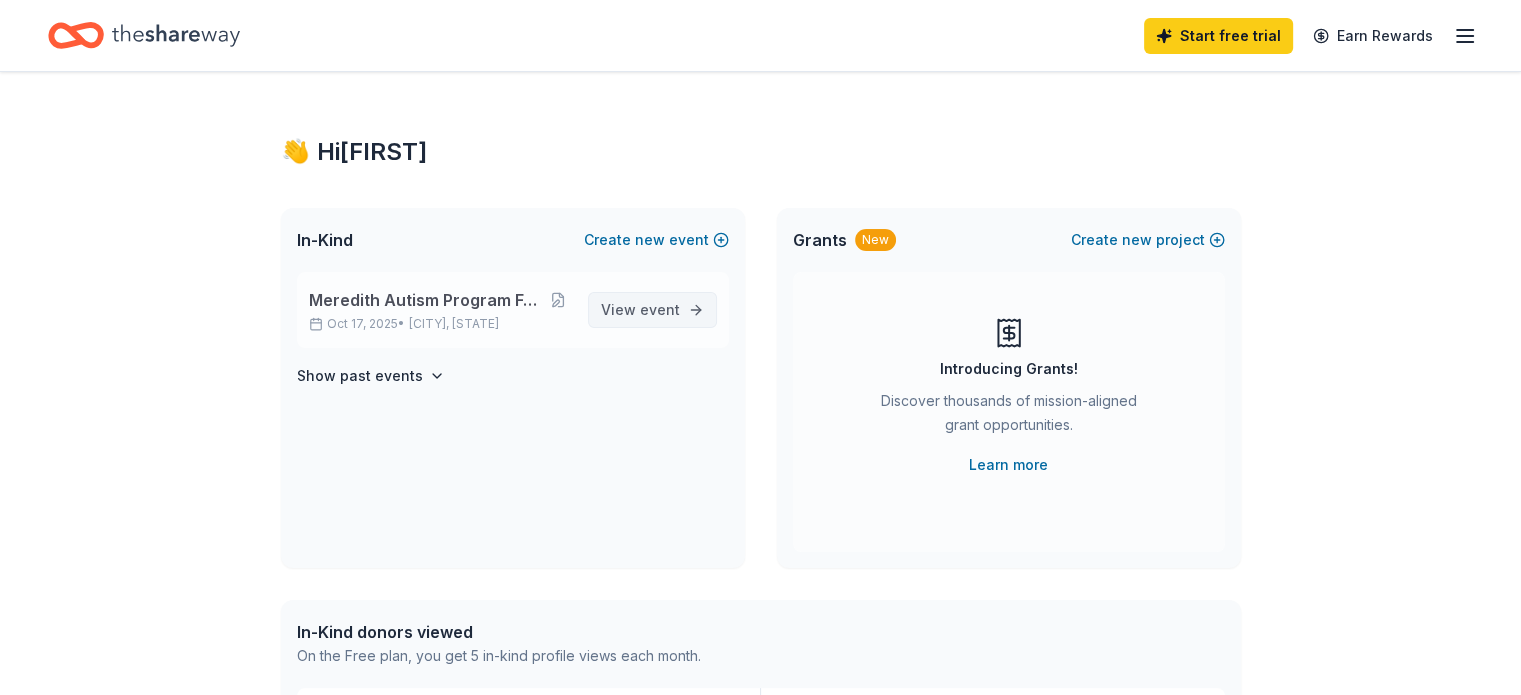 click on "View   event" at bounding box center [640, 310] 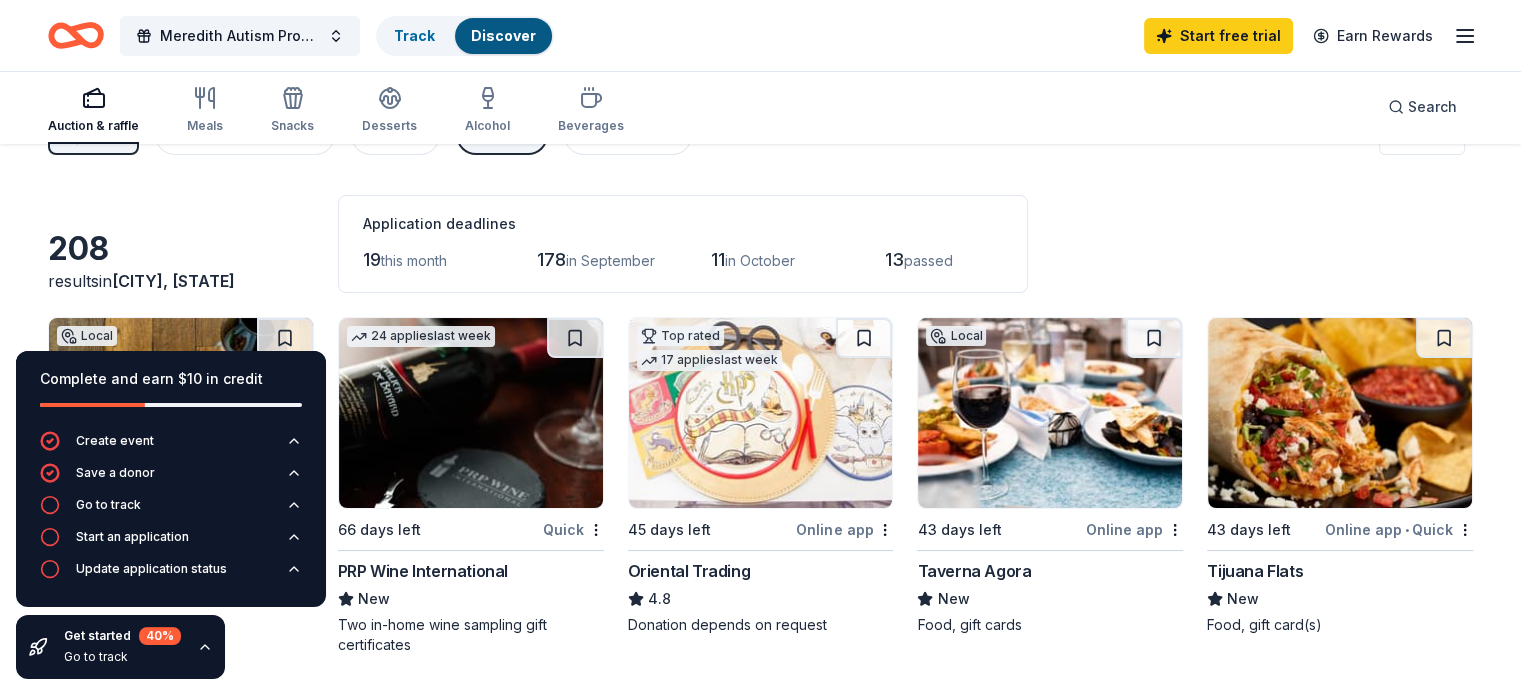 scroll, scrollTop: 100, scrollLeft: 0, axis: vertical 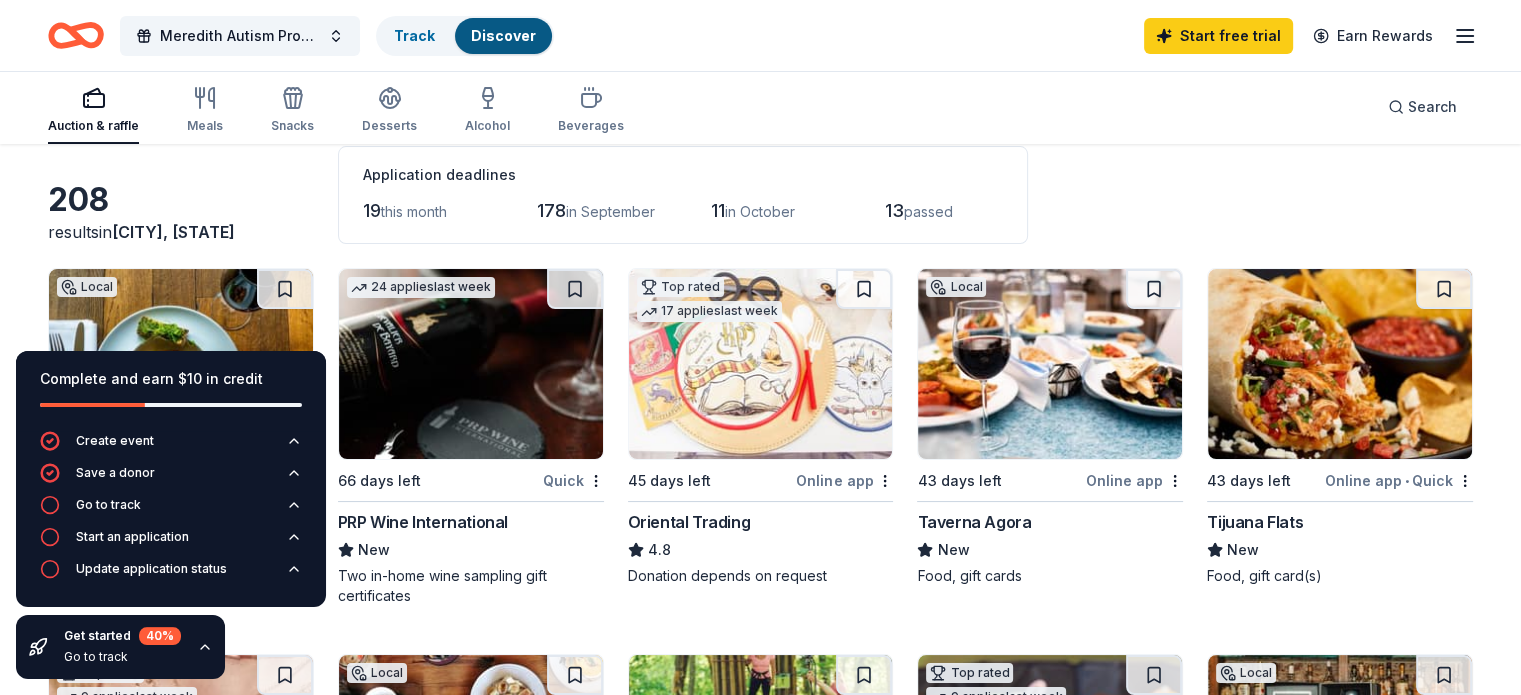 click at bounding box center [471, 364] 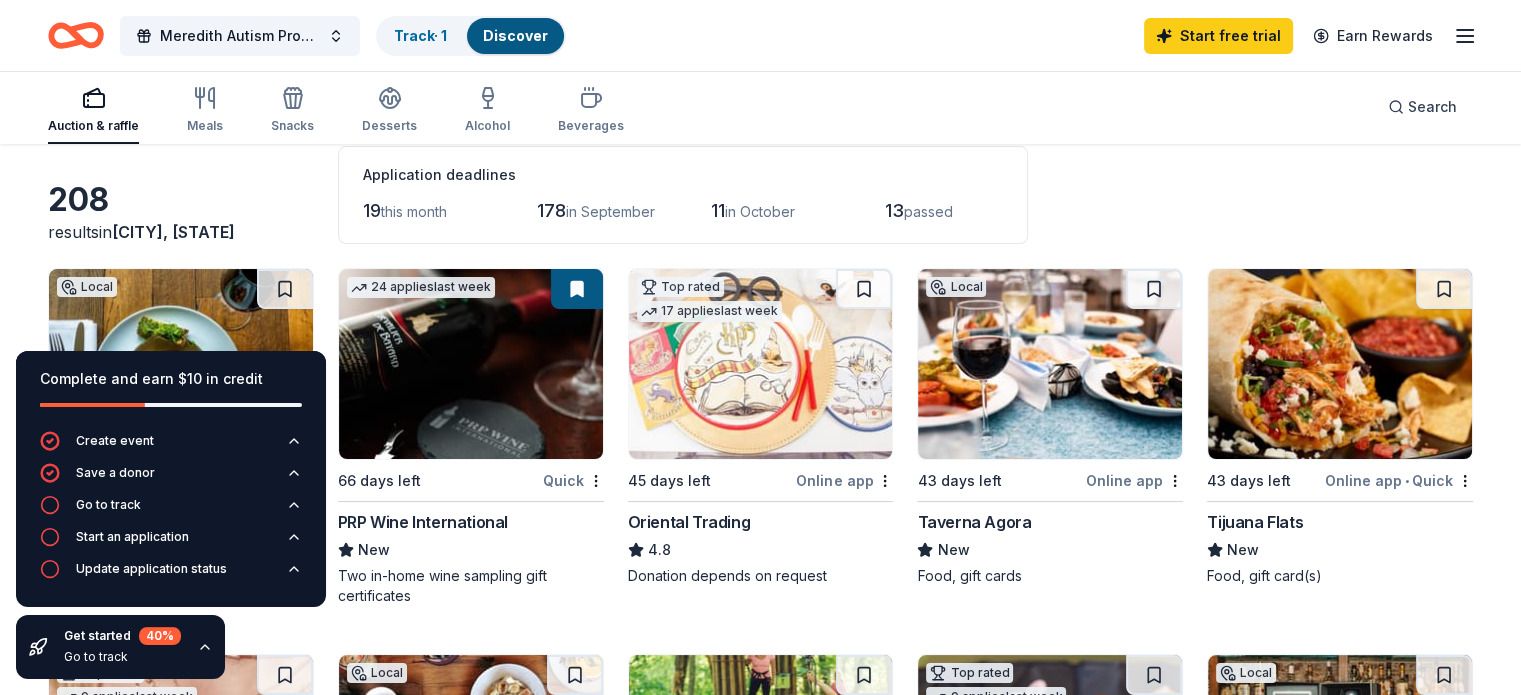 click at bounding box center [761, 364] 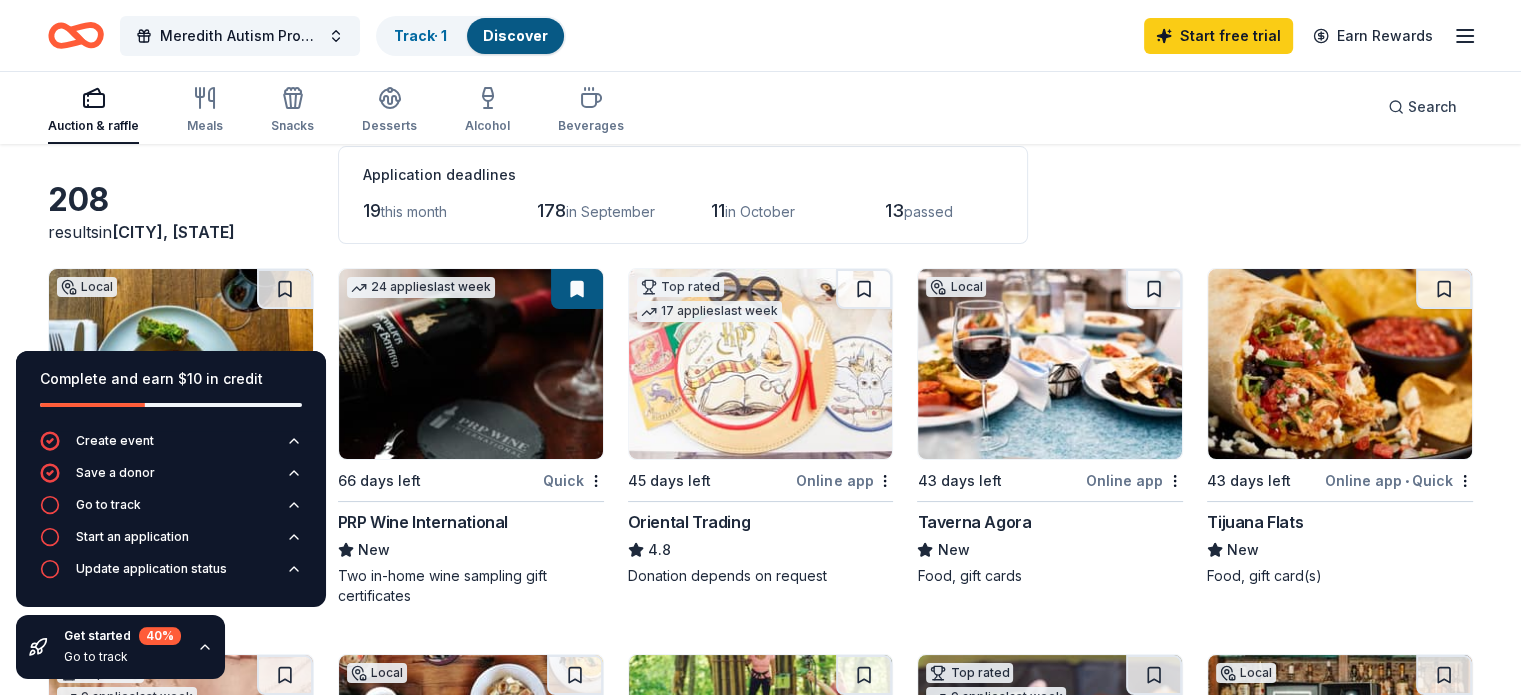 click 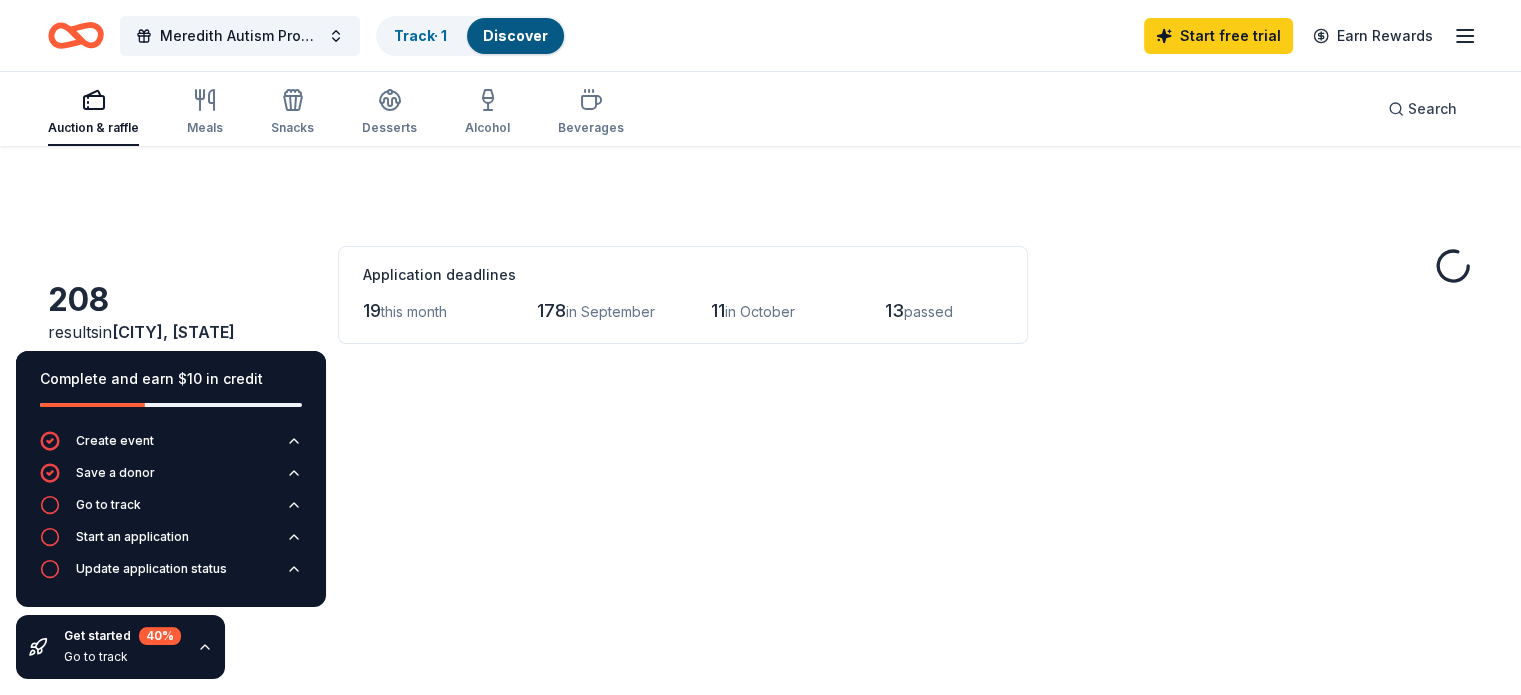 scroll, scrollTop: 100, scrollLeft: 0, axis: vertical 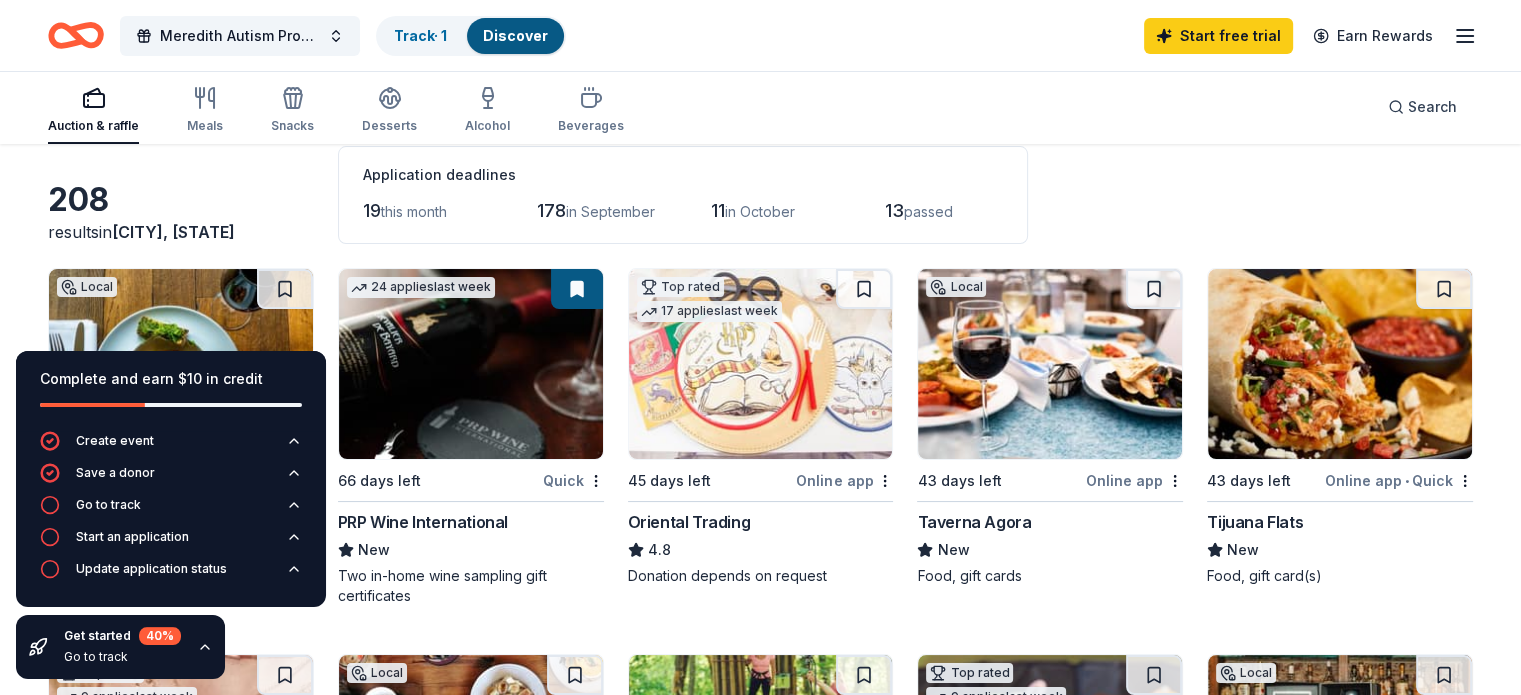click at bounding box center [1340, 364] 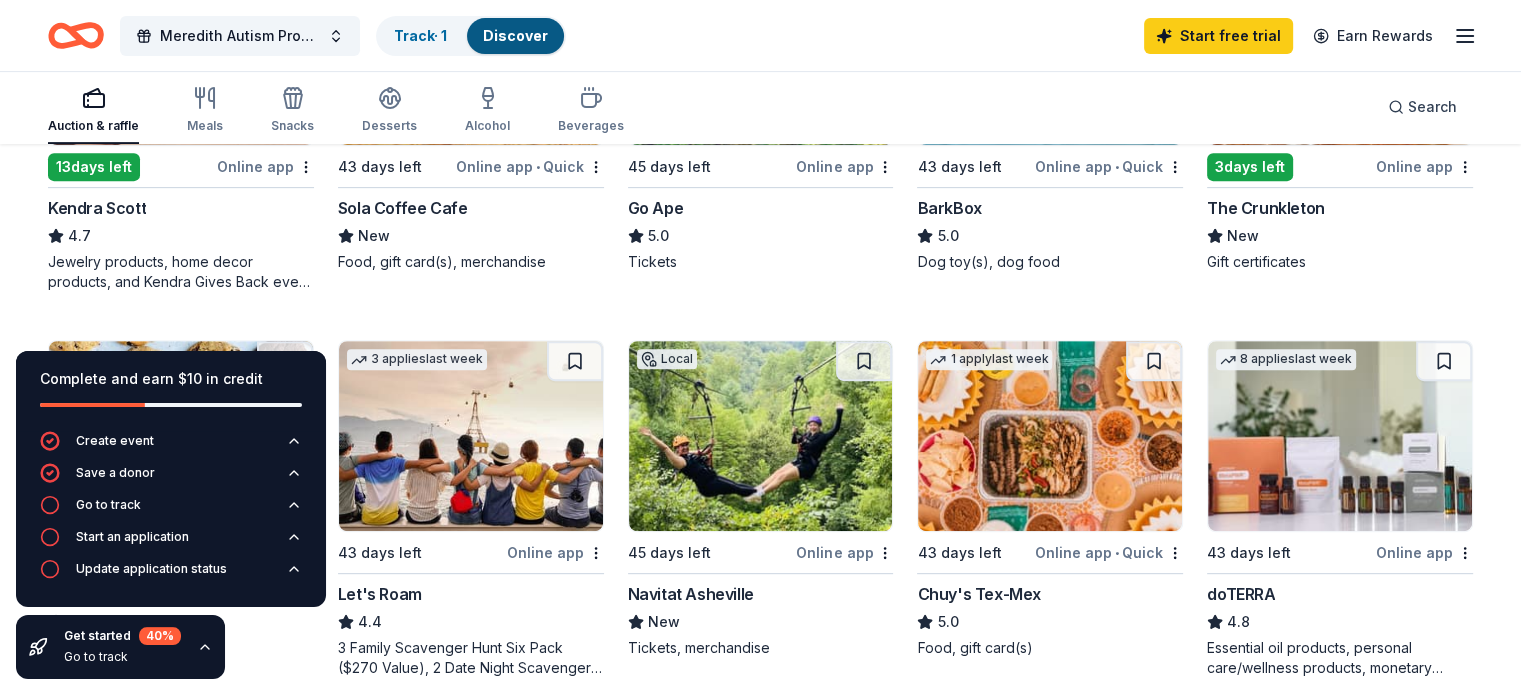 scroll, scrollTop: 700, scrollLeft: 0, axis: vertical 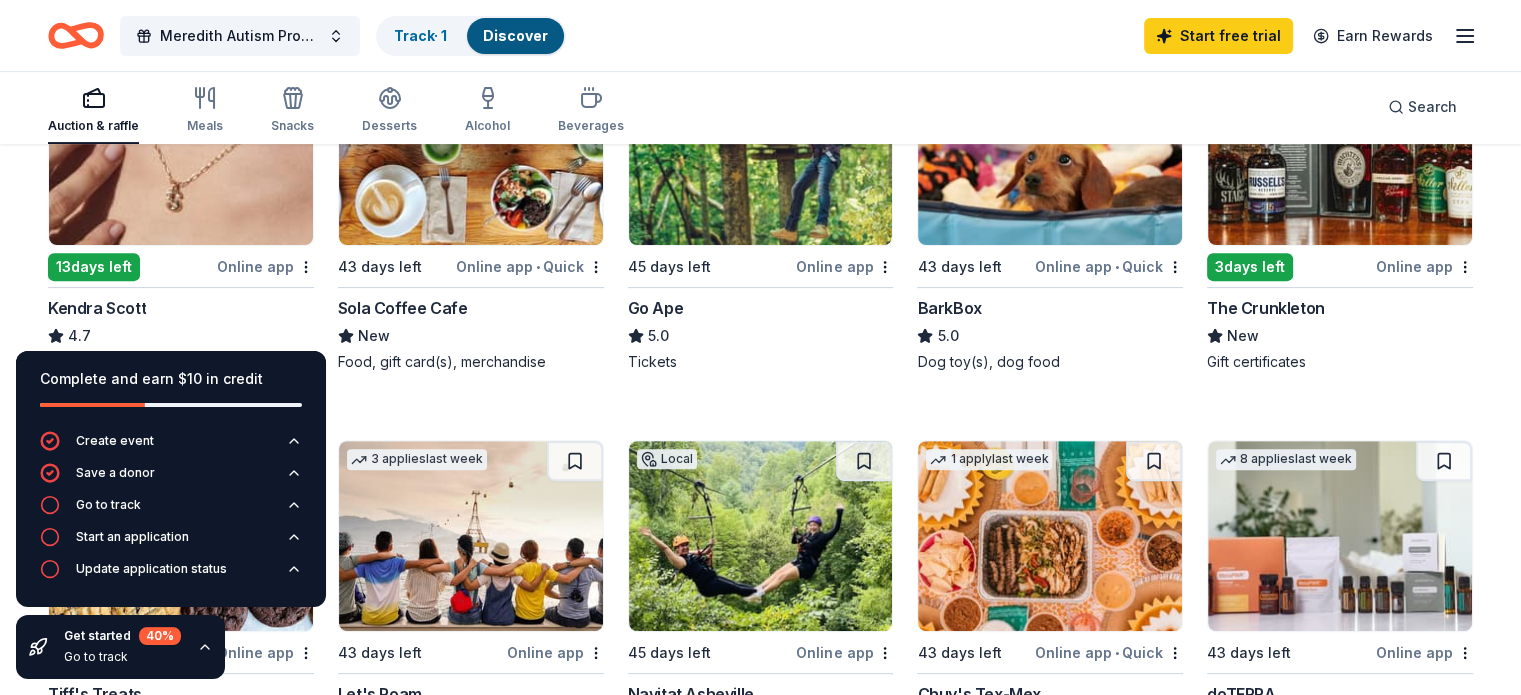 click at bounding box center (181, 150) 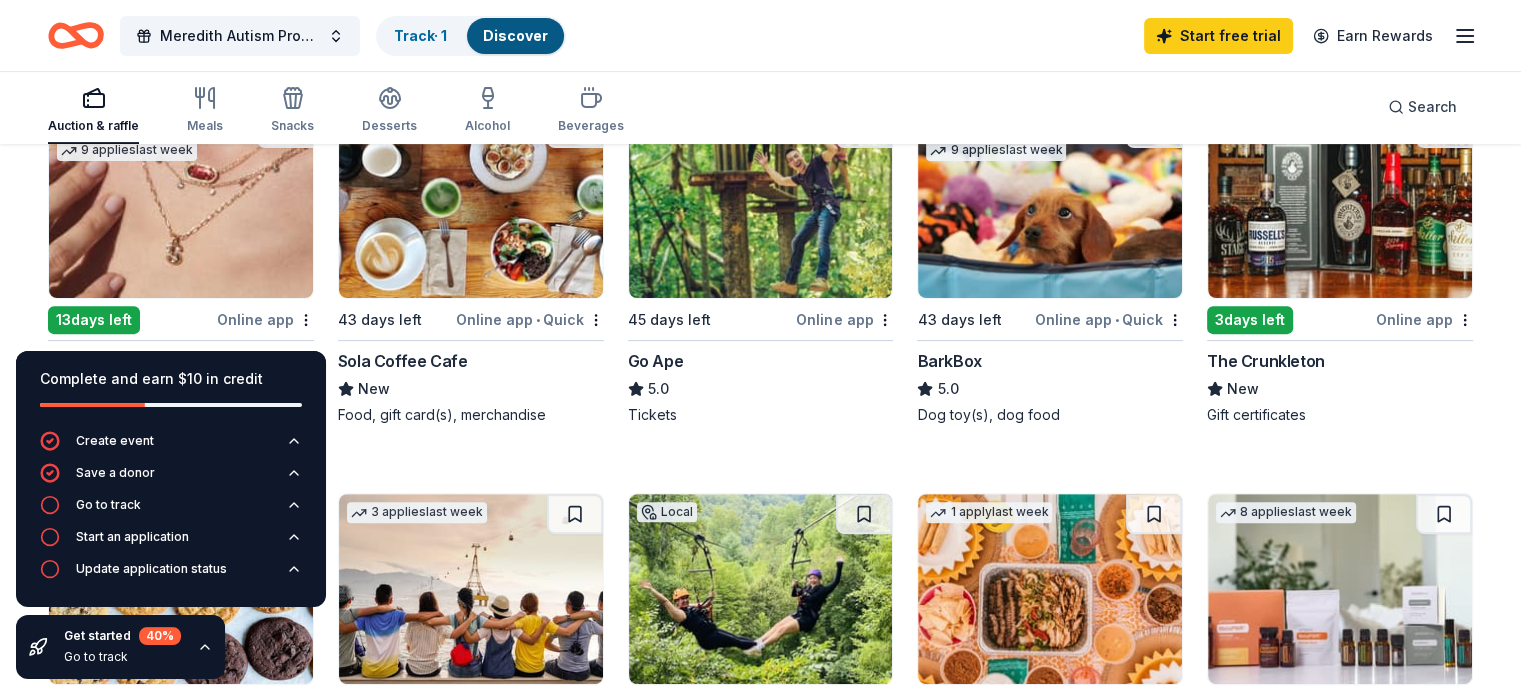 scroll, scrollTop: 600, scrollLeft: 0, axis: vertical 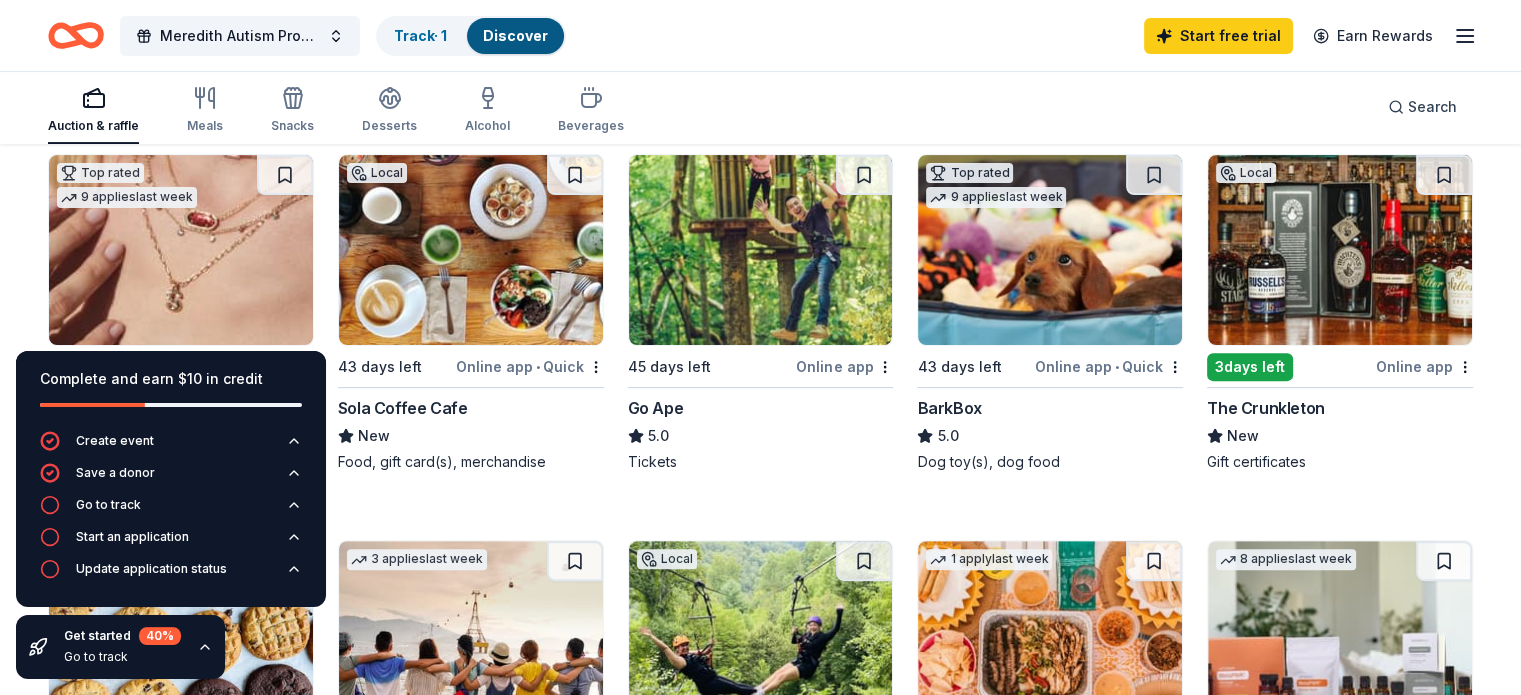 click at bounding box center [471, 250] 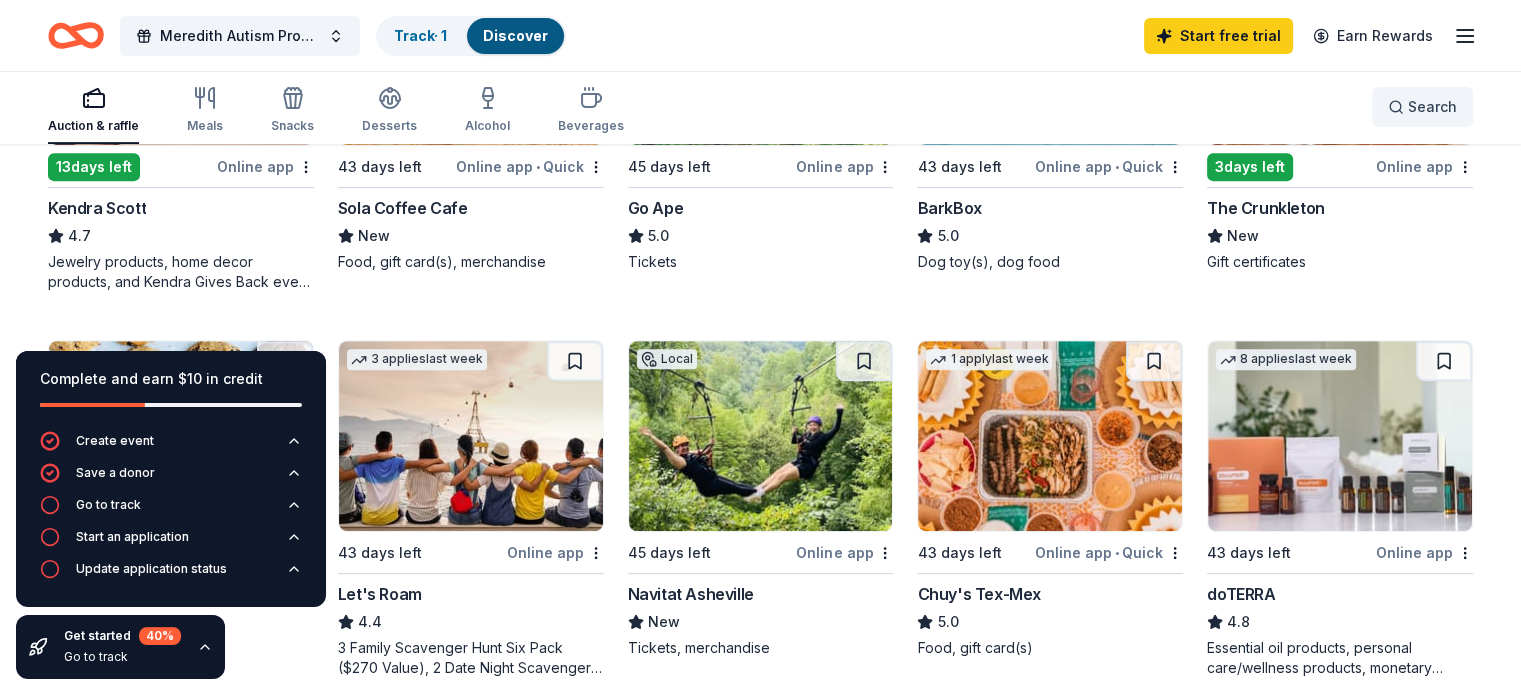 scroll, scrollTop: 700, scrollLeft: 0, axis: vertical 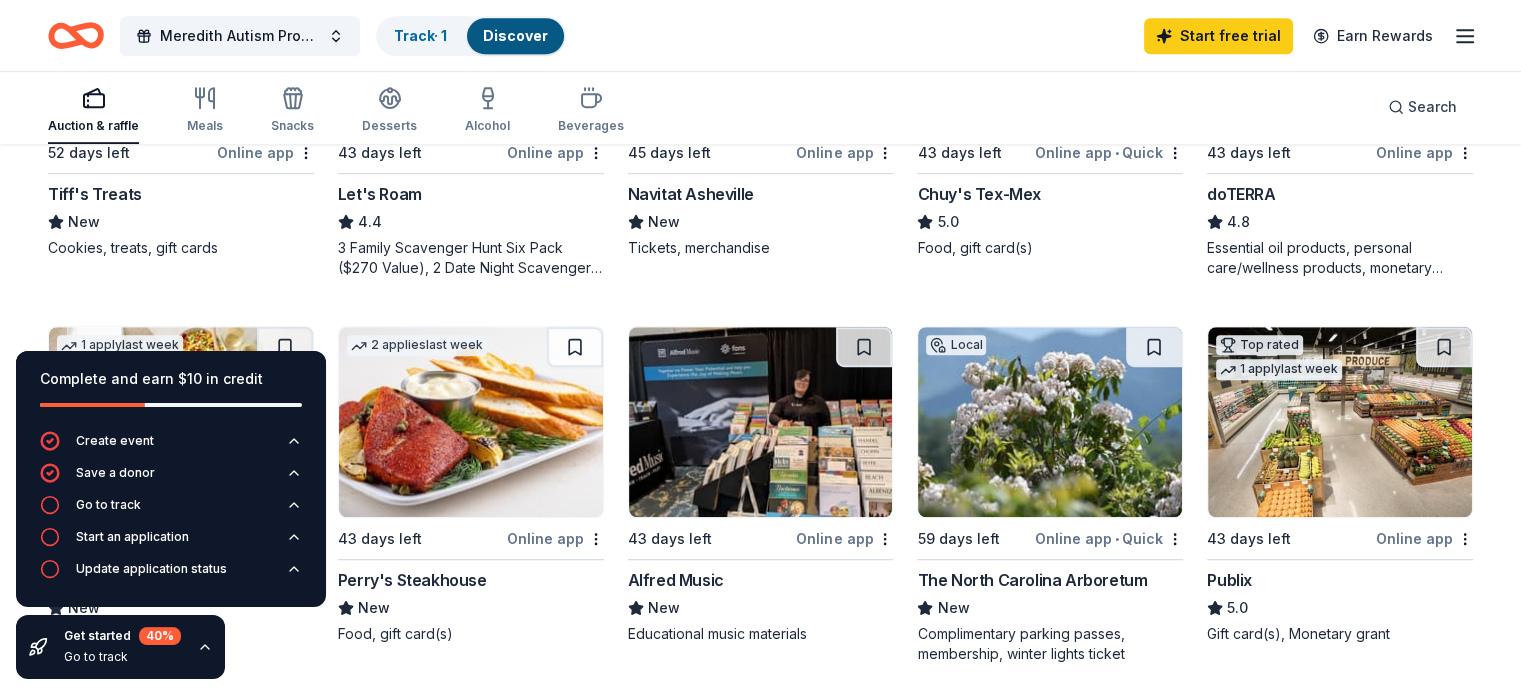 click on "The North Carolina Arboretum" at bounding box center (1050, 580) 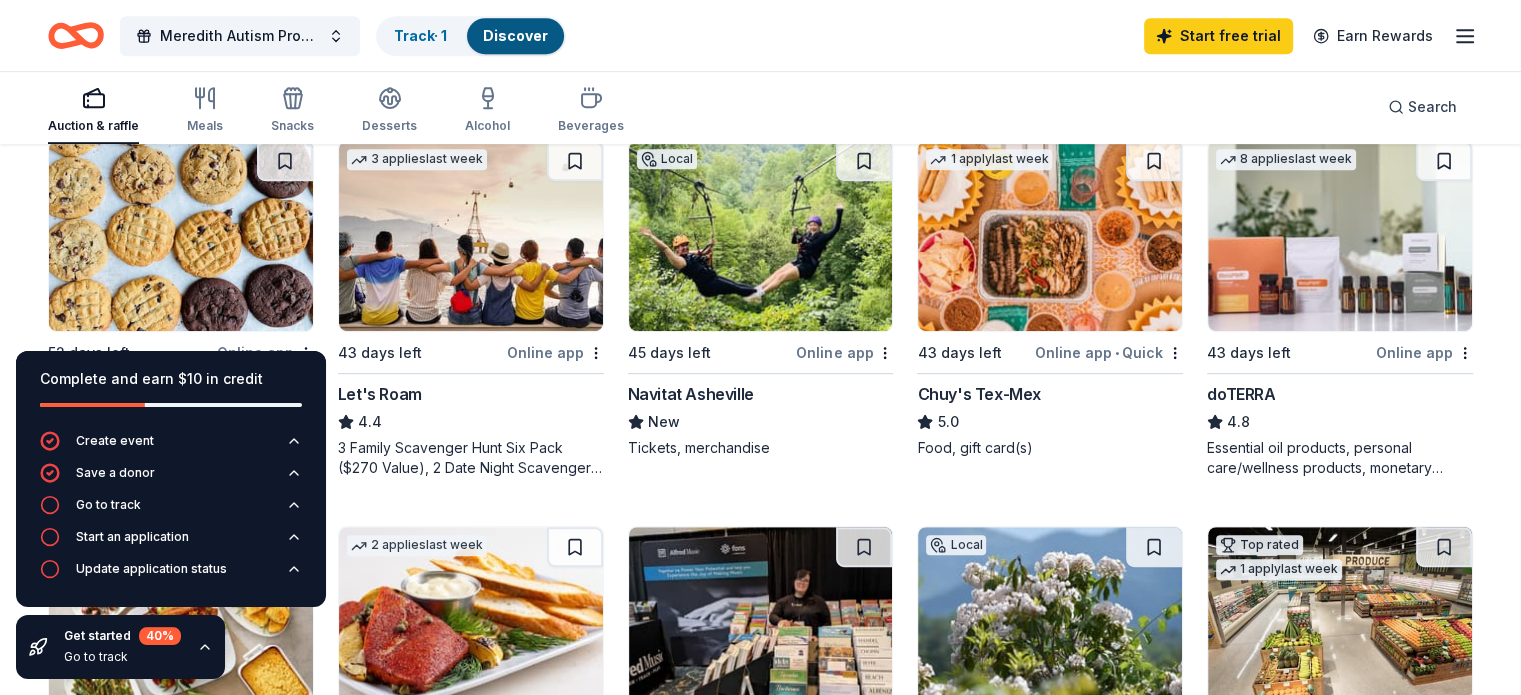 scroll, scrollTop: 900, scrollLeft: 0, axis: vertical 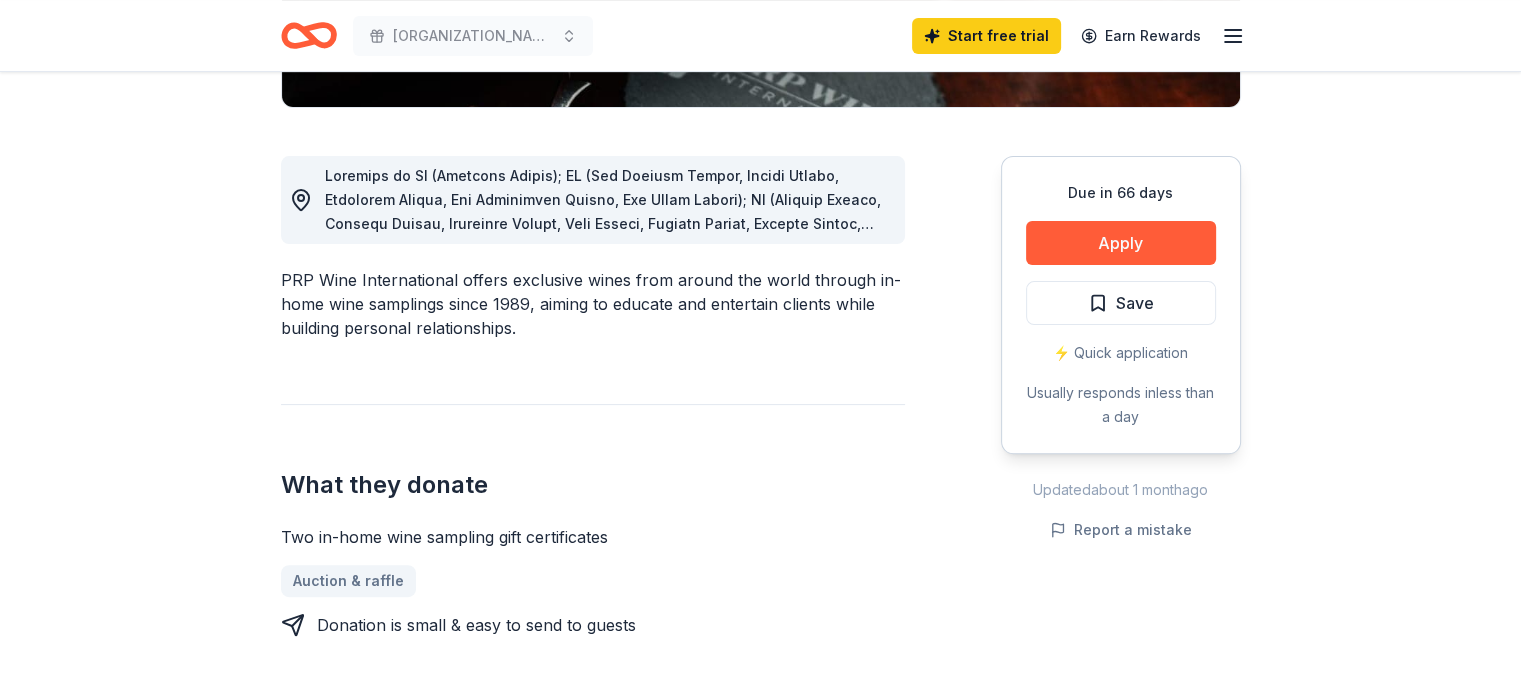 click at bounding box center (607, 451) 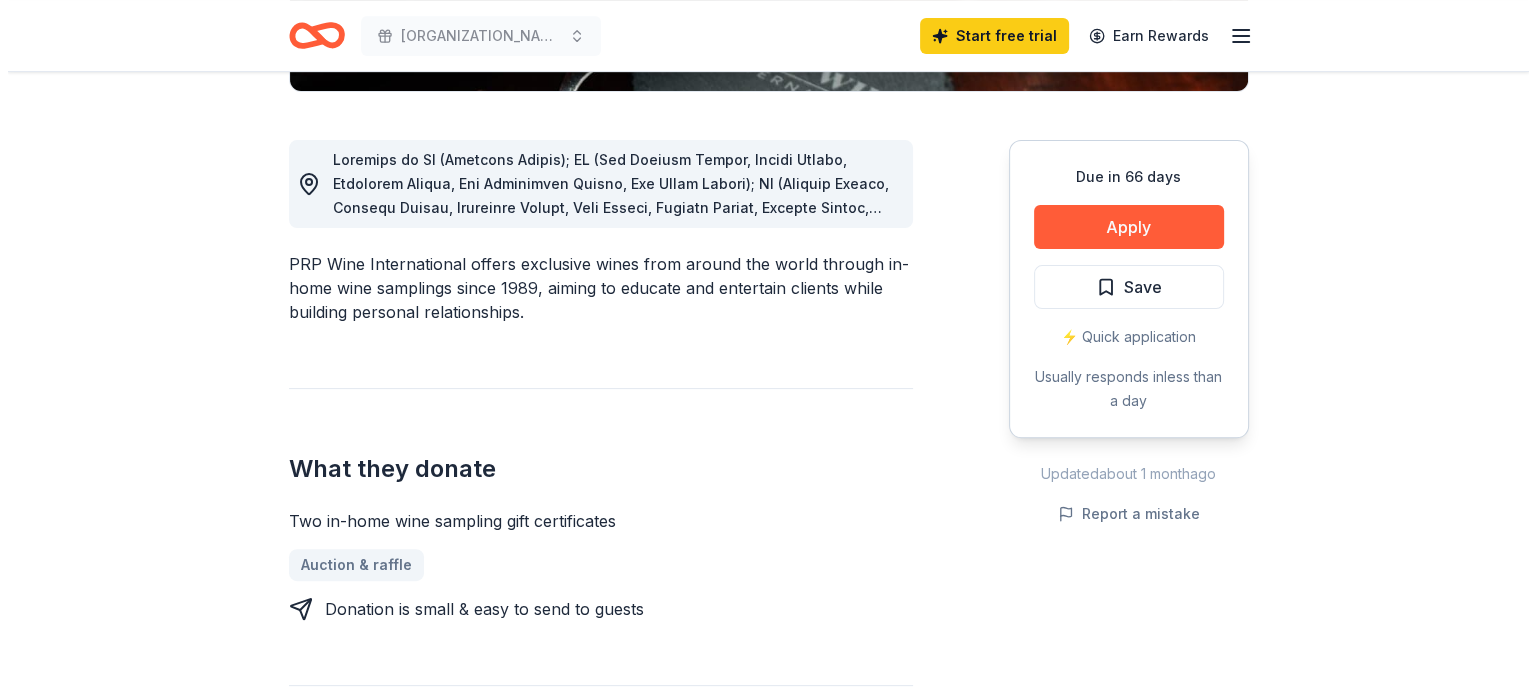 scroll, scrollTop: 400, scrollLeft: 0, axis: vertical 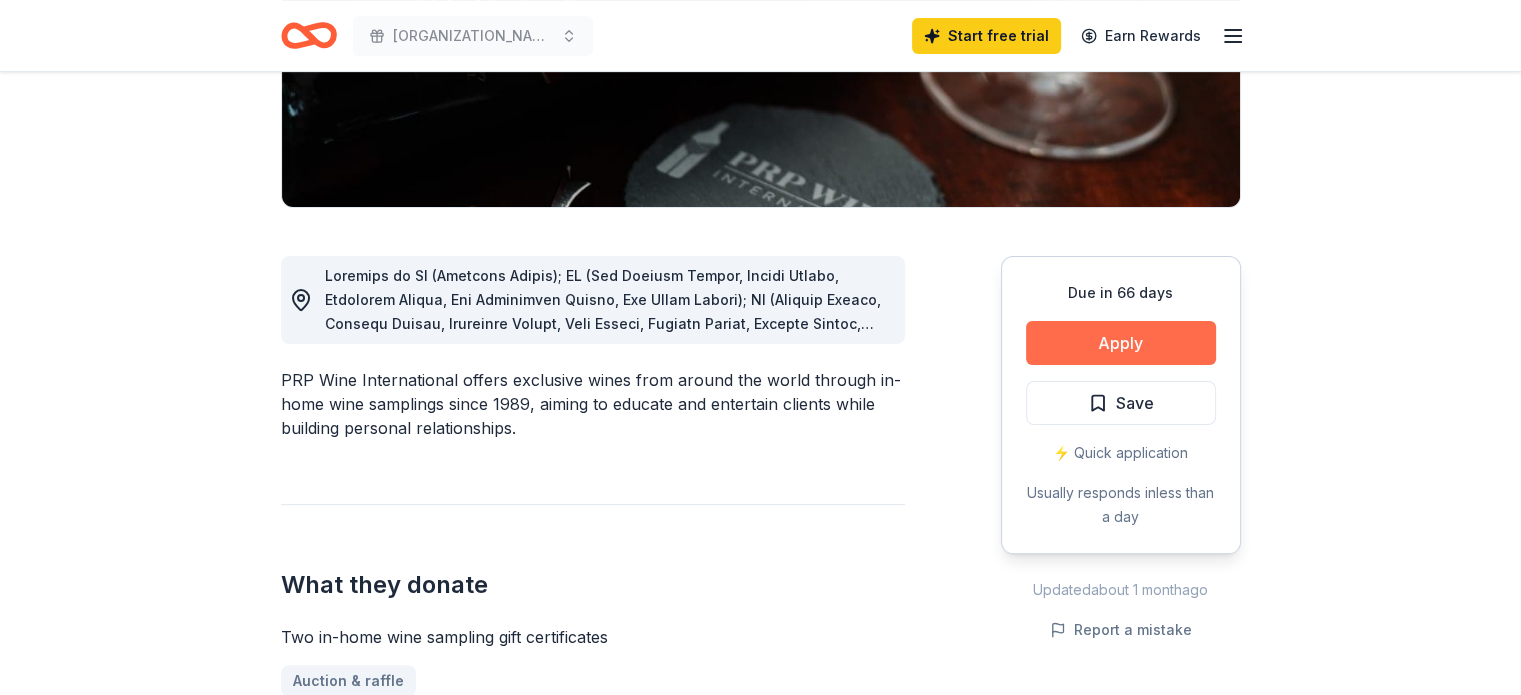 click on "Apply" at bounding box center [1121, 343] 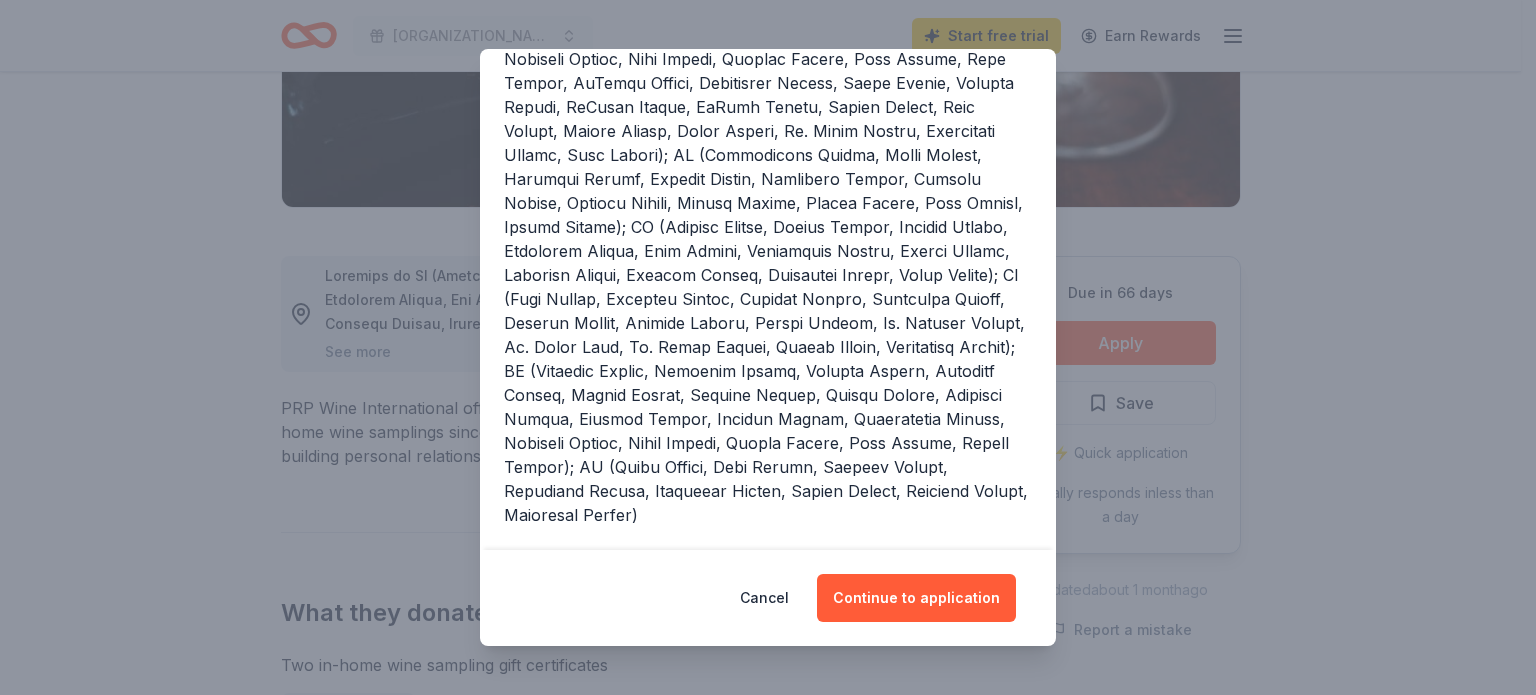 scroll, scrollTop: 500, scrollLeft: 0, axis: vertical 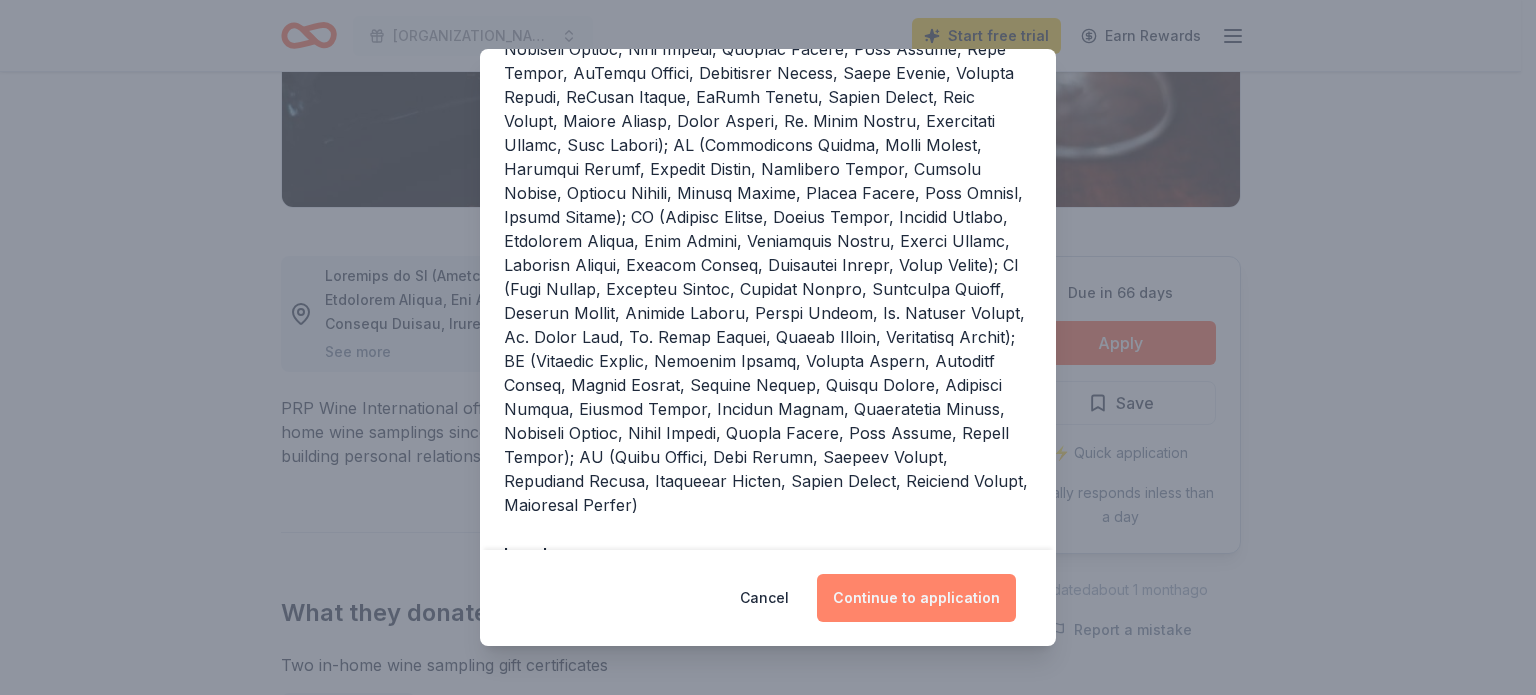 click on "Continue to application" at bounding box center [916, 598] 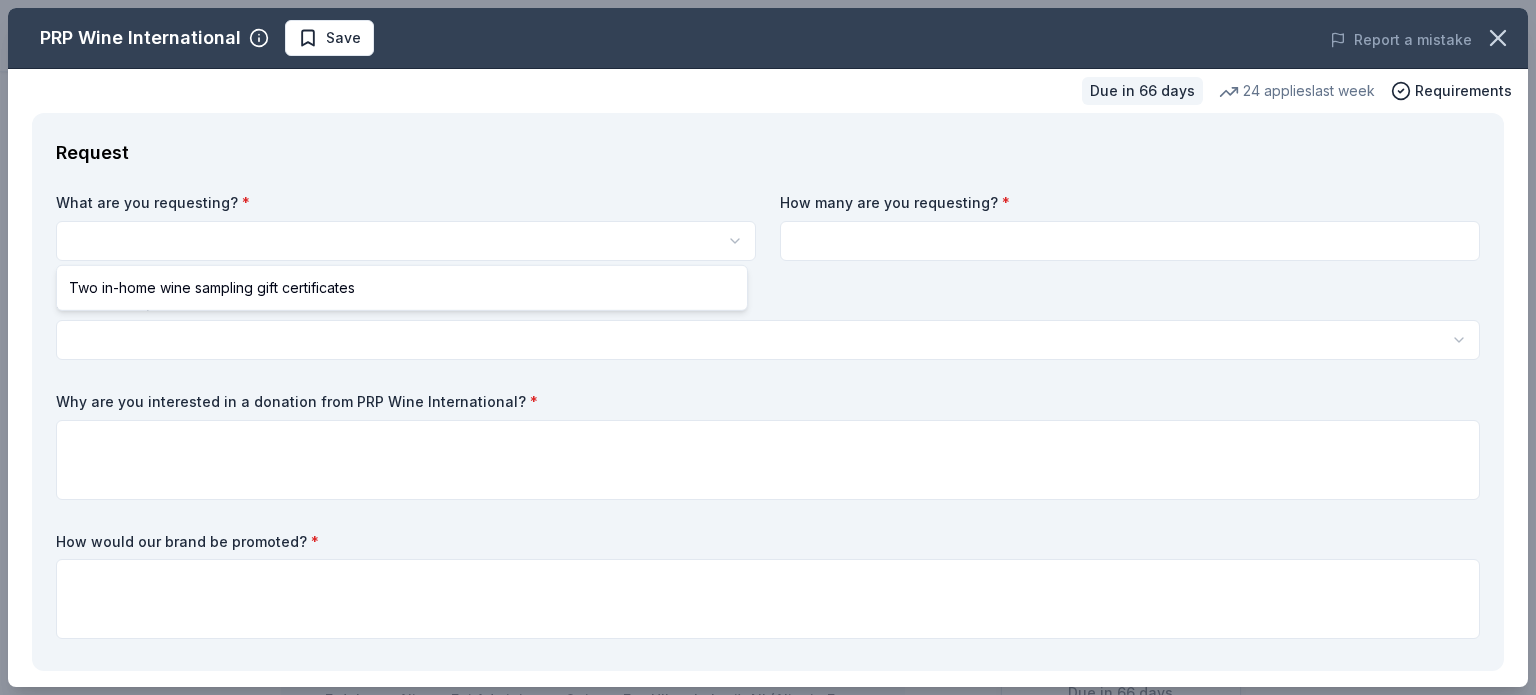 scroll, scrollTop: 0, scrollLeft: 0, axis: both 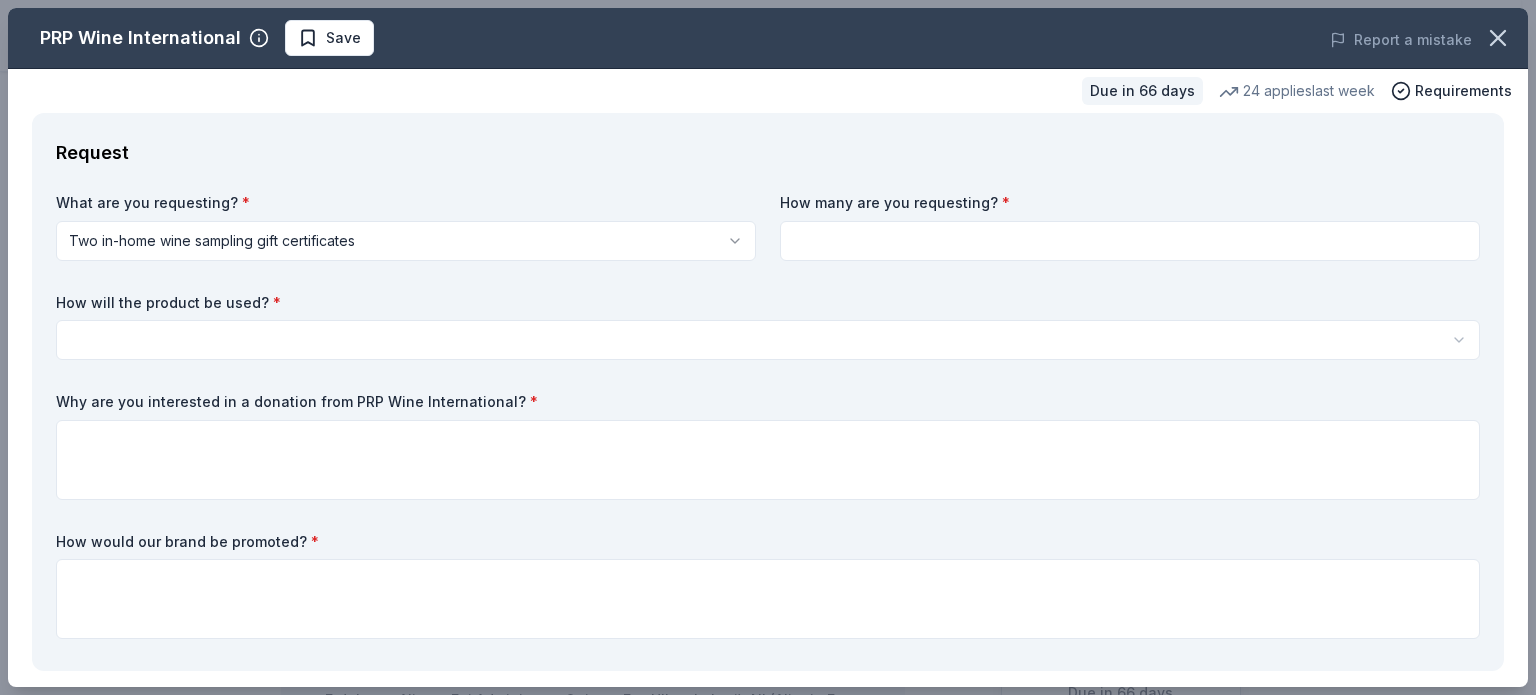 click at bounding box center [1130, 241] 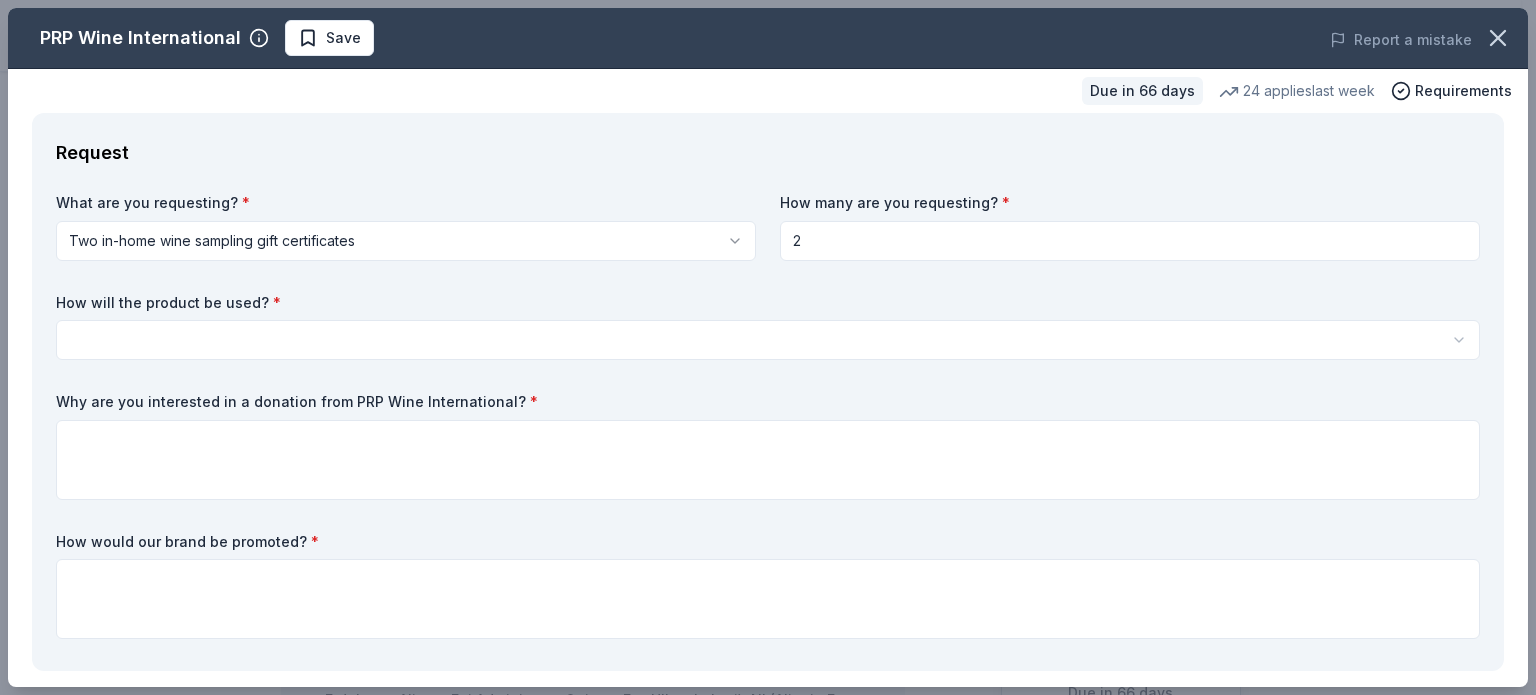 type on "2" 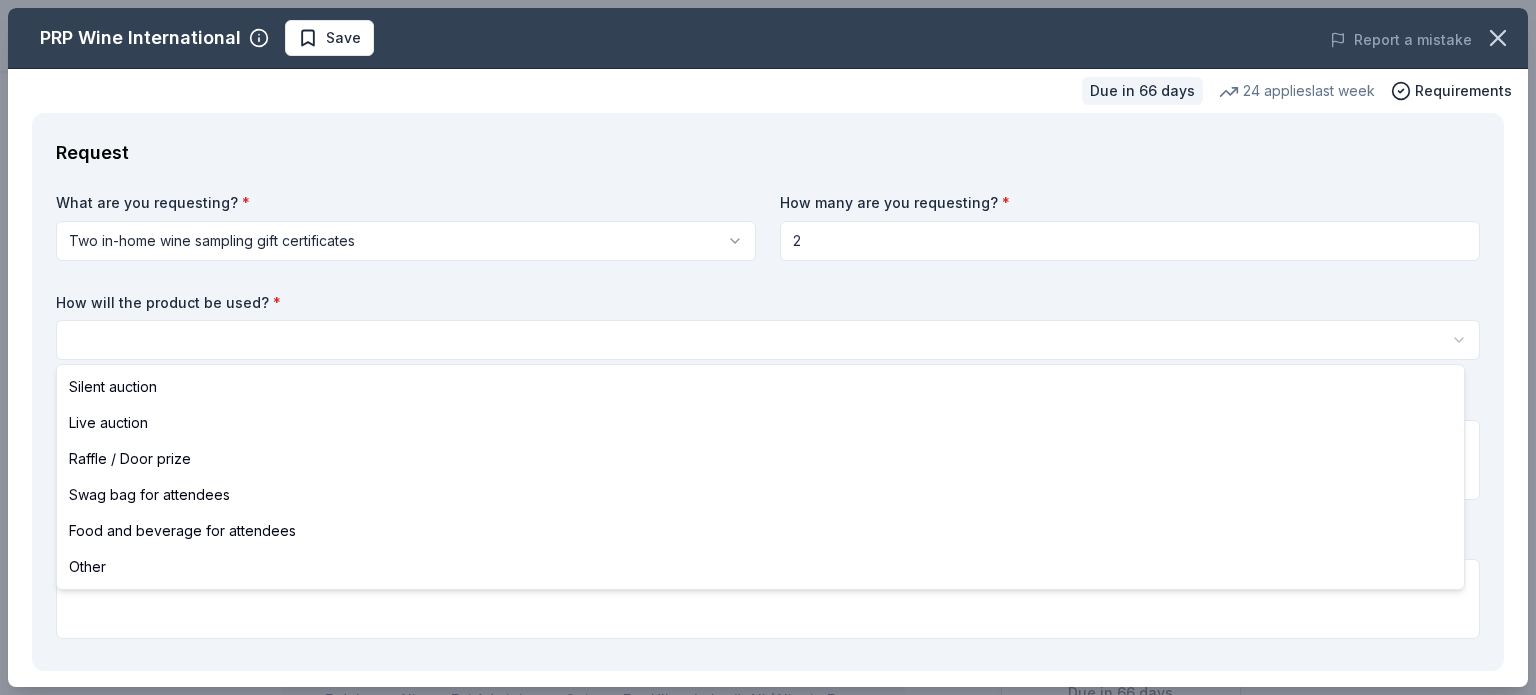 click on "Meredith Autism Program Fundraising Gala  Save Apply Due in 66 days Share PRP Wine International New • 2  reviews 24   applies  last week approval rate Share See more PRP Wine International offers exclusive wines from around the world through in-home wine samplings since 1989, aiming to educate and entertain clients while building personal relationships. What they donate Two in-home wine sampling gift certificates Auction & raffle Donation is small & easy to send to guests Who they donate to  Preferred 501(c)(3) preferred approval rate 20 % approved 30 % declined 50 % no response Start free Pro trial to view approval rates and average donation values Due in 66 days Apply Save ⚡️ Quick application Usually responds in  less than a day Updated  about 1 month  ago Report a mistake New • 2  reviews Whalen's Heroes February 2025 • Approved They sent 2 Gift certificates via email. Almost Home Chicago Inc.  February 2024 • Approved Leave a review Similar donors 3   applies  last week 43 days left Walmart" at bounding box center [768, 347] 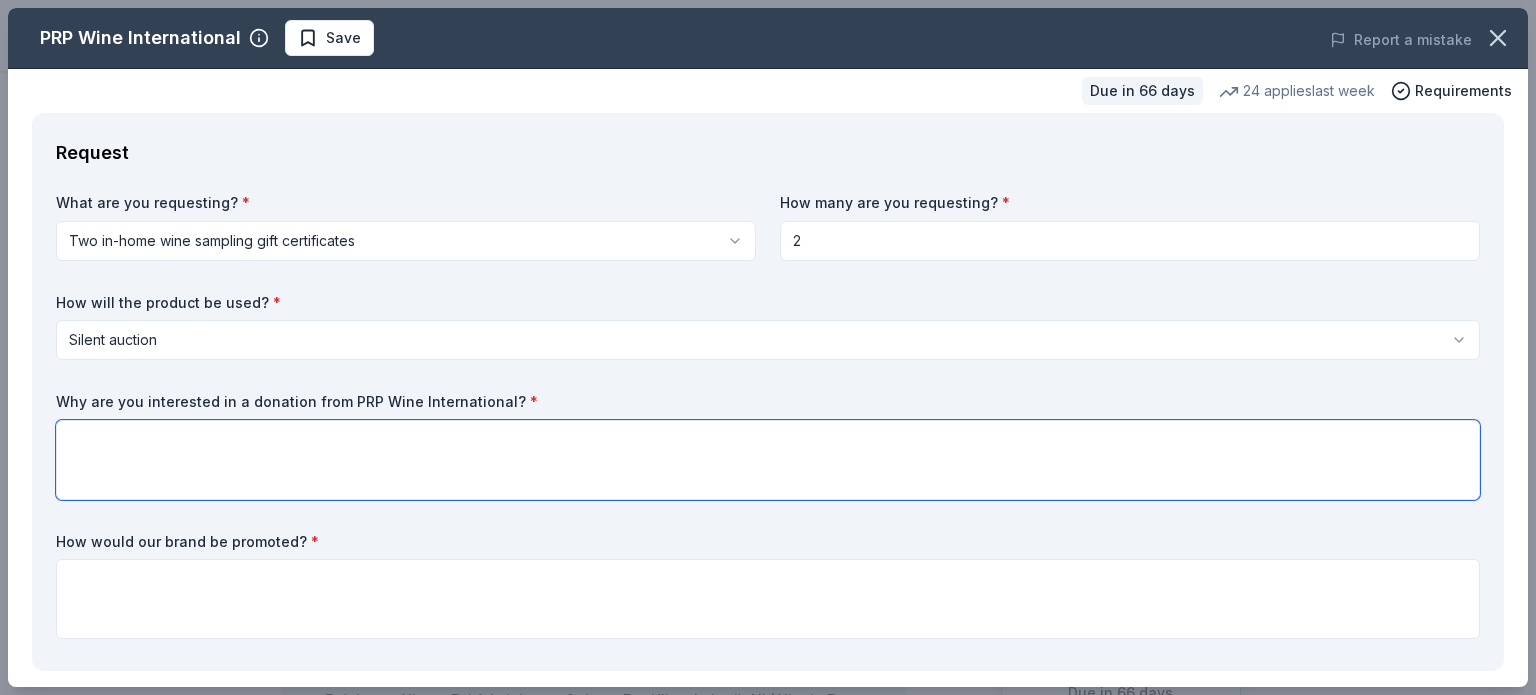 click at bounding box center [768, 460] 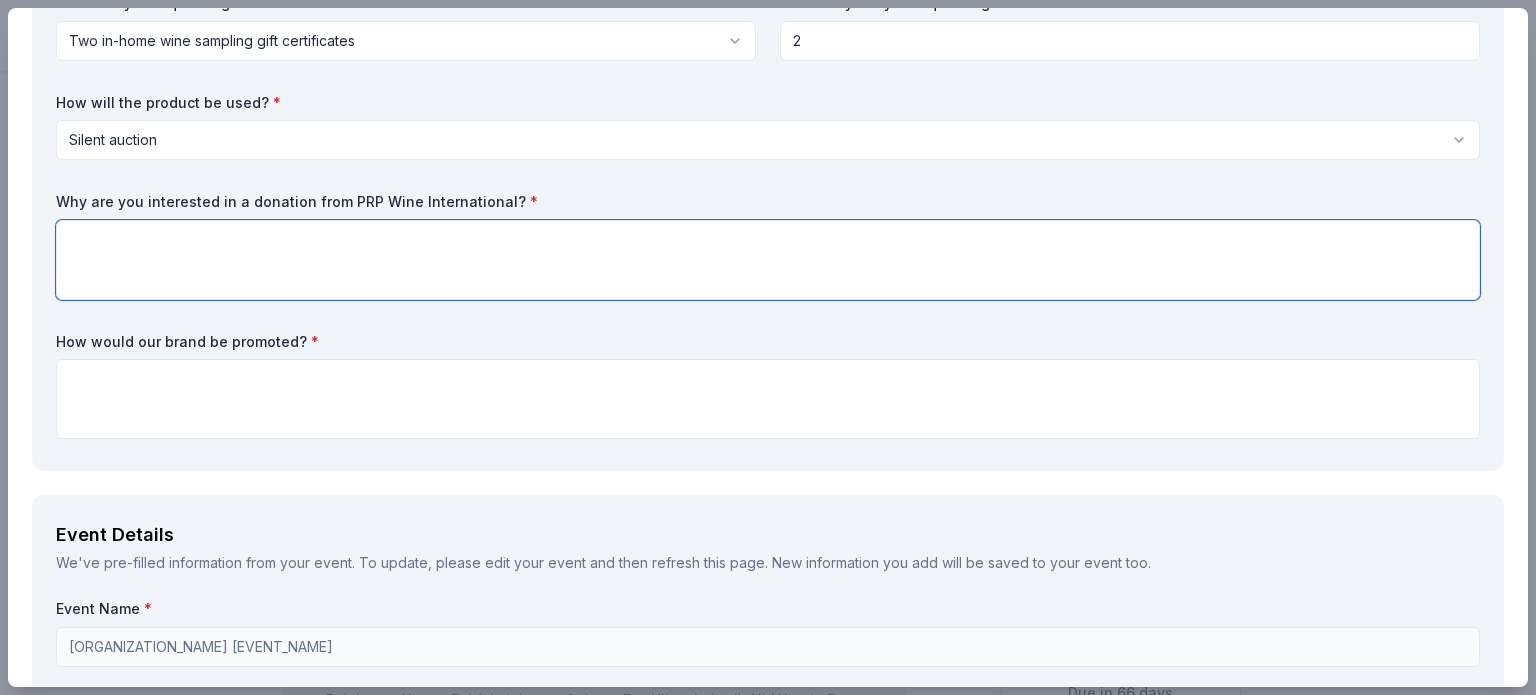 scroll, scrollTop: 100, scrollLeft: 0, axis: vertical 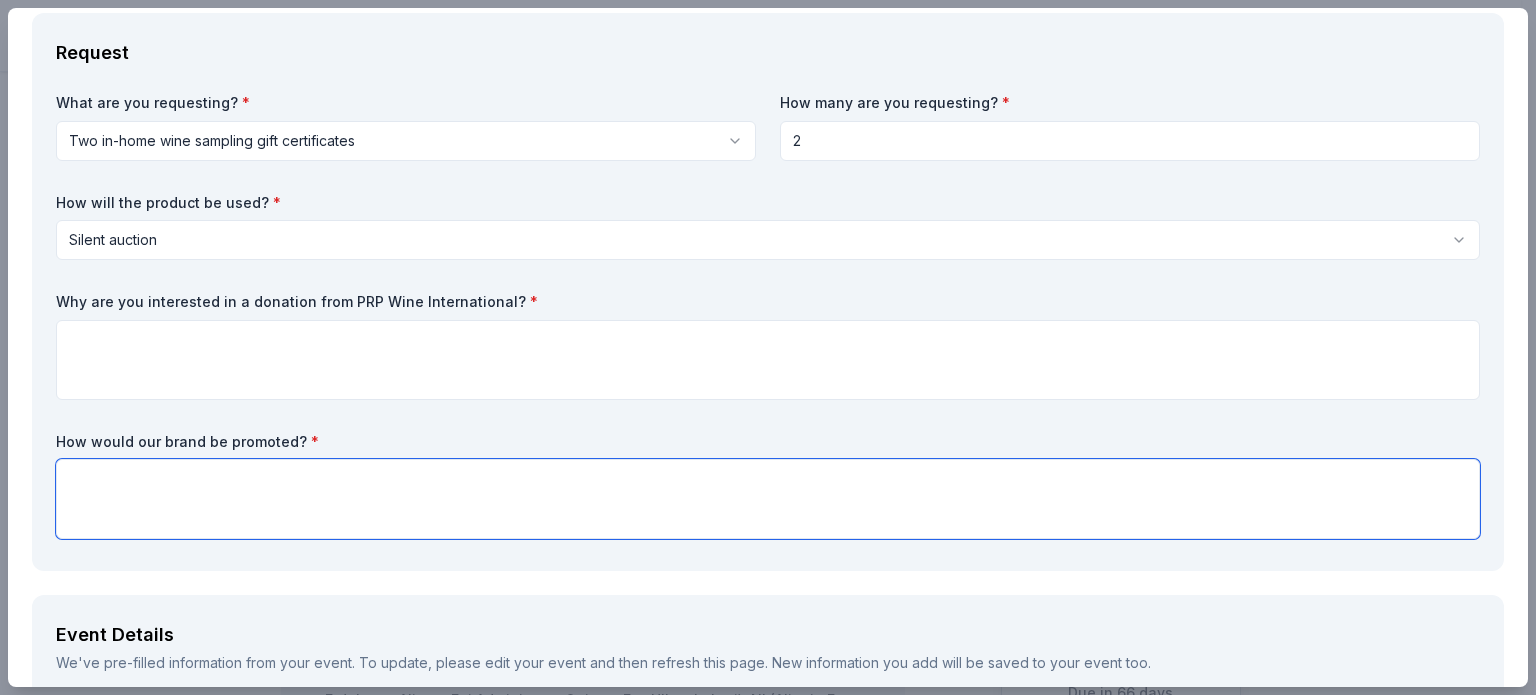 click at bounding box center (768, 499) 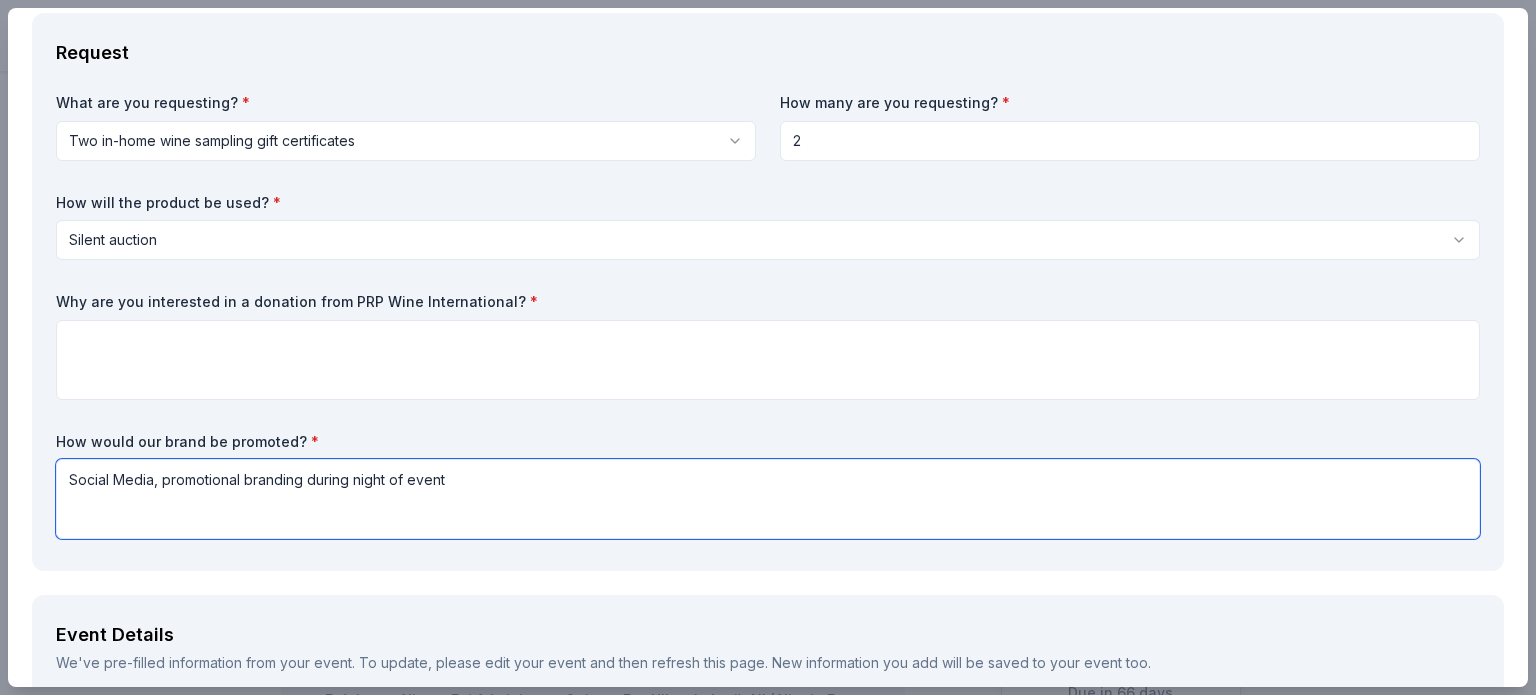 type on "Social Media, promotional branding during night of event" 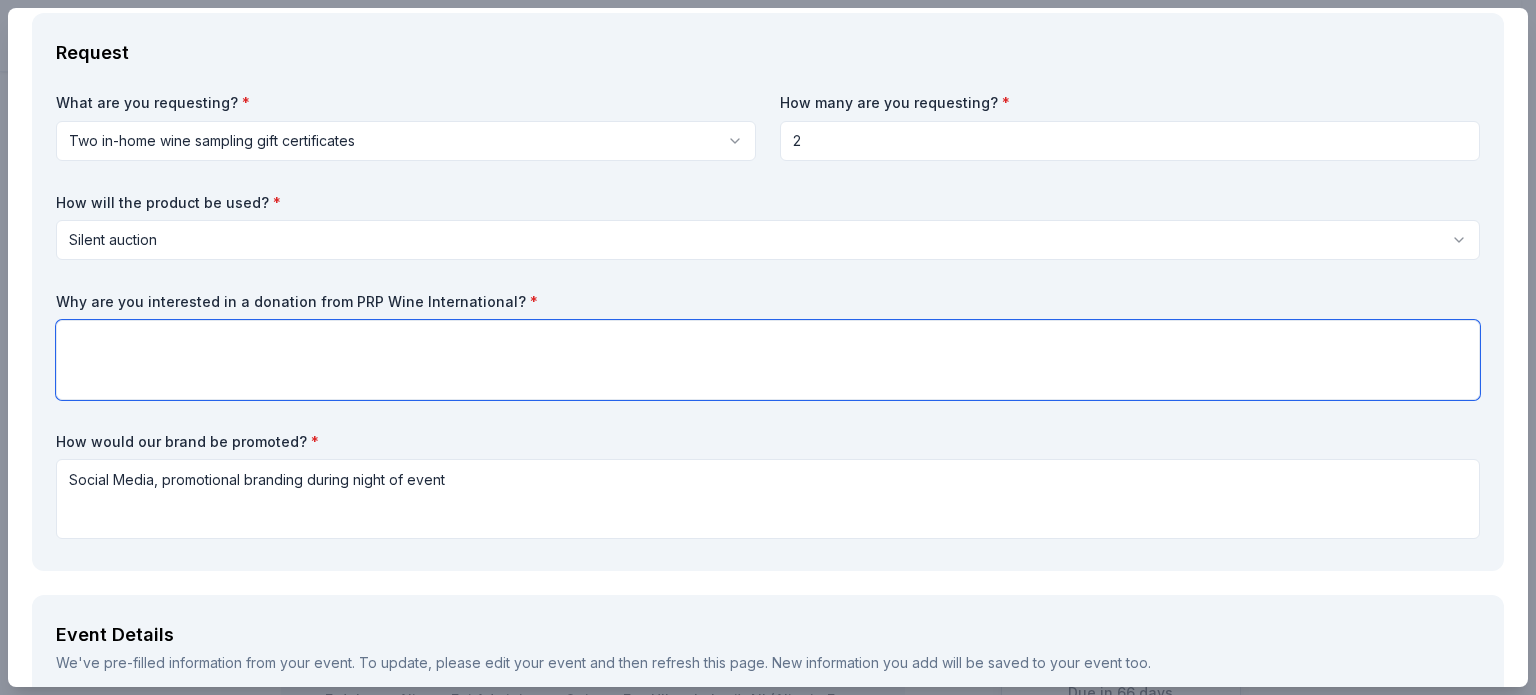 click at bounding box center [768, 360] 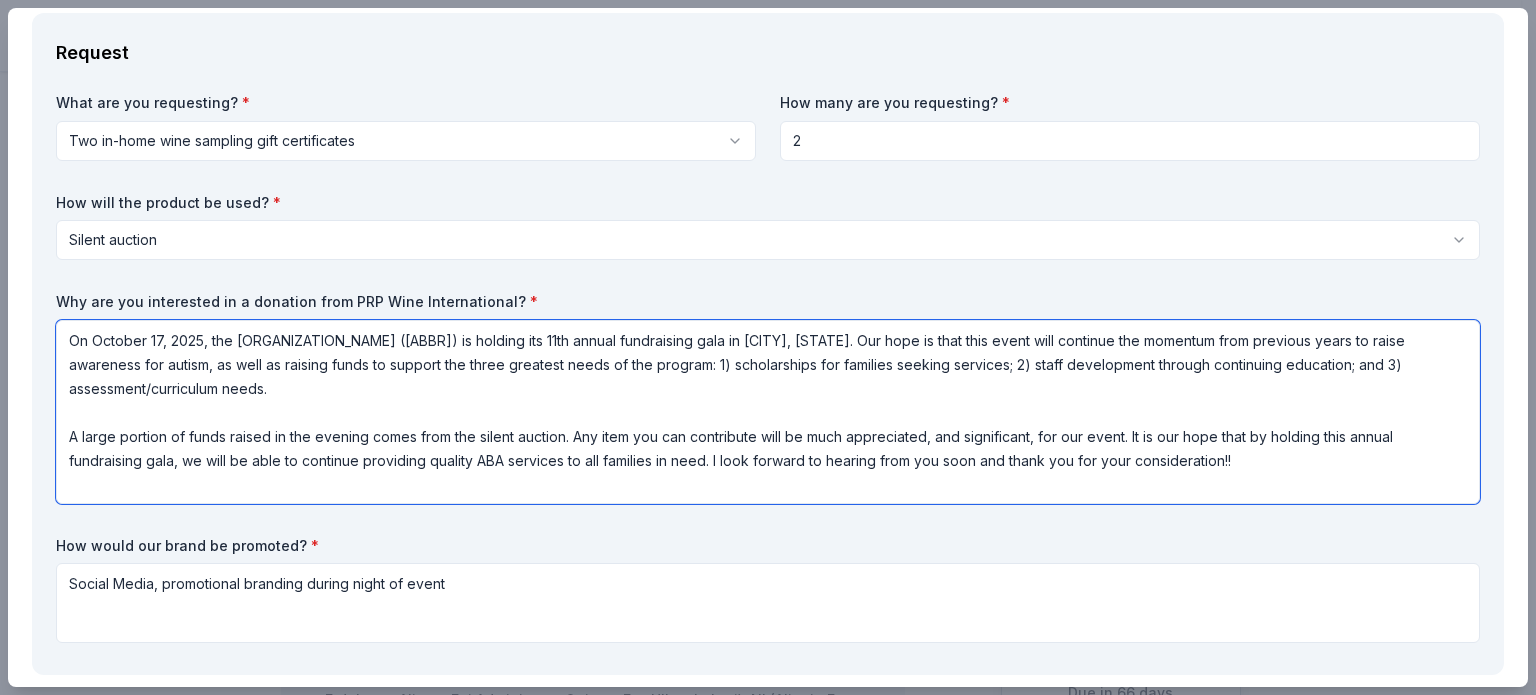 scroll, scrollTop: 1, scrollLeft: 0, axis: vertical 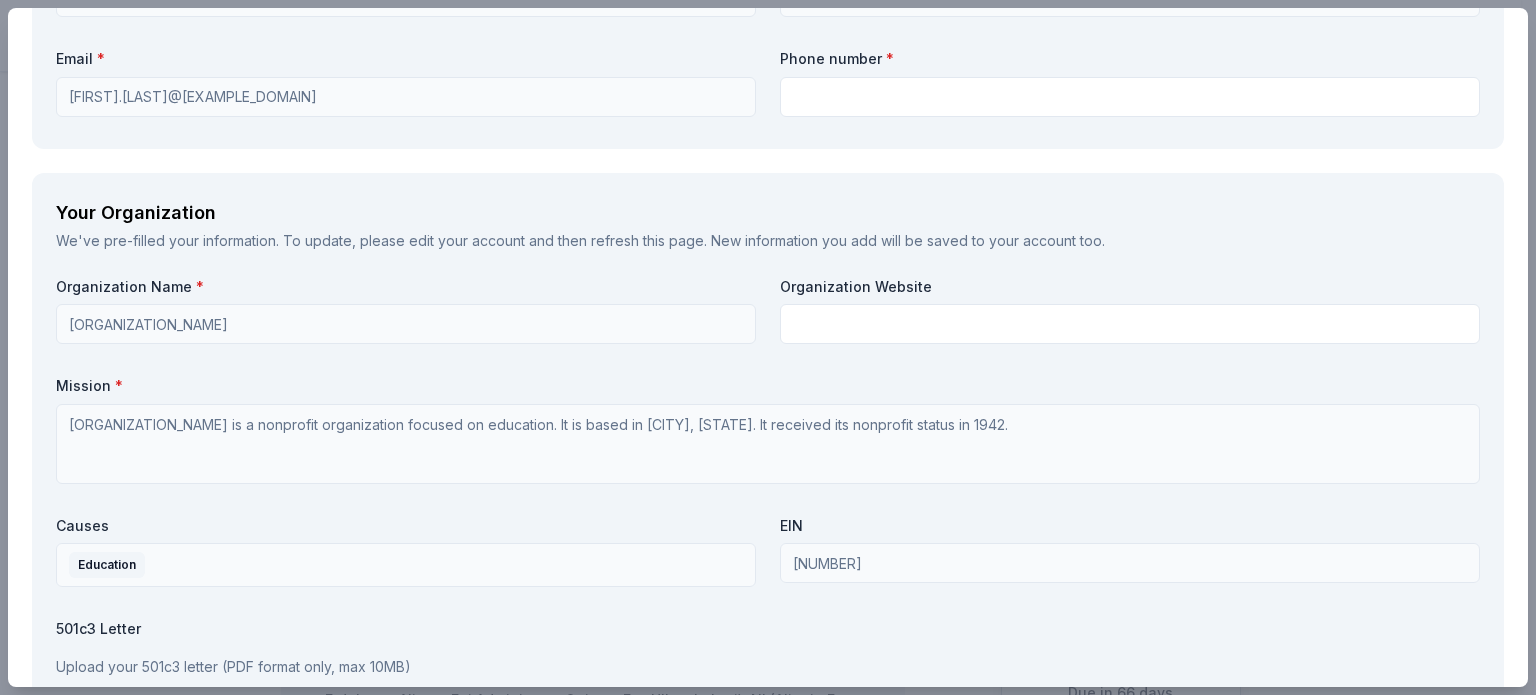 type on "On October 17, 2025, the Meredith Autism Program (MAP) is holding its 11th annual fundraising gala in Raleigh, NC. Our hope is that this event will continue the momentum from previous years to raise awareness for autism, as well as raising funds to support the three greatest needs of the program: 1) scholarships for families seeking services; 2) staff development through continuing education; and 3) assessment/curriculum needs.
A large portion of funds raised in the evening comes from the silent auction. Any item you can contribute will be much appreciated, and significant, for our event. It is our hope that by holding this annual fundraising gala, we will be able to continue providing quality ABA services to all families in need. I look forward to hearing from you soon and thank you for your consideration!!" 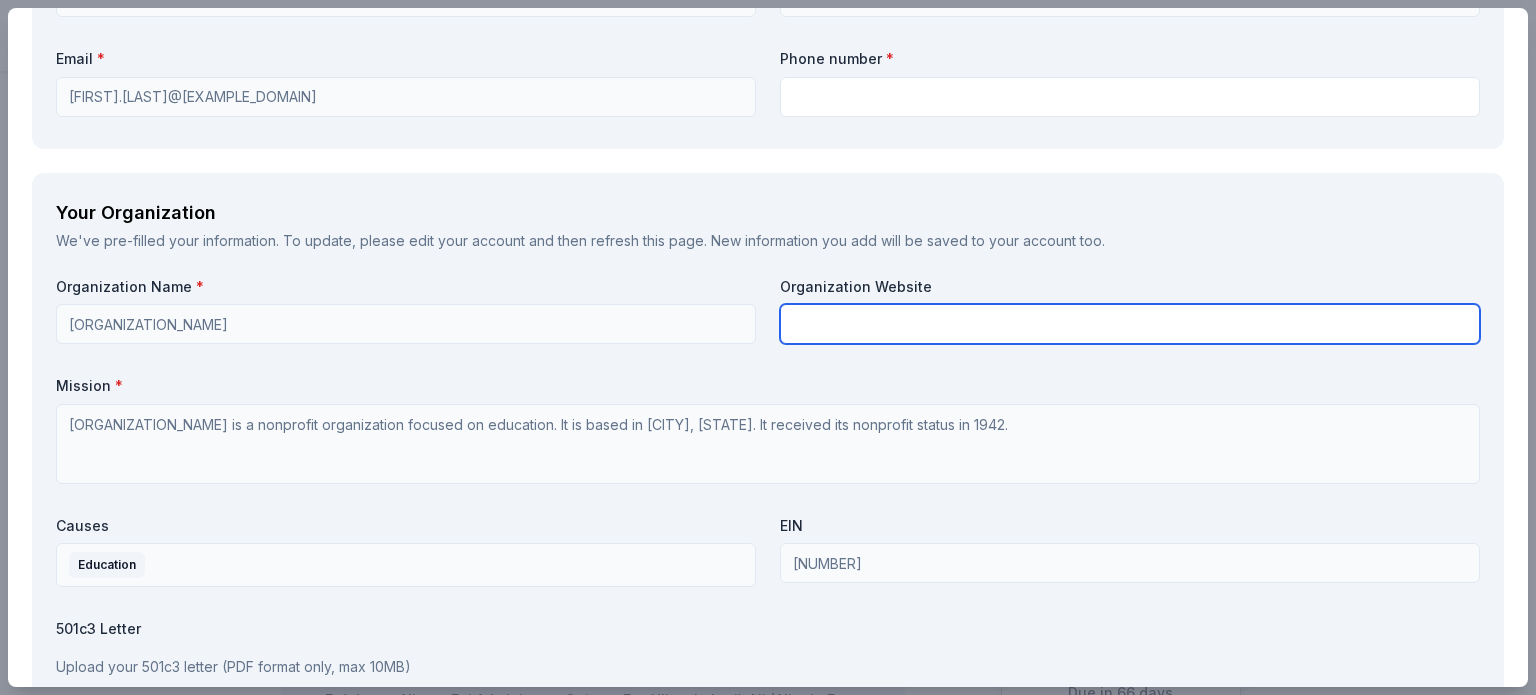 click at bounding box center [1130, 324] 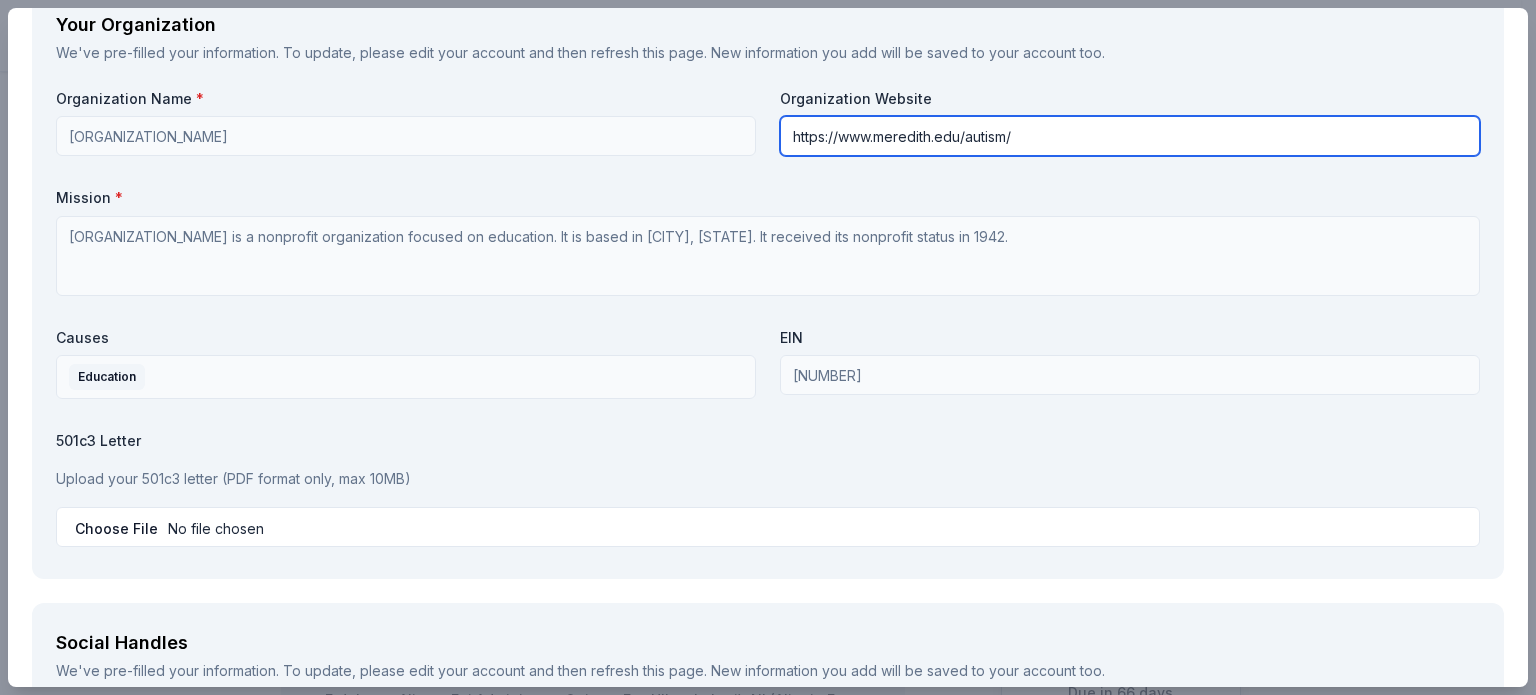 scroll, scrollTop: 2100, scrollLeft: 0, axis: vertical 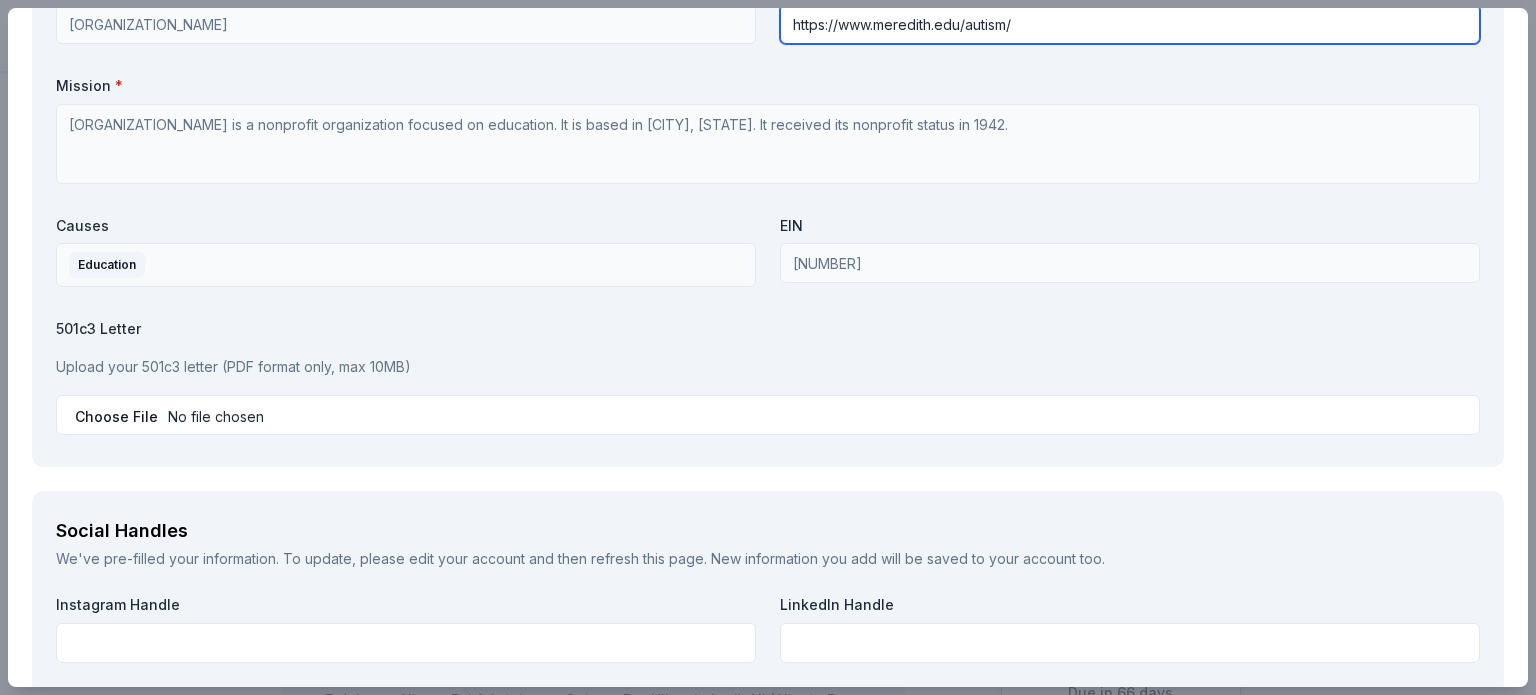type on "https://www.meredith.edu/autism/" 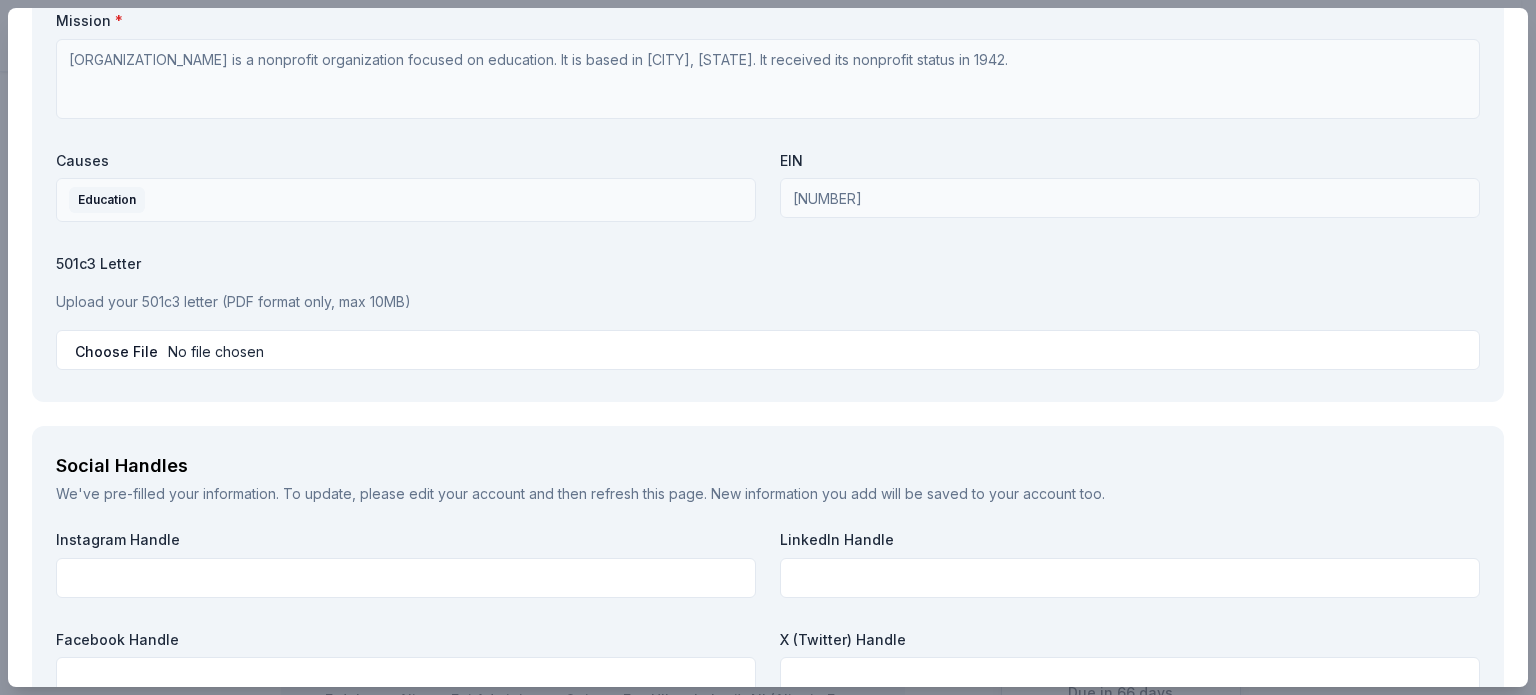 scroll, scrollTop: 2200, scrollLeft: 0, axis: vertical 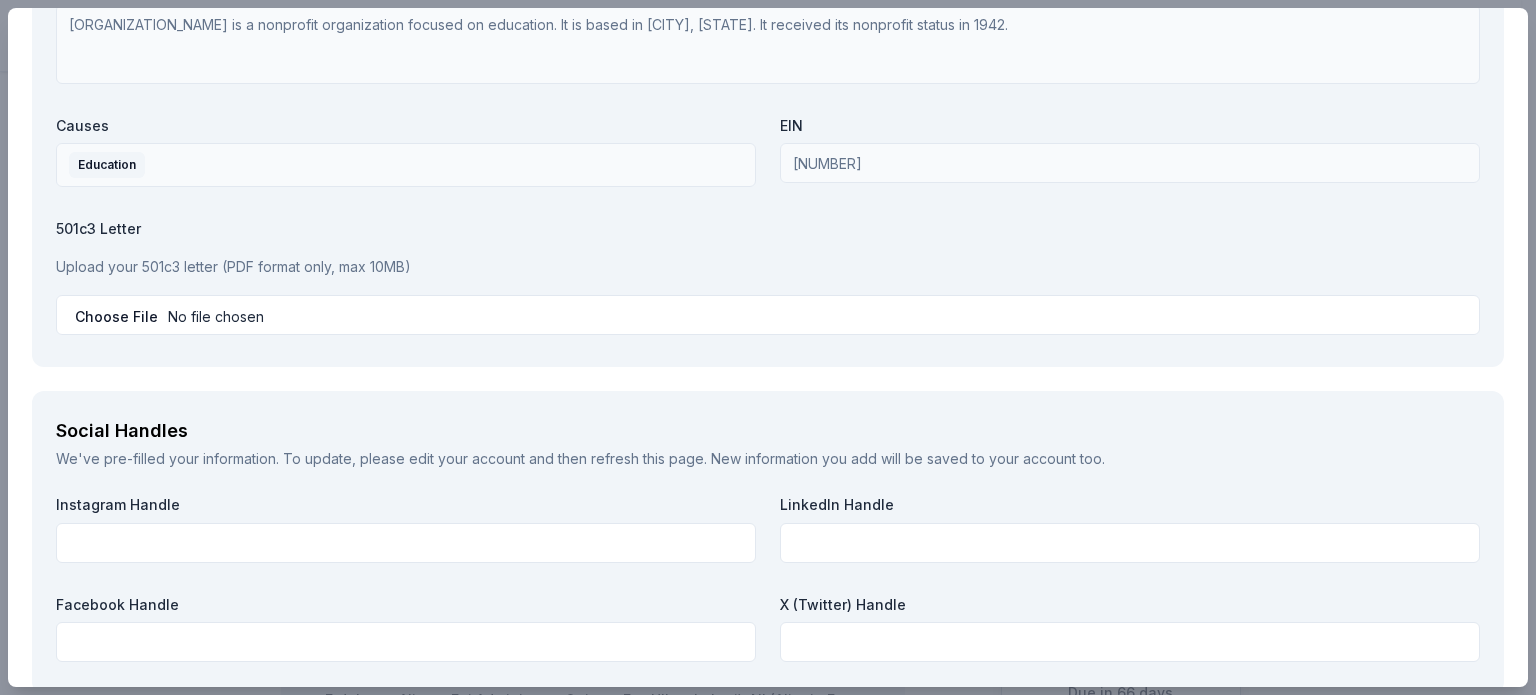 click on "Upload your 501c3 letter (PDF format only, max 10MB)" at bounding box center (768, 267) 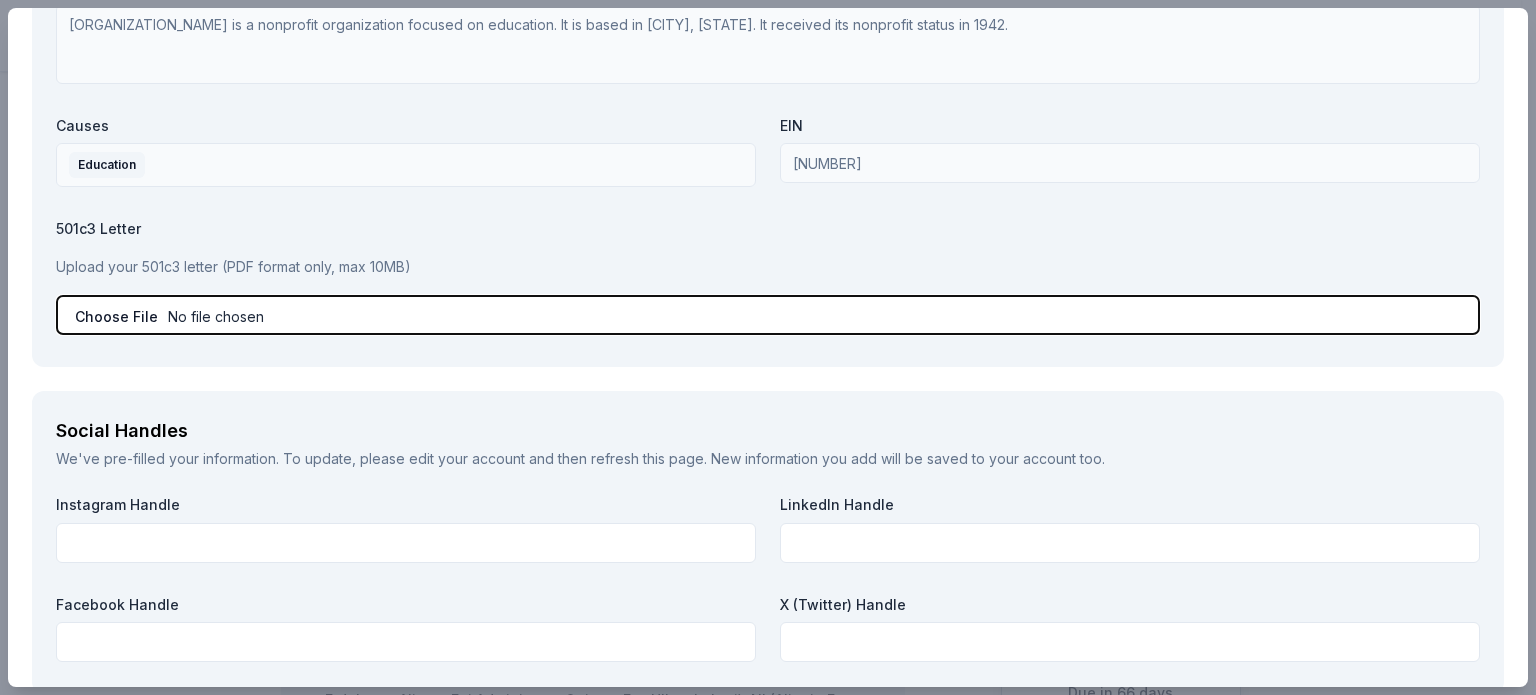 click at bounding box center (768, 315) 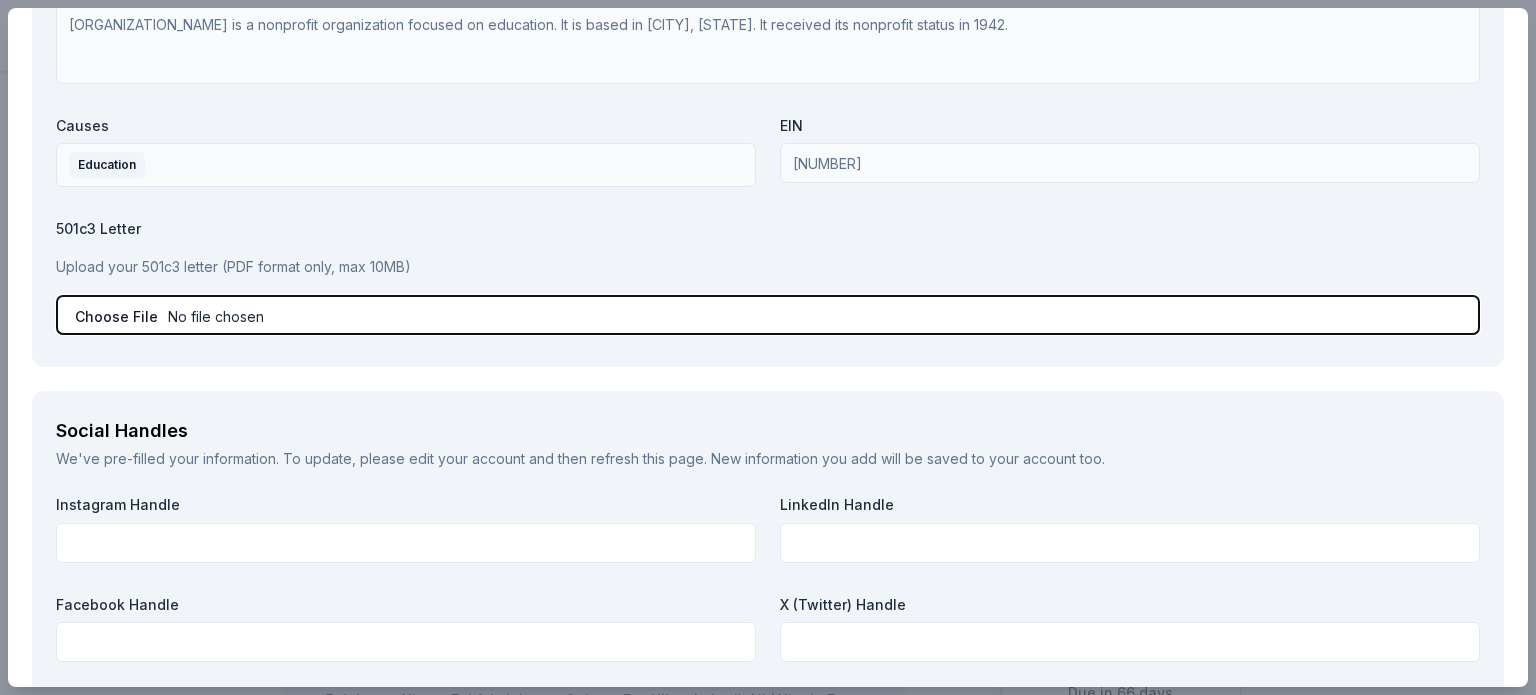 type on "C:\fakepath\Meredith College Autsim Program 501c3.pdf" 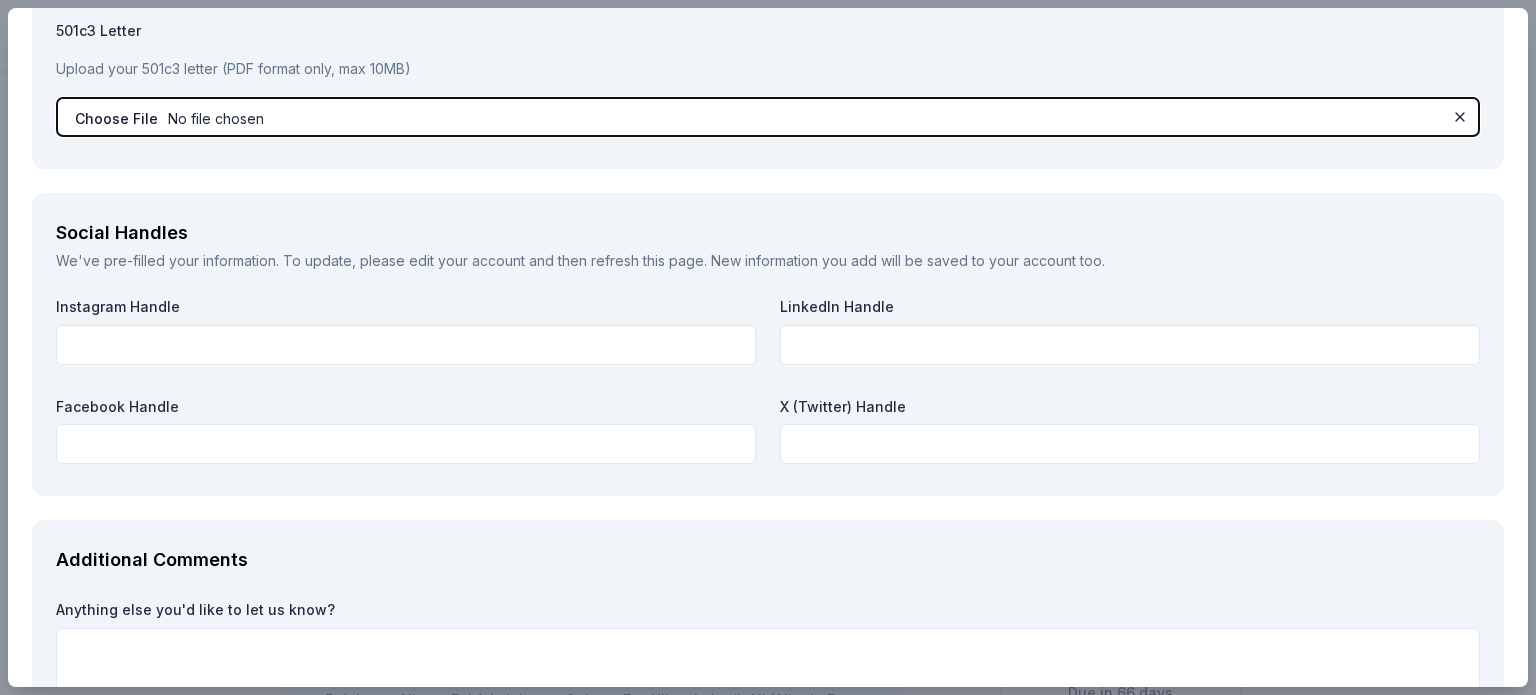 scroll, scrollTop: 2400, scrollLeft: 0, axis: vertical 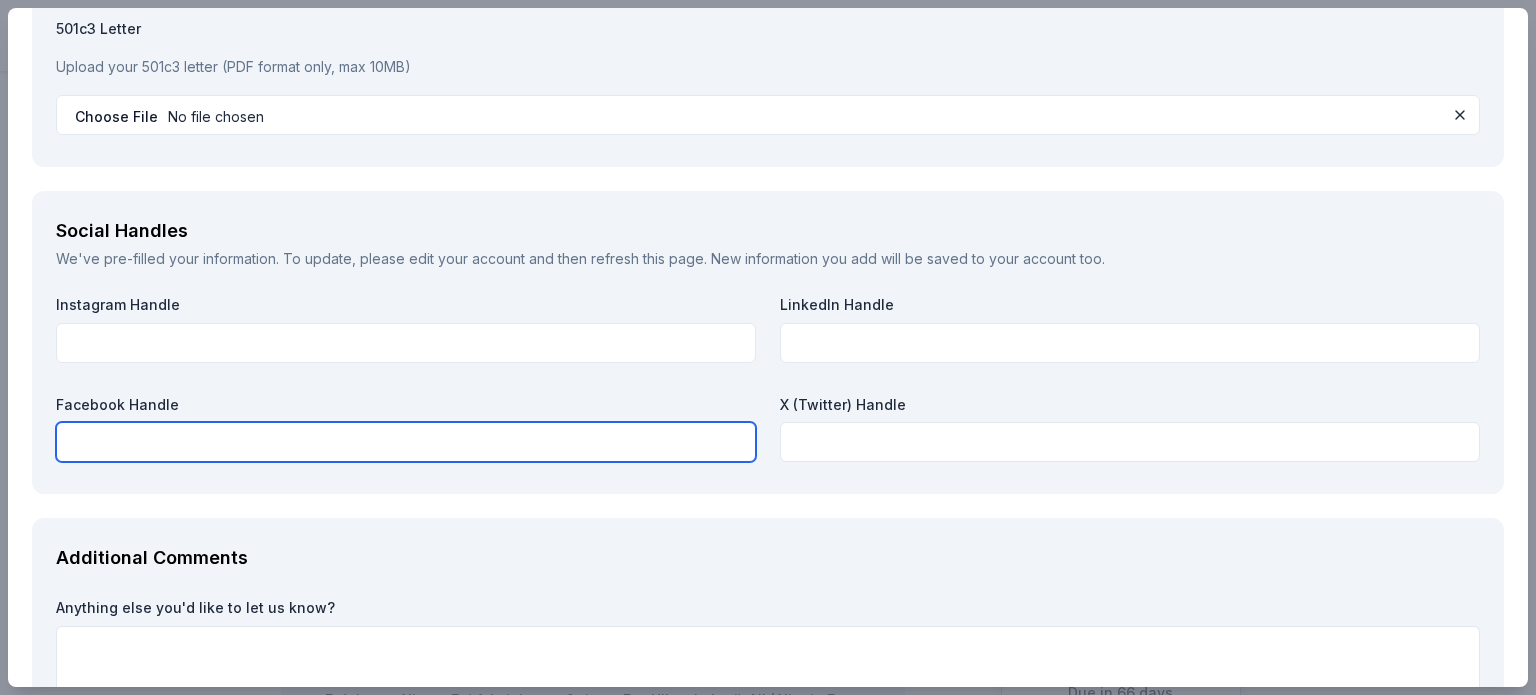 click at bounding box center (406, 442) 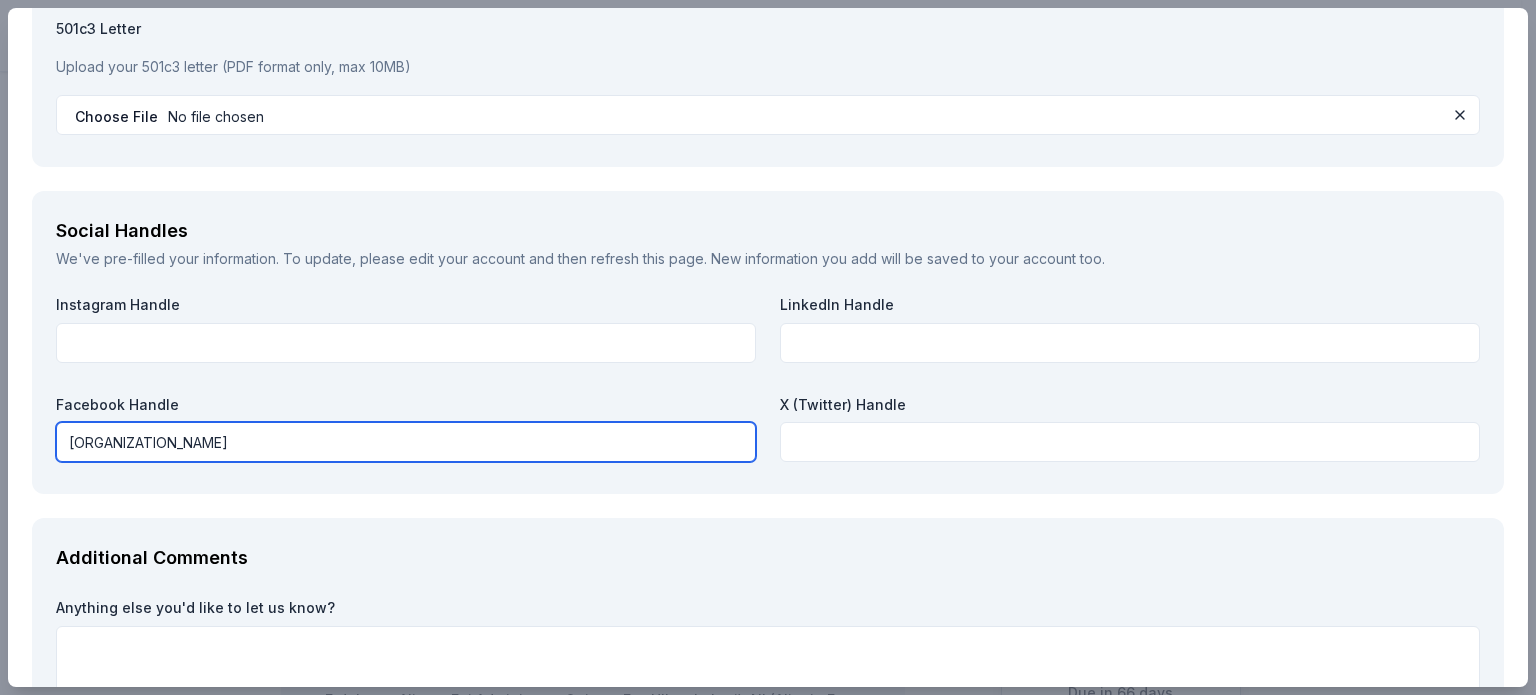 type on "Meredith Autism Program" 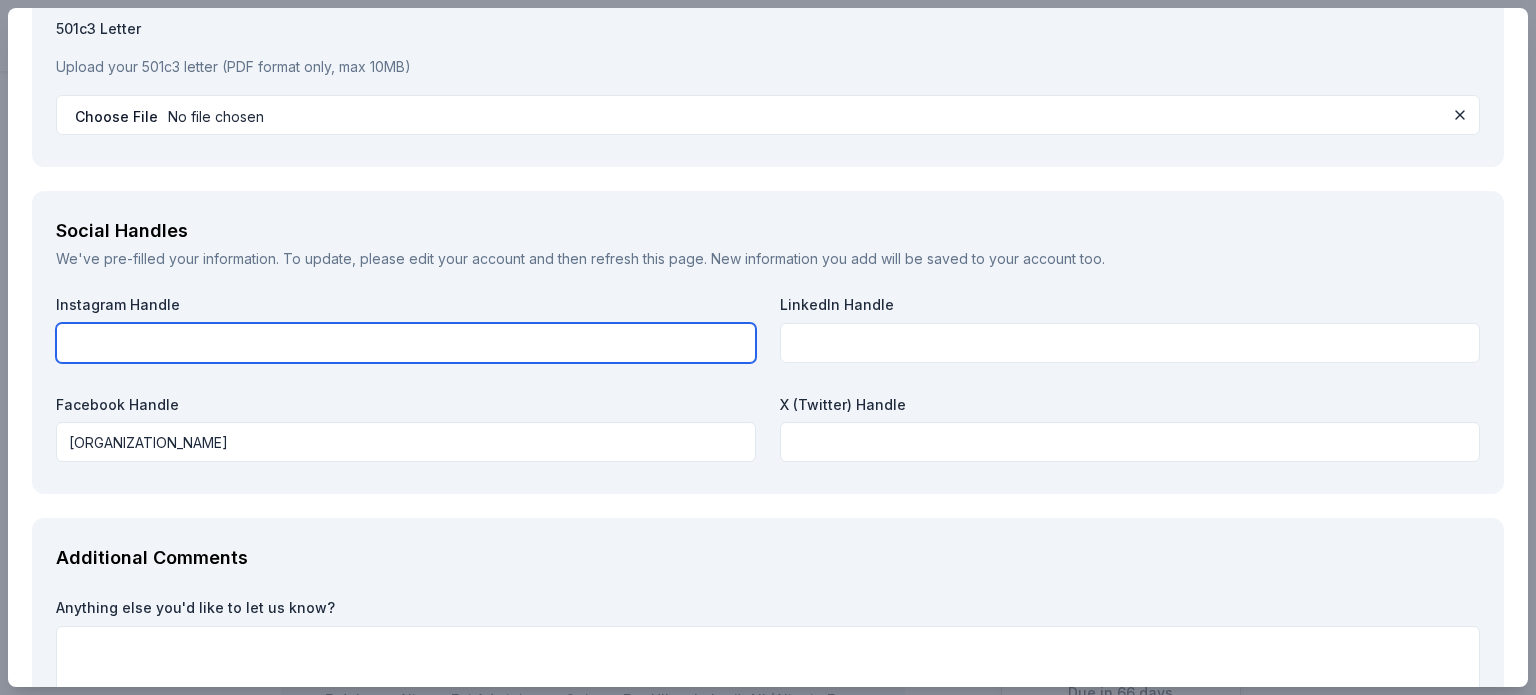 click at bounding box center [406, 343] 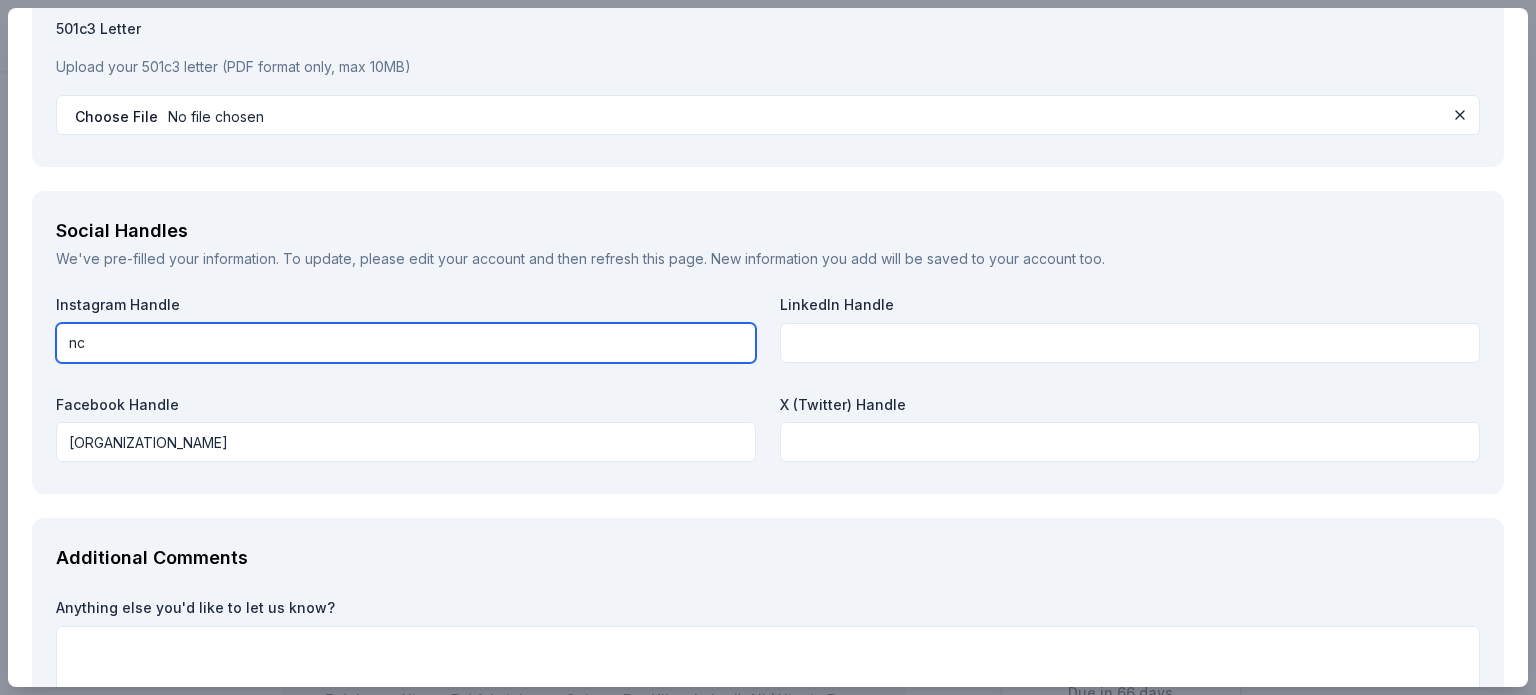 type on "n" 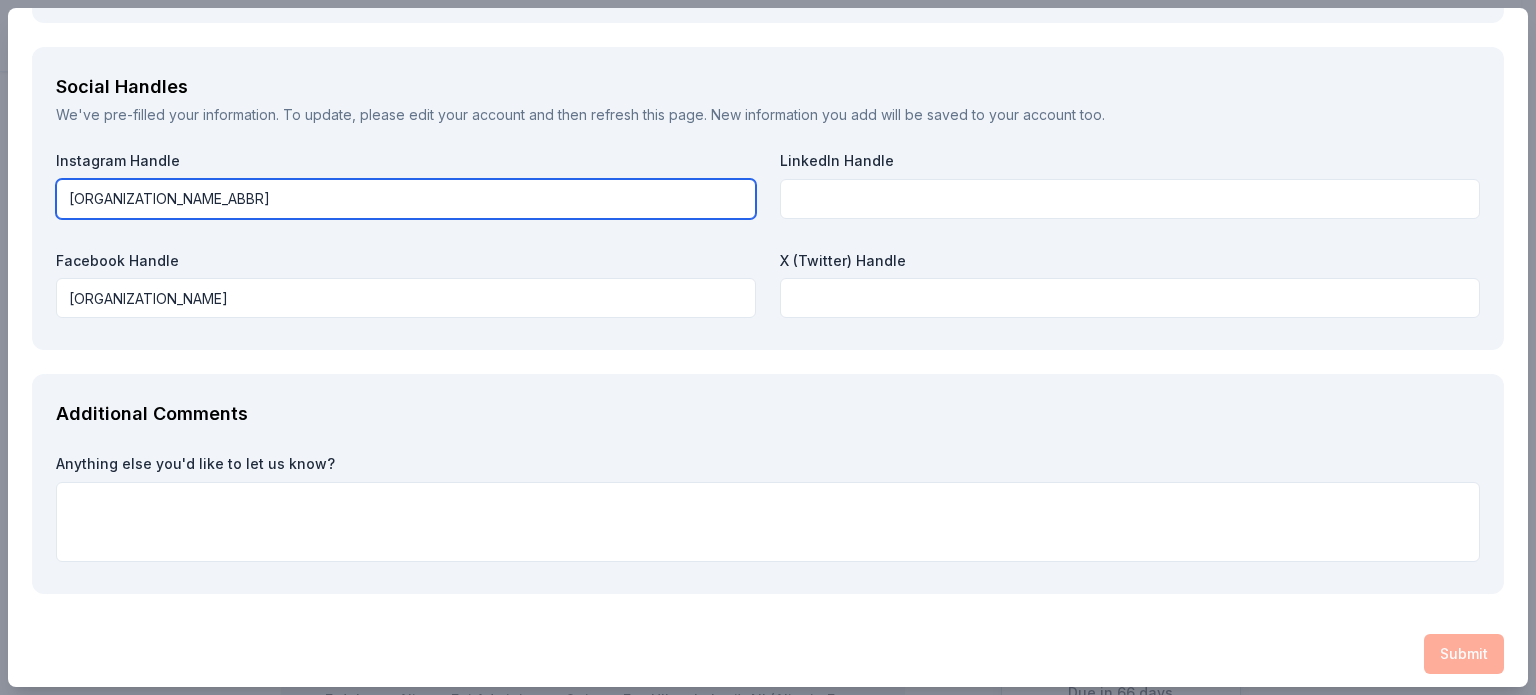 scroll, scrollTop: 2552, scrollLeft: 0, axis: vertical 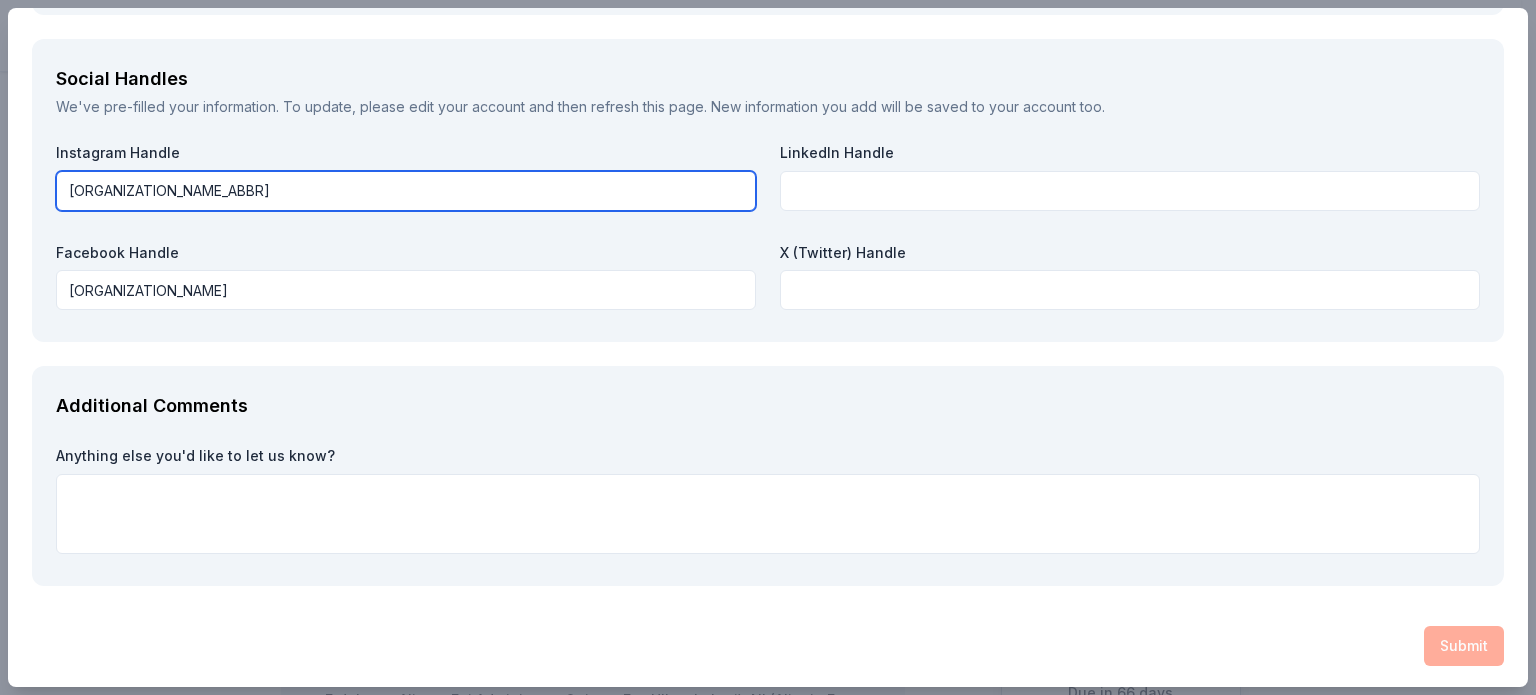 type on "mcautism" 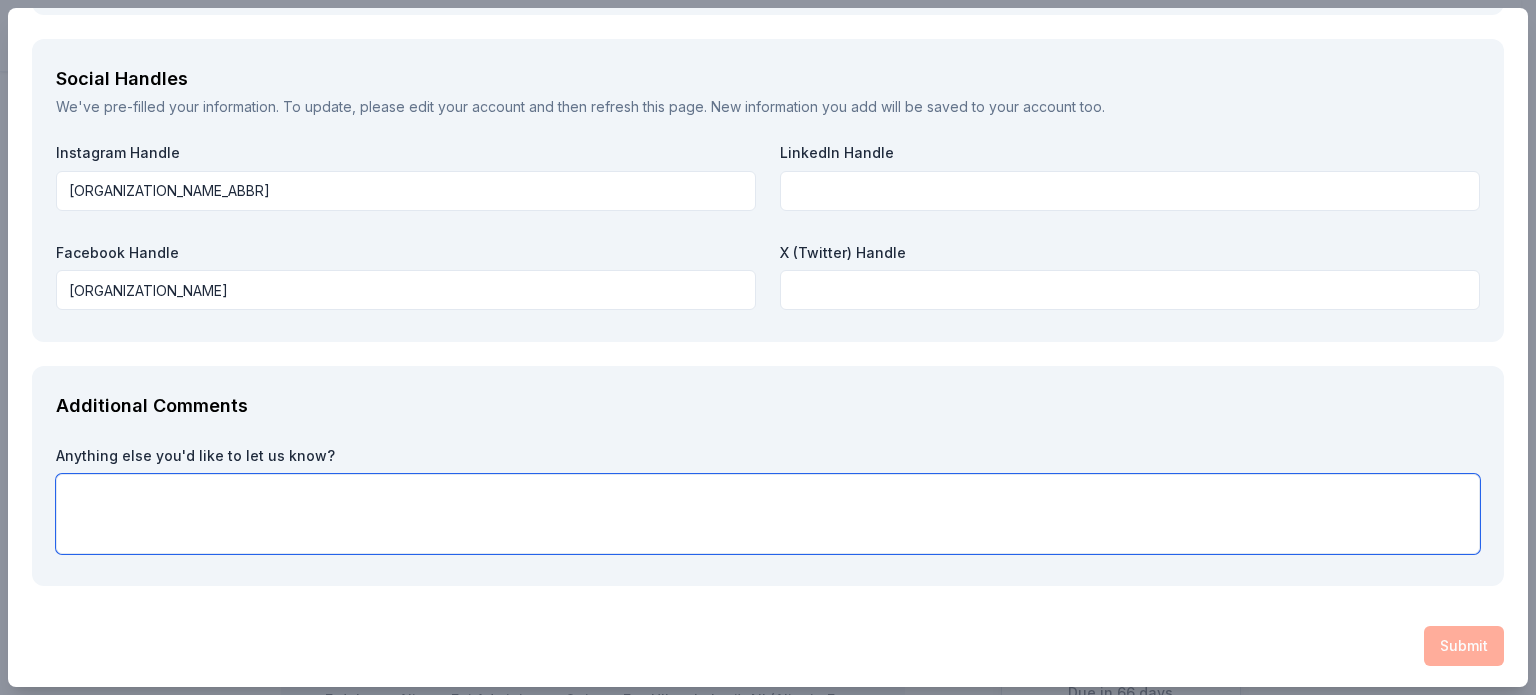 click at bounding box center (768, 514) 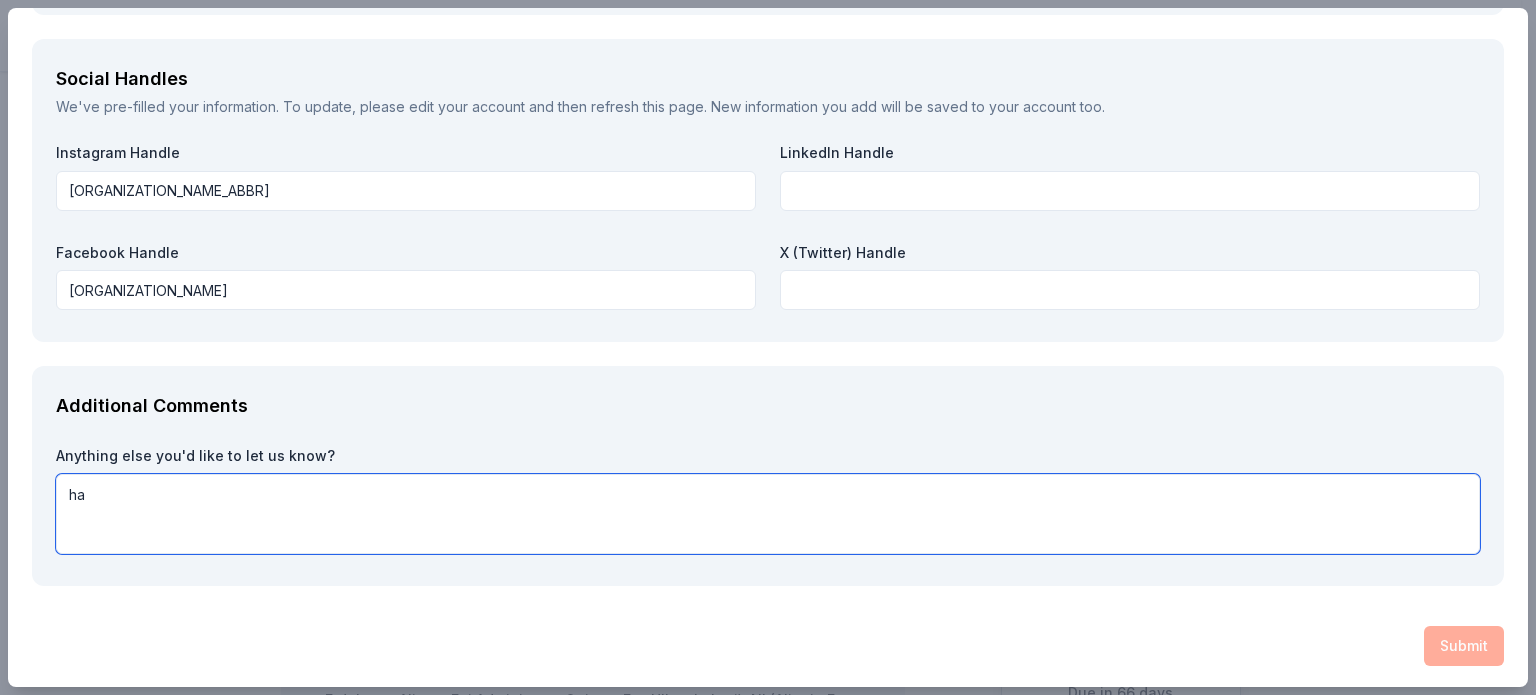type on "h" 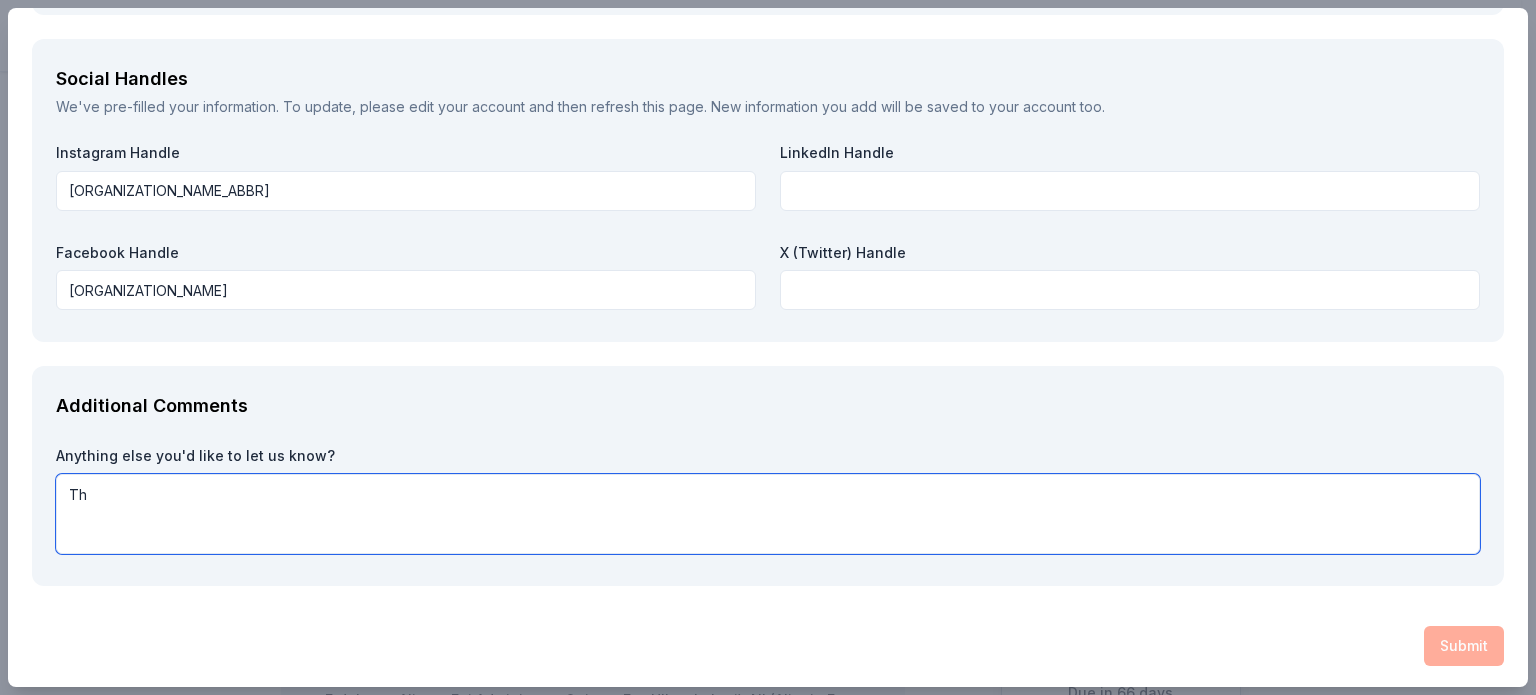 type on "T" 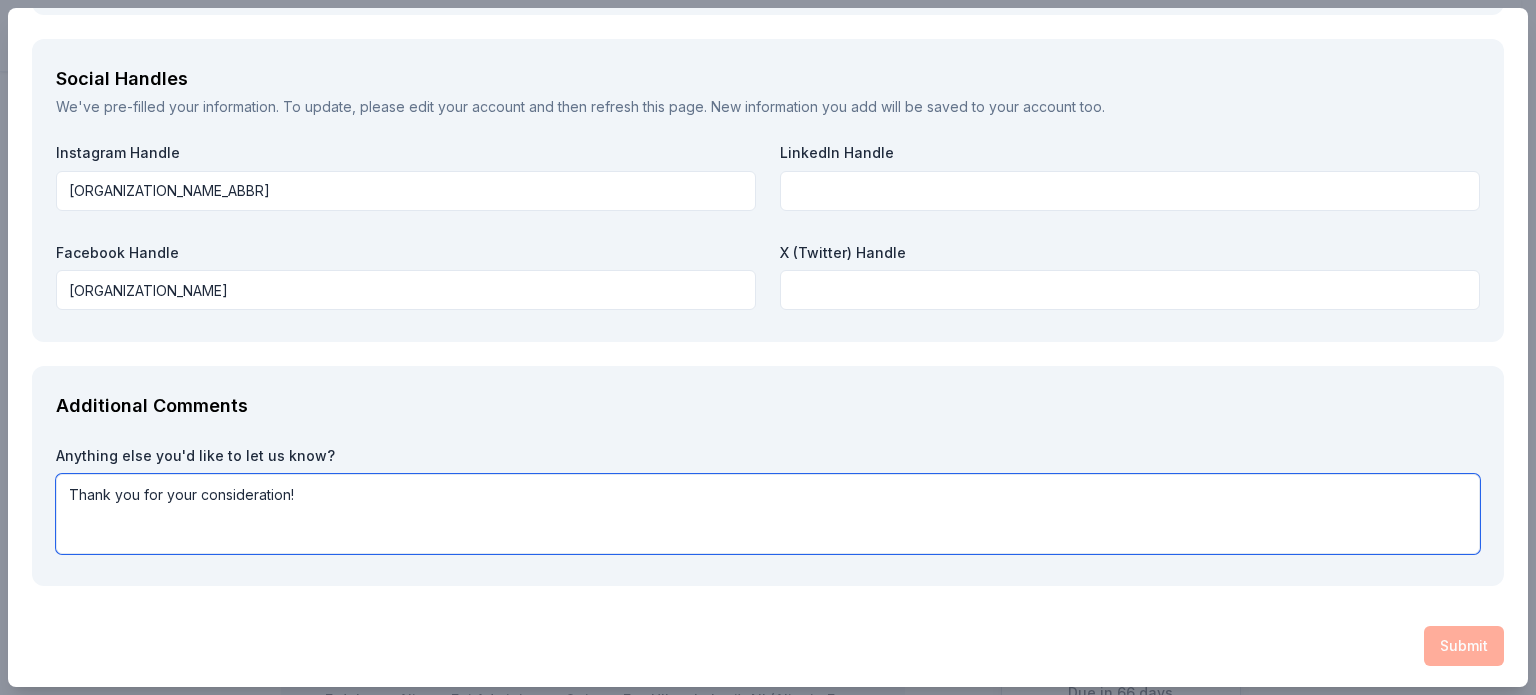 type on "Thank you for your consideration!" 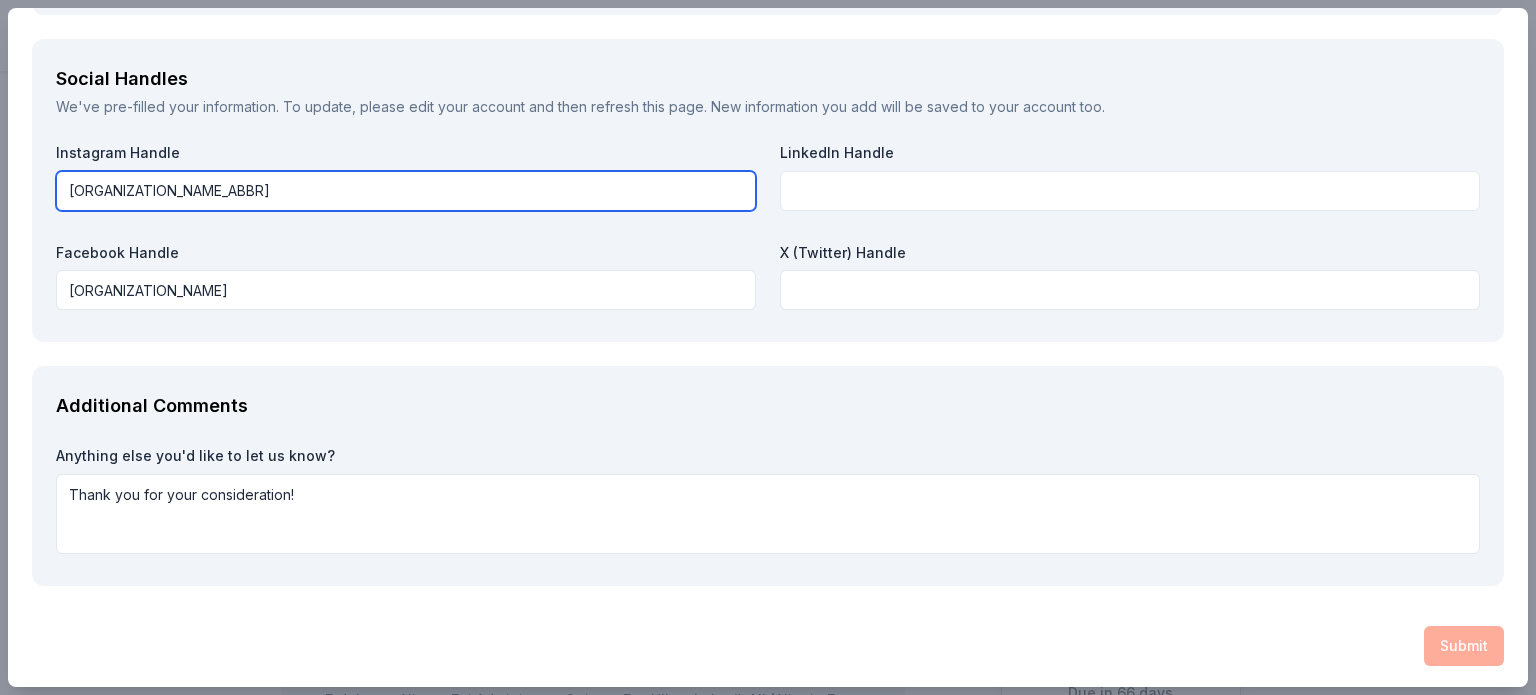 click on "mcautism" at bounding box center [406, 191] 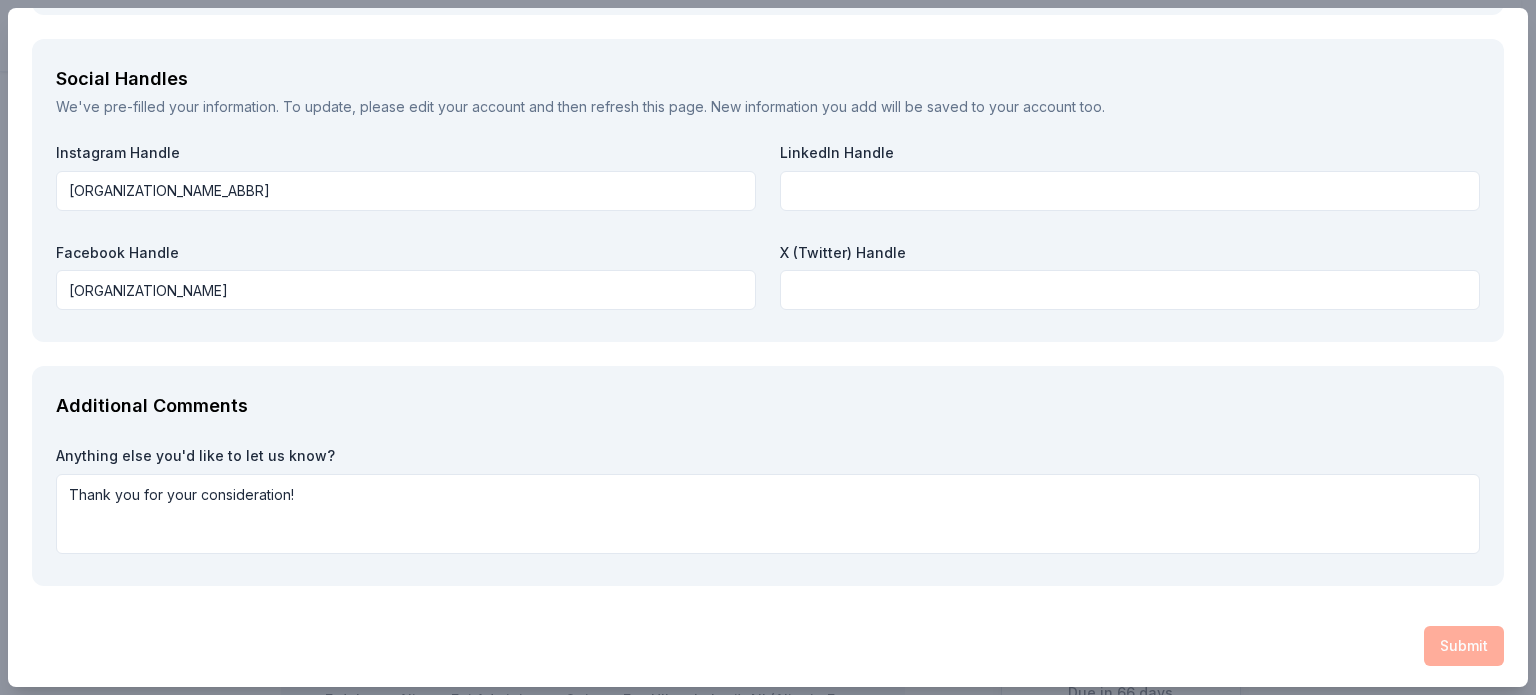 click on "Additional Comments Anything else you'd like to let us know? Thank you for your consideration!" at bounding box center (768, 476) 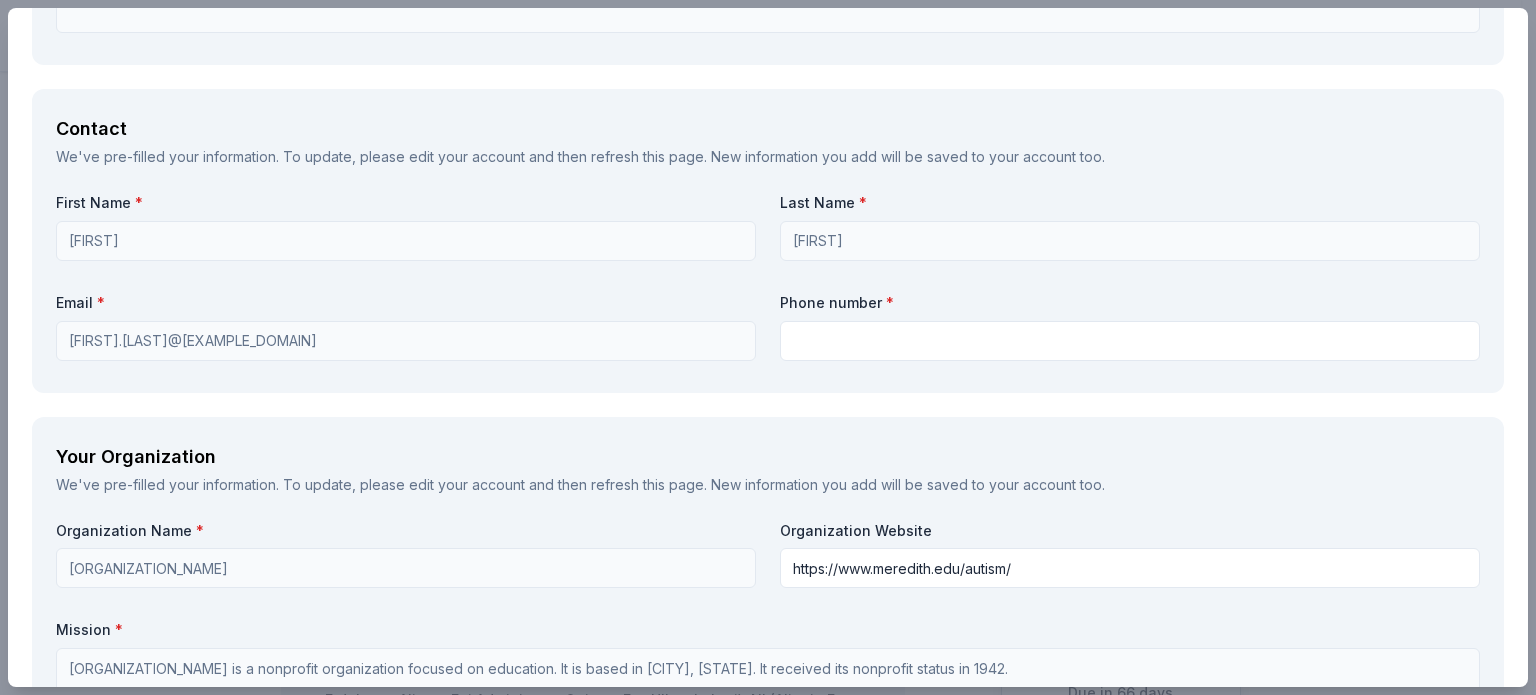 scroll, scrollTop: 1552, scrollLeft: 0, axis: vertical 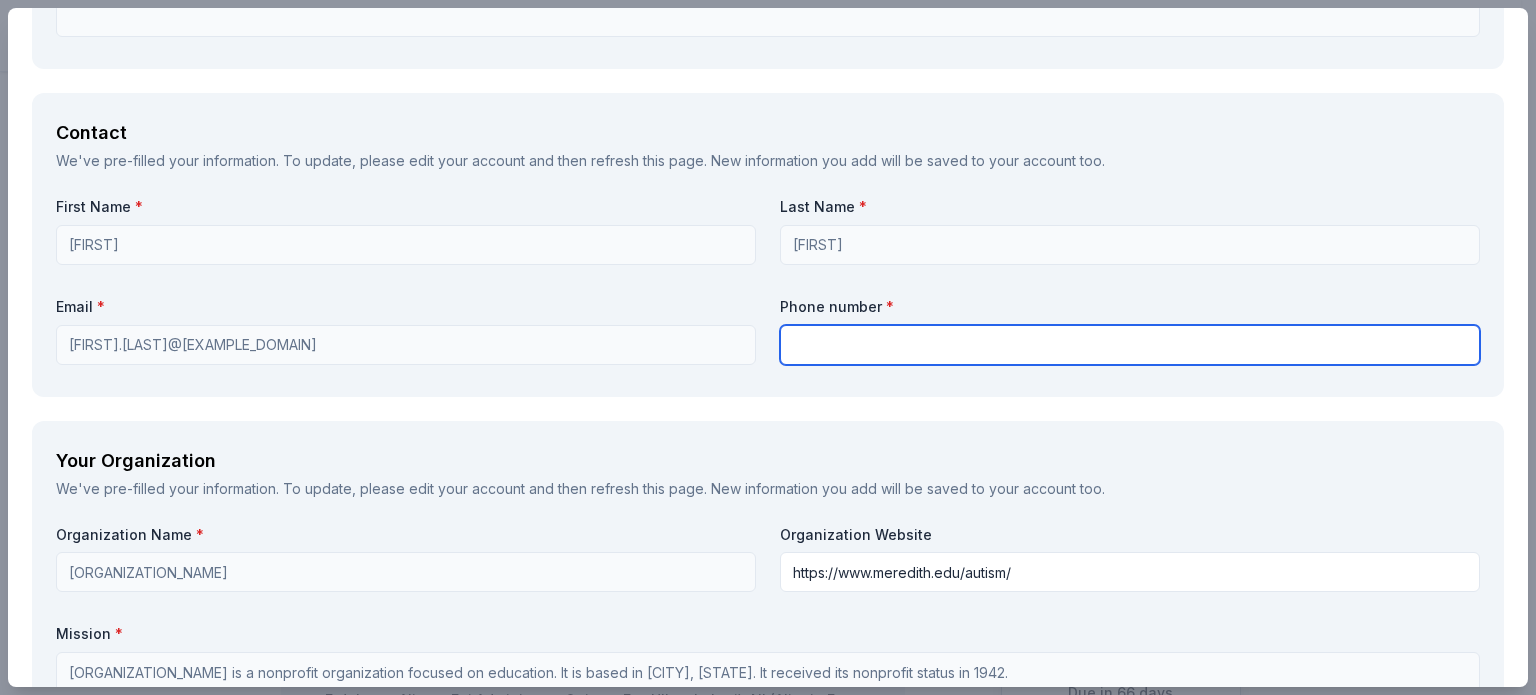 click at bounding box center (1130, 345) 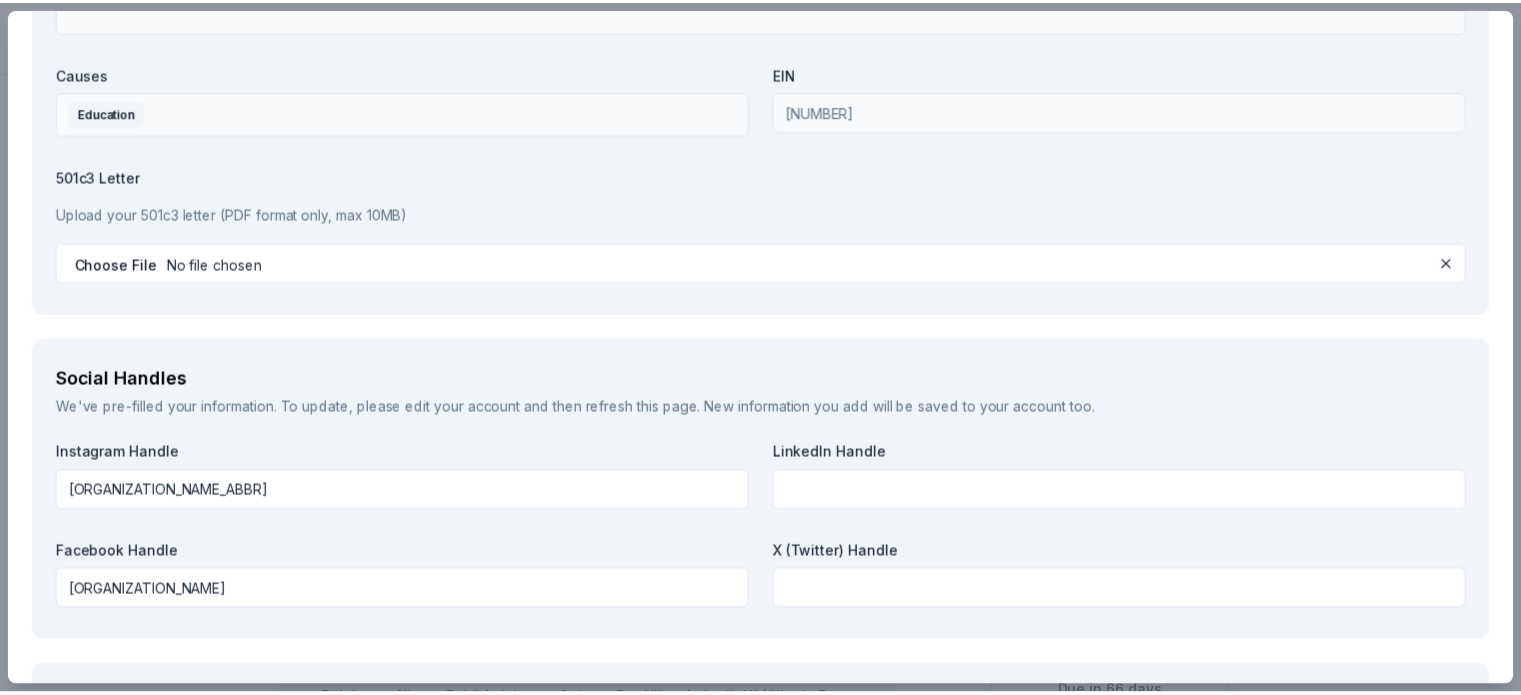 scroll, scrollTop: 2552, scrollLeft: 0, axis: vertical 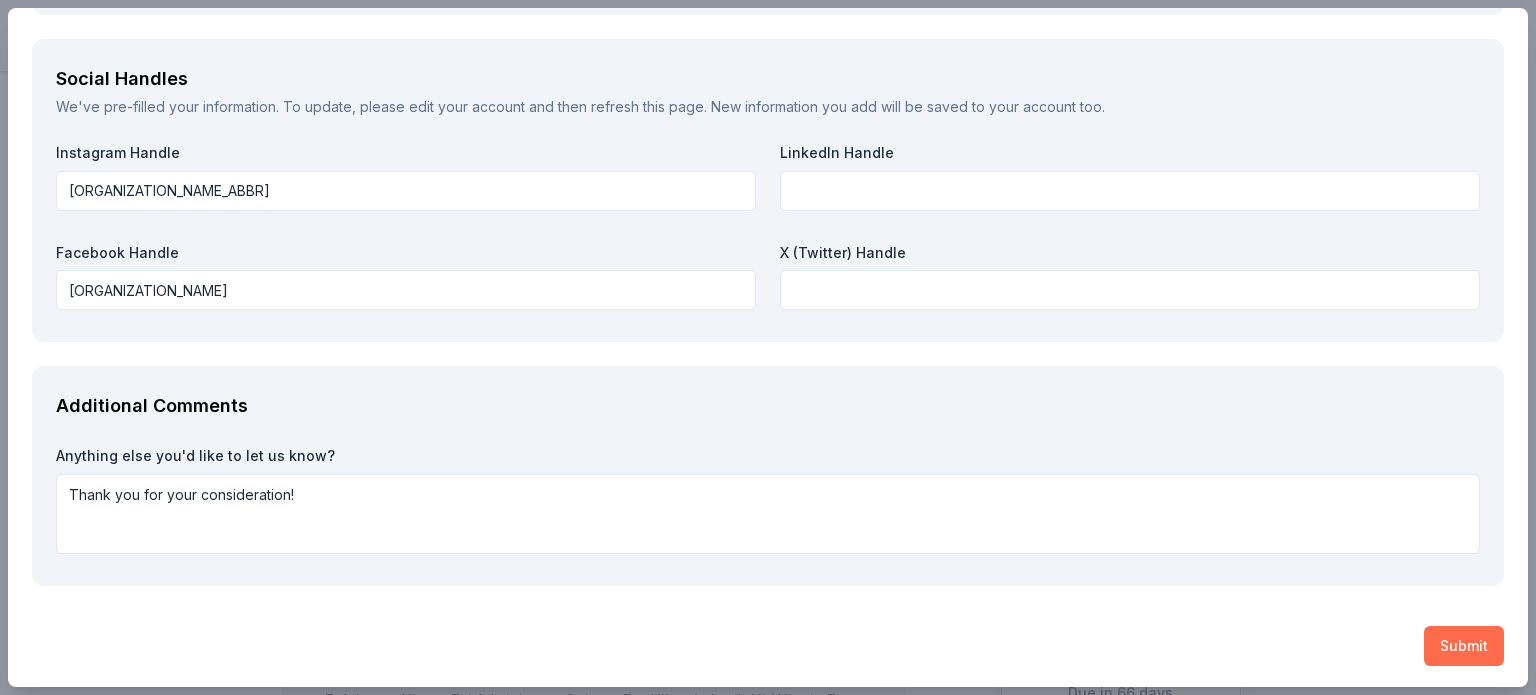 click on "Submit" at bounding box center (1464, 646) 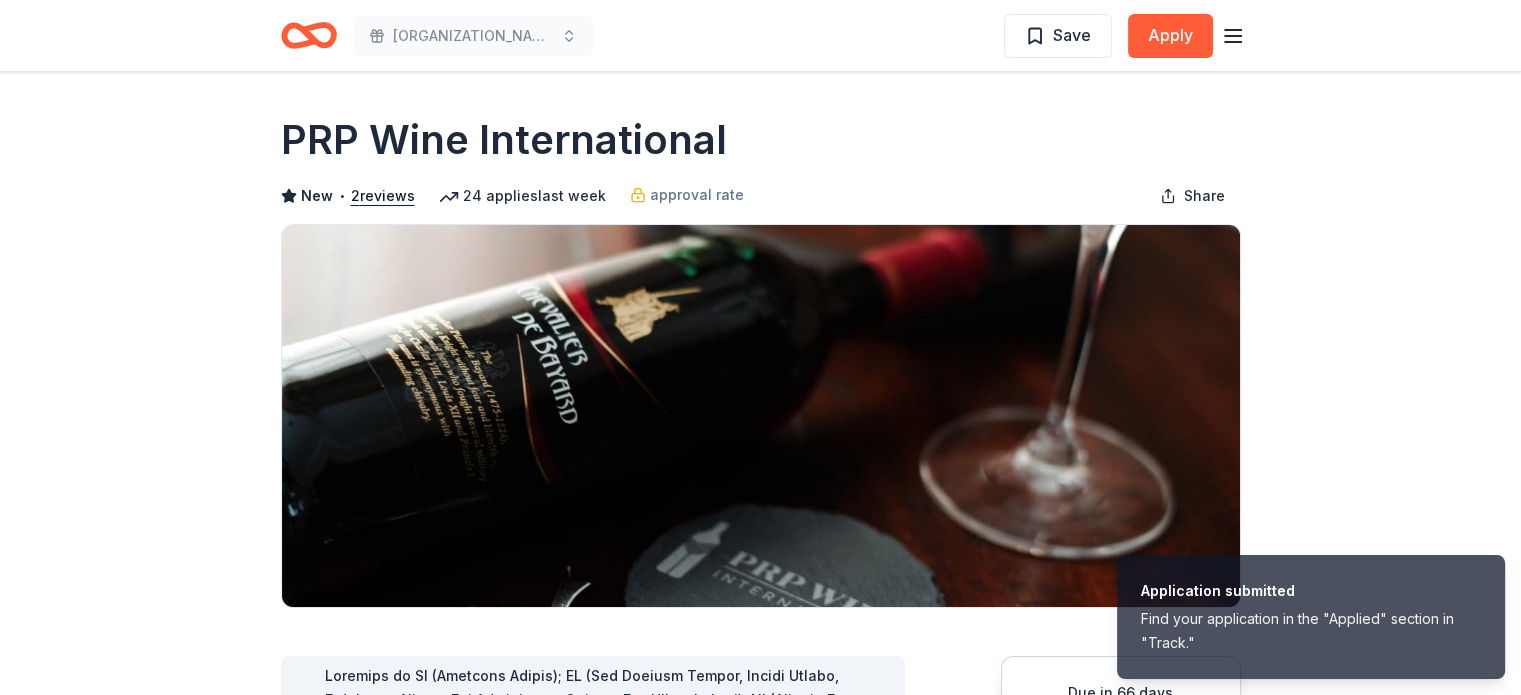 drag, startPoint x: 724, startPoint y: 136, endPoint x: 646, endPoint y: 140, distance: 78.10249 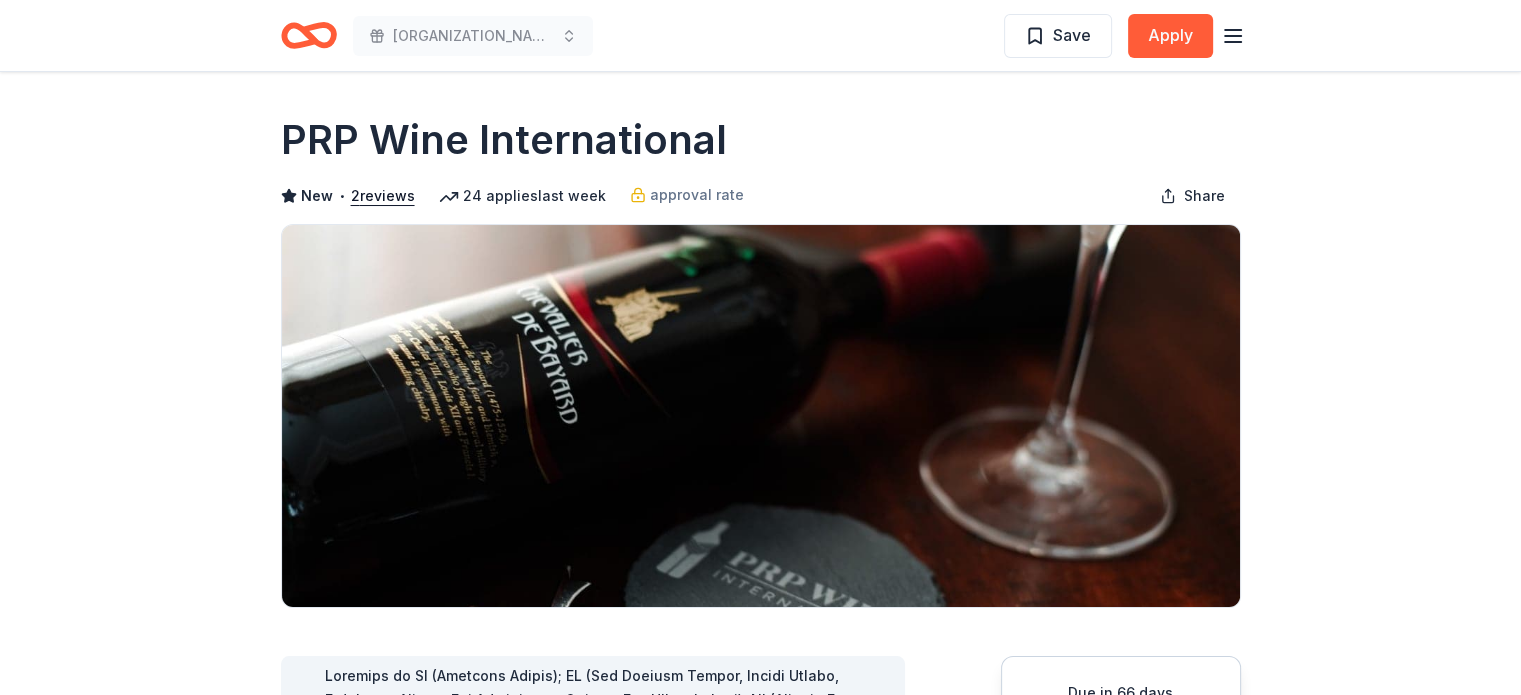 drag, startPoint x: 715, startPoint y: 135, endPoint x: 412, endPoint y: 127, distance: 303.1056 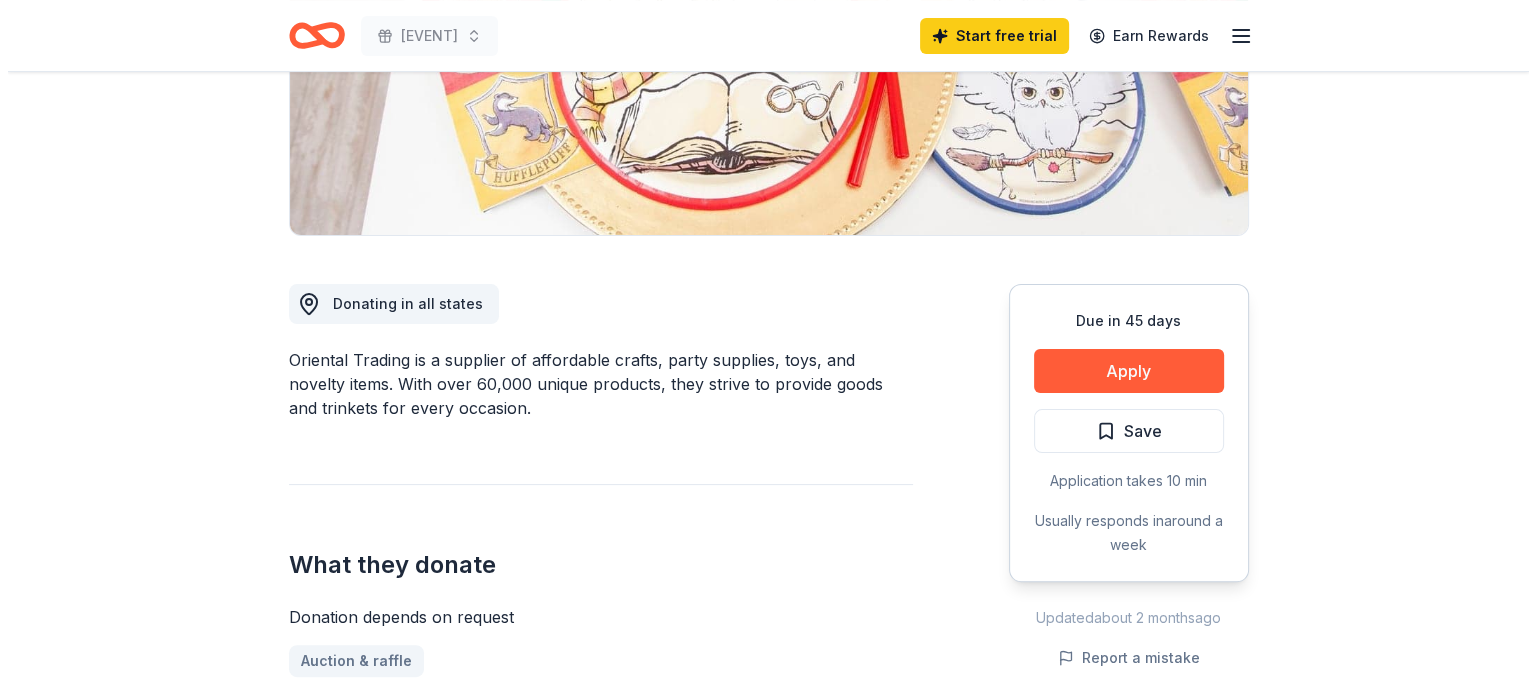 scroll, scrollTop: 400, scrollLeft: 0, axis: vertical 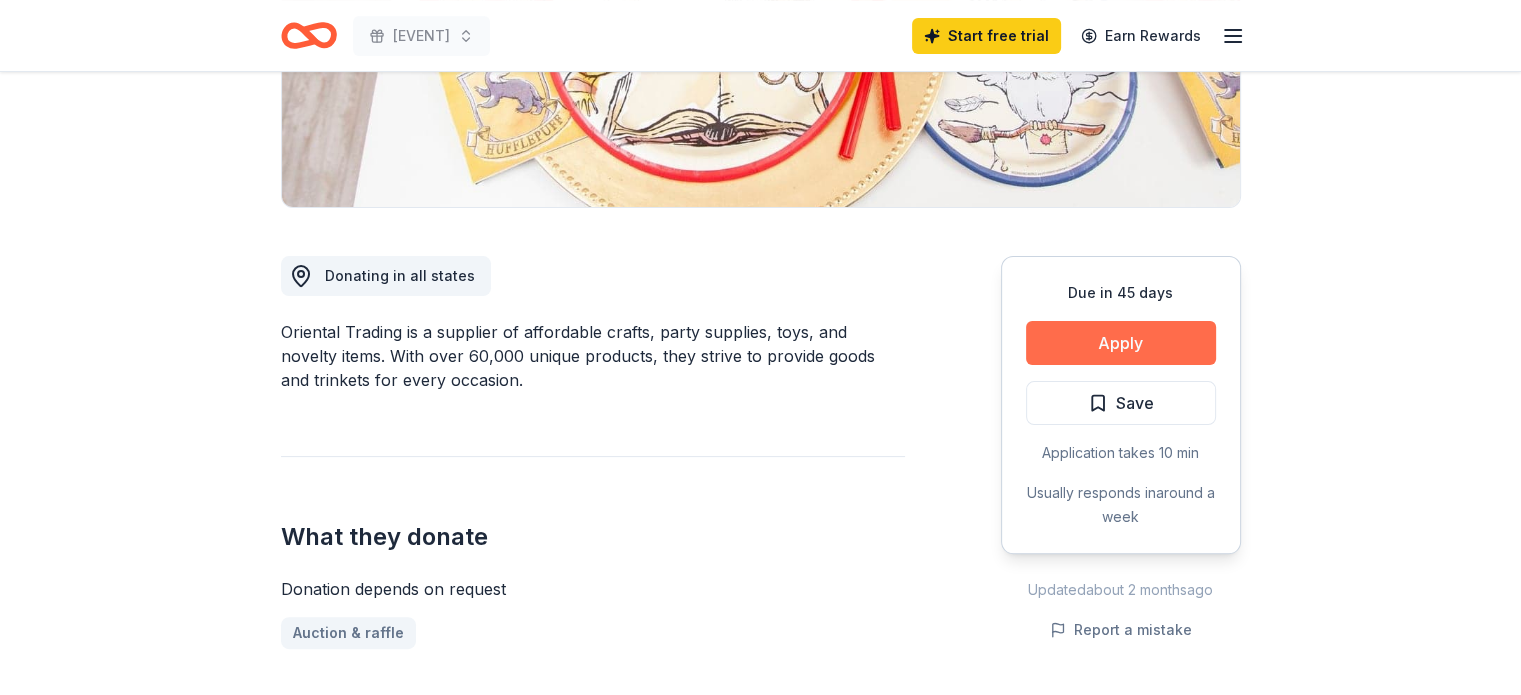 click on "Apply" at bounding box center (1121, 343) 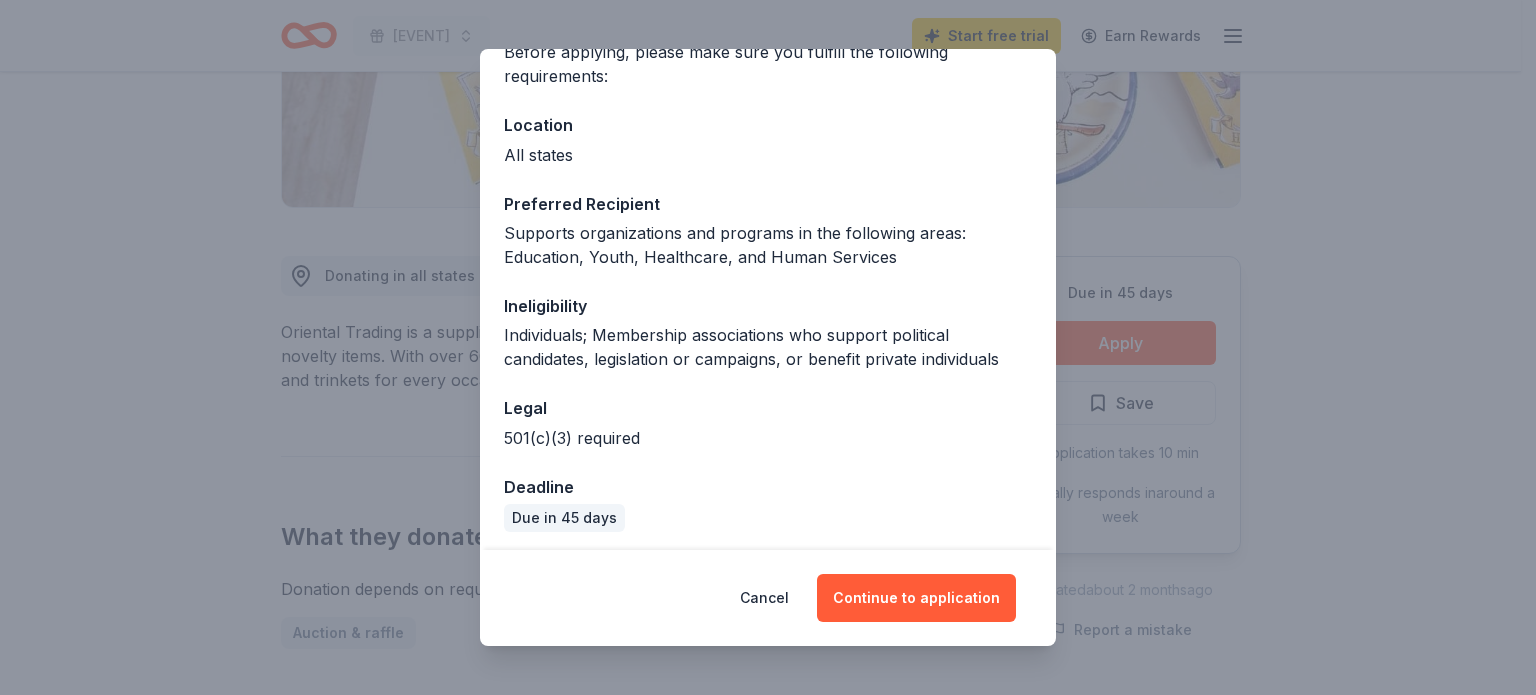 scroll, scrollTop: 183, scrollLeft: 0, axis: vertical 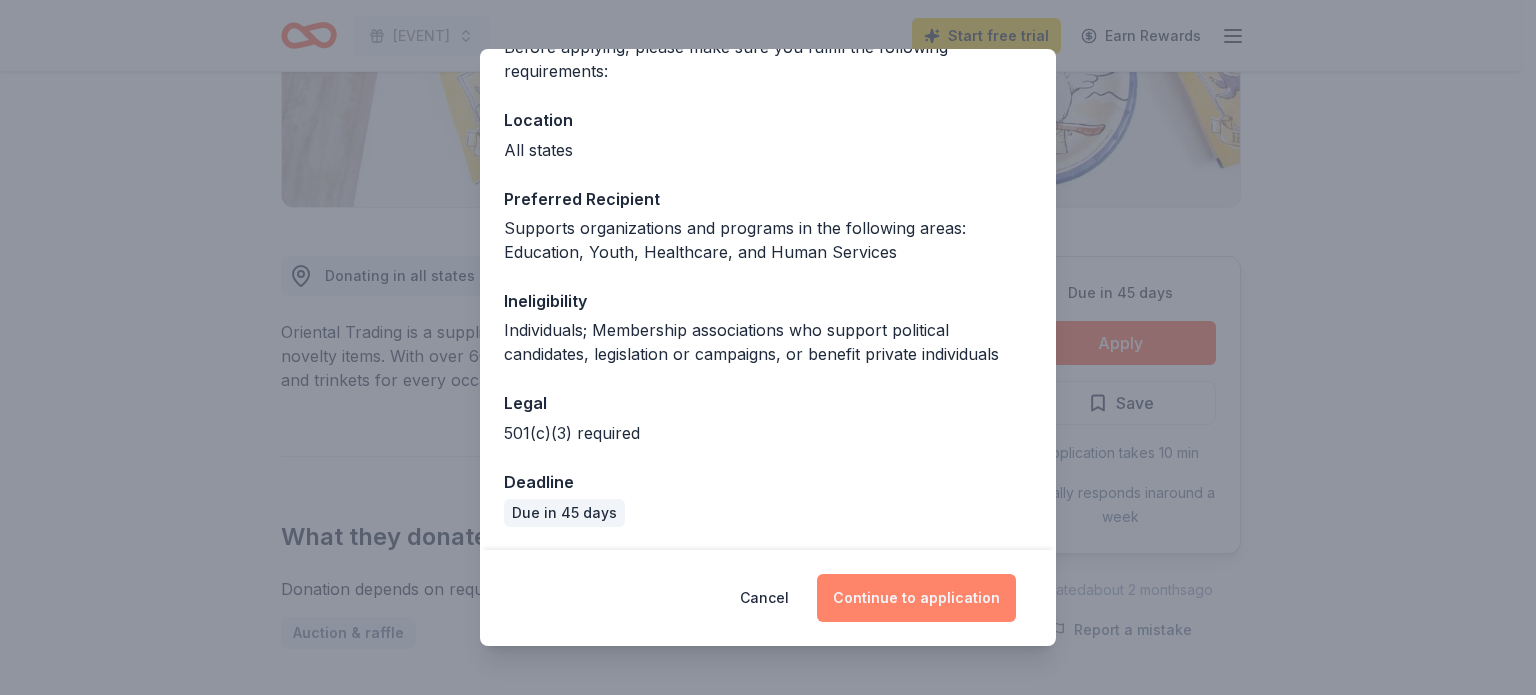 click on "Continue to application" at bounding box center [916, 598] 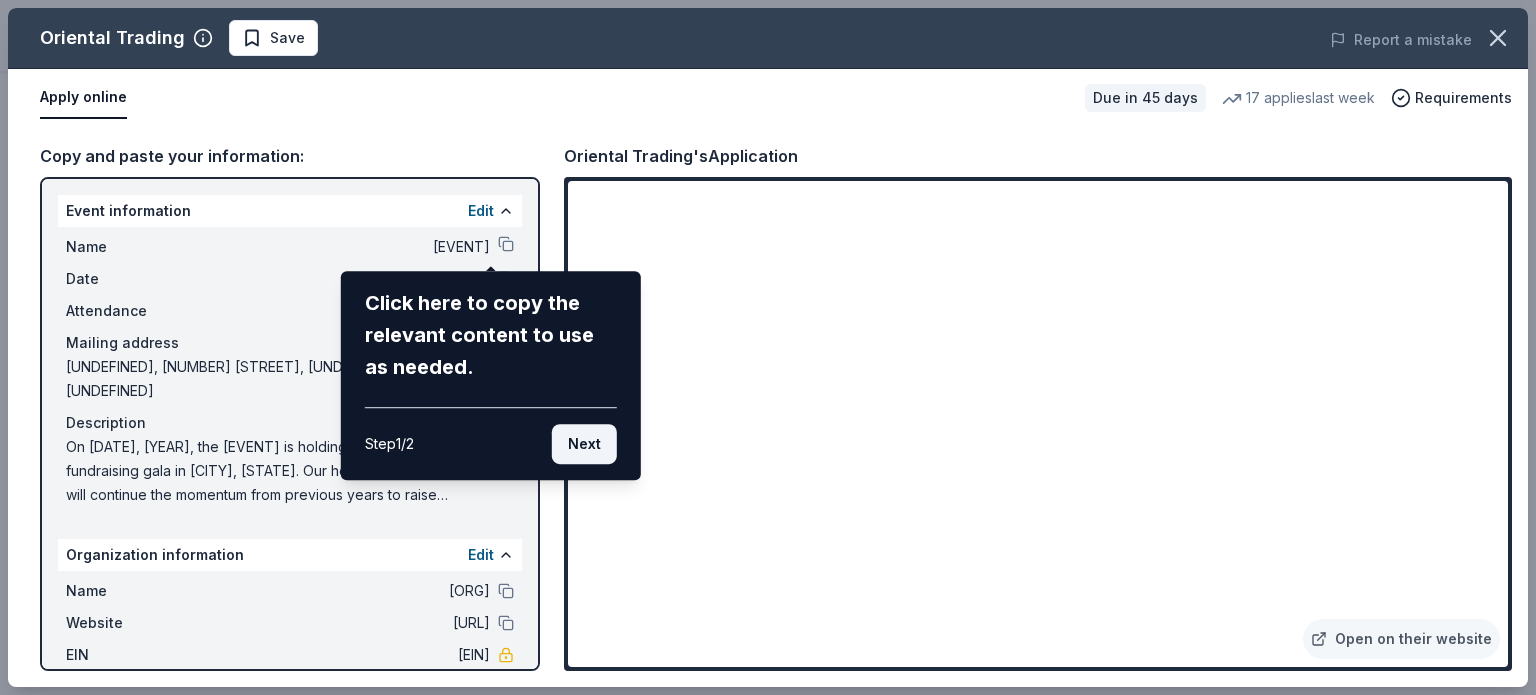 click on "Next" at bounding box center [584, 444] 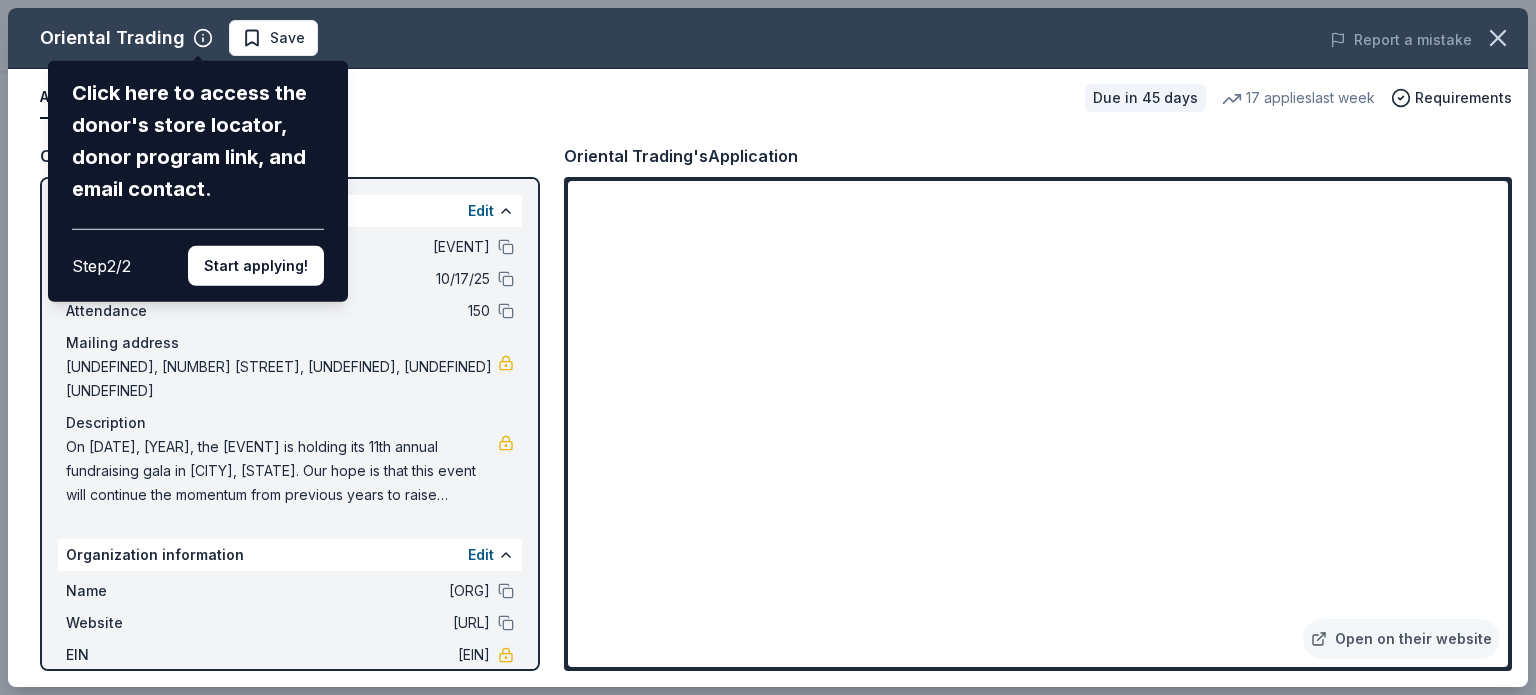 click on "Oriental Trading Click here to access the donor's store locator, donor program link, and email contact. Step  2 / 2 Start applying! Save Report a mistake Apply online Due in 45 days 17   applies  last week Requirements Copy and paste your information: Event information Edit Name Meredith Autism Program Fundraising Gala  Date 10/17/25 Attendance 150 Mailing address undefined, 3800 Hillsborough Street, undefined, undefined undefined Description Organization information Edit Name Meredith College Website https://www.meredith.edu/autism/ EIN 56-0530242 Mission statement Meredith College is a nonprofit organization focused on education. It is based in Raleigh, NC. It received its nonprofit status in 1942. Oriental Trading's  Application Open on their website" at bounding box center (768, 347) 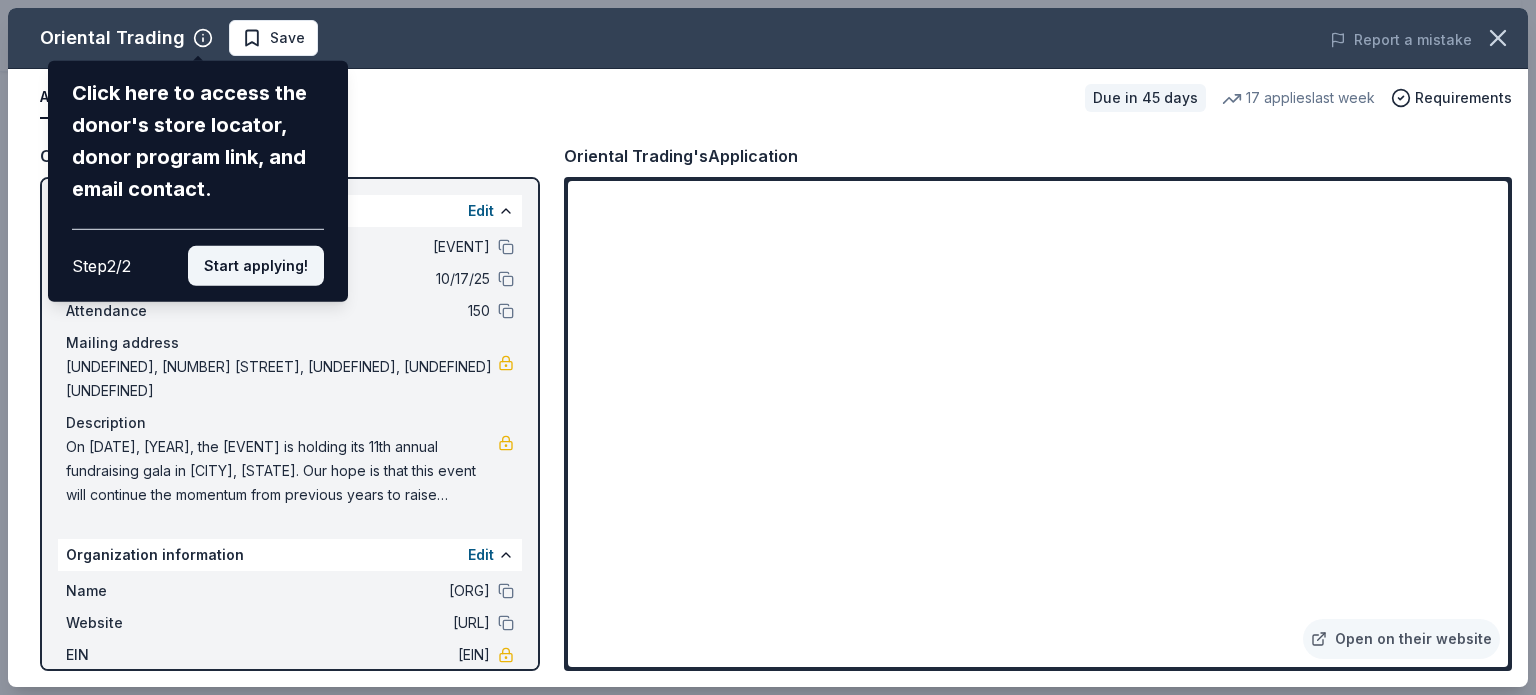 click on "Start applying!" at bounding box center (256, 266) 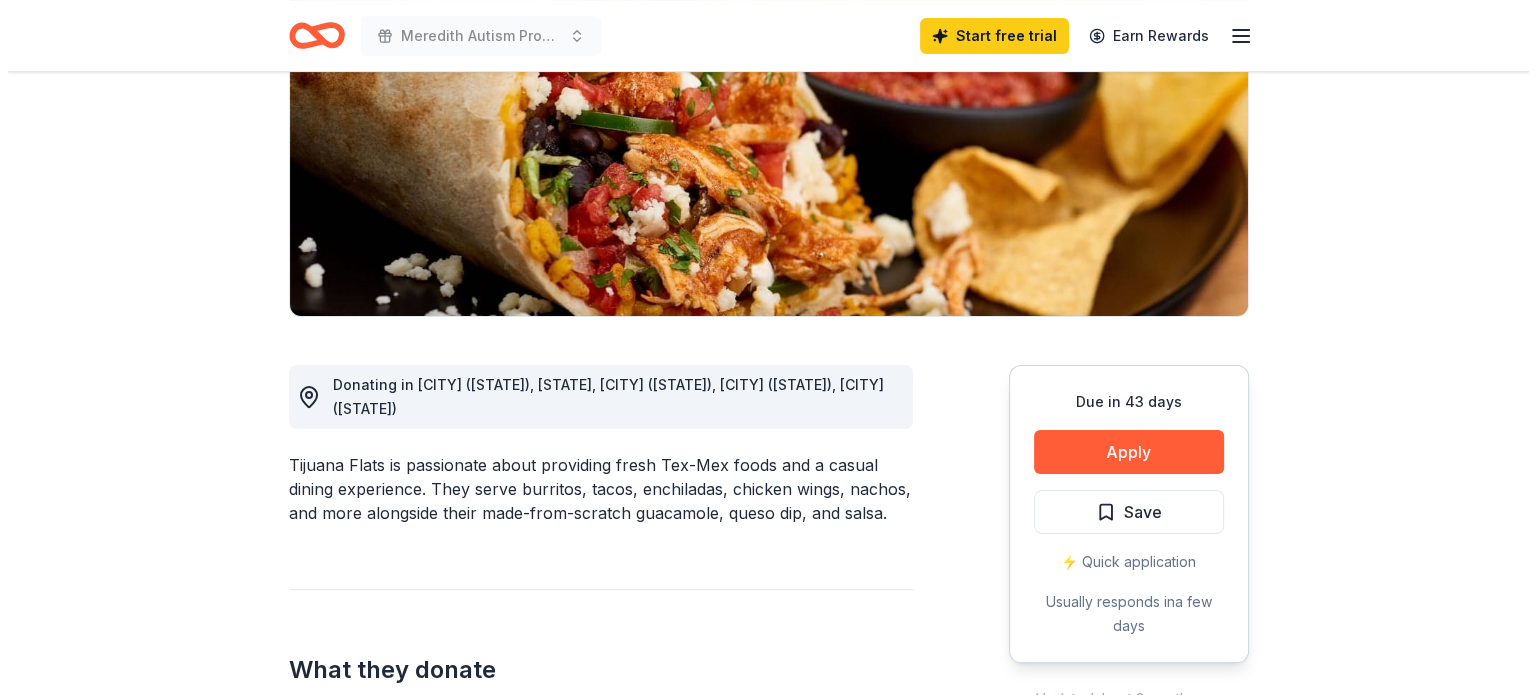 scroll, scrollTop: 300, scrollLeft: 0, axis: vertical 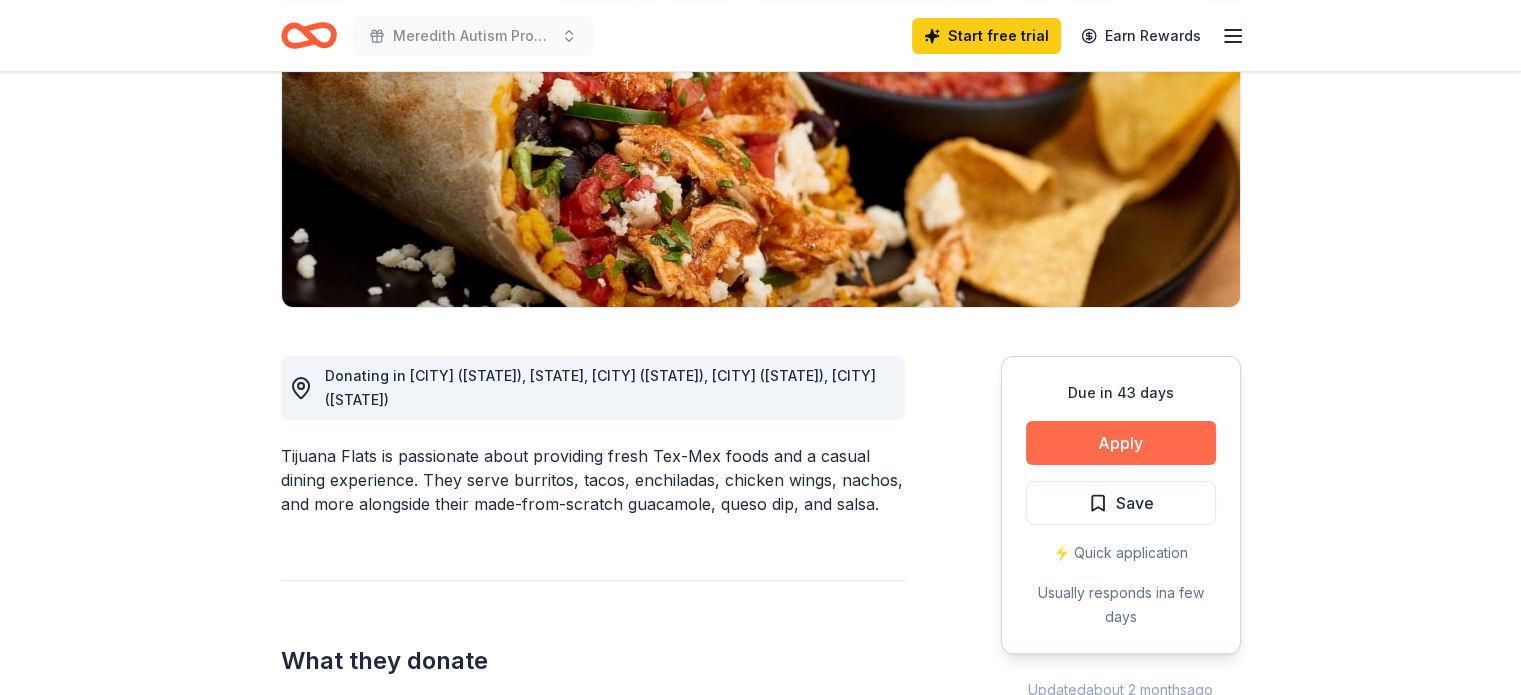 click on "Apply" at bounding box center [1121, 443] 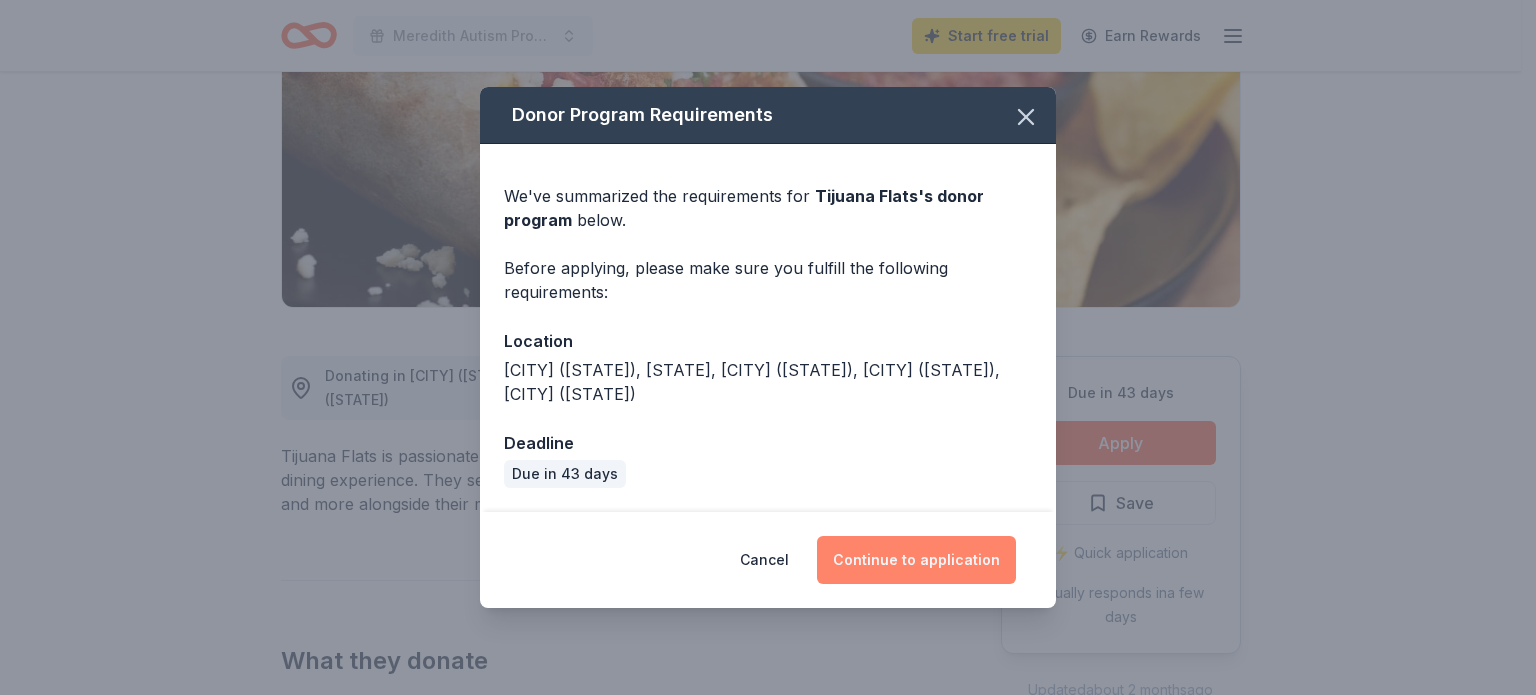 click on "Continue to application" at bounding box center [916, 560] 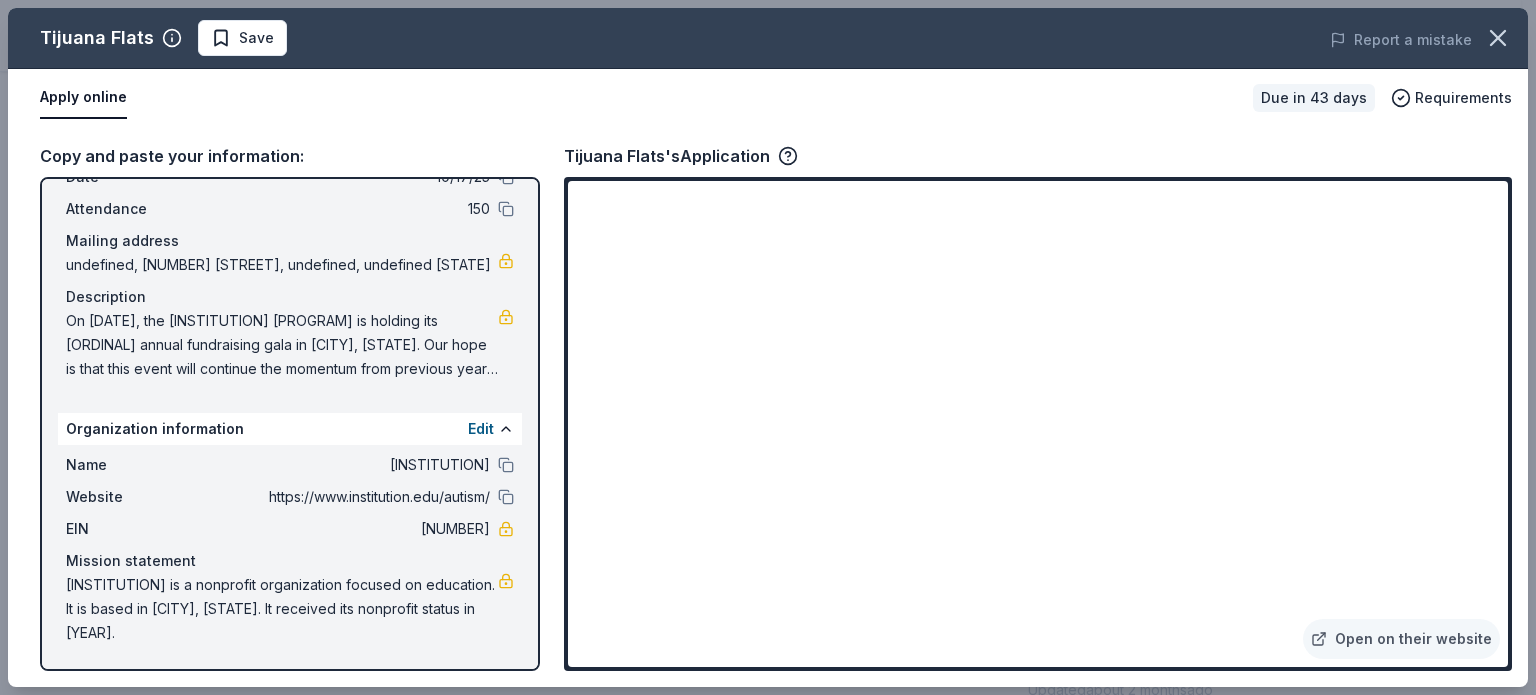 scroll, scrollTop: 124, scrollLeft: 0, axis: vertical 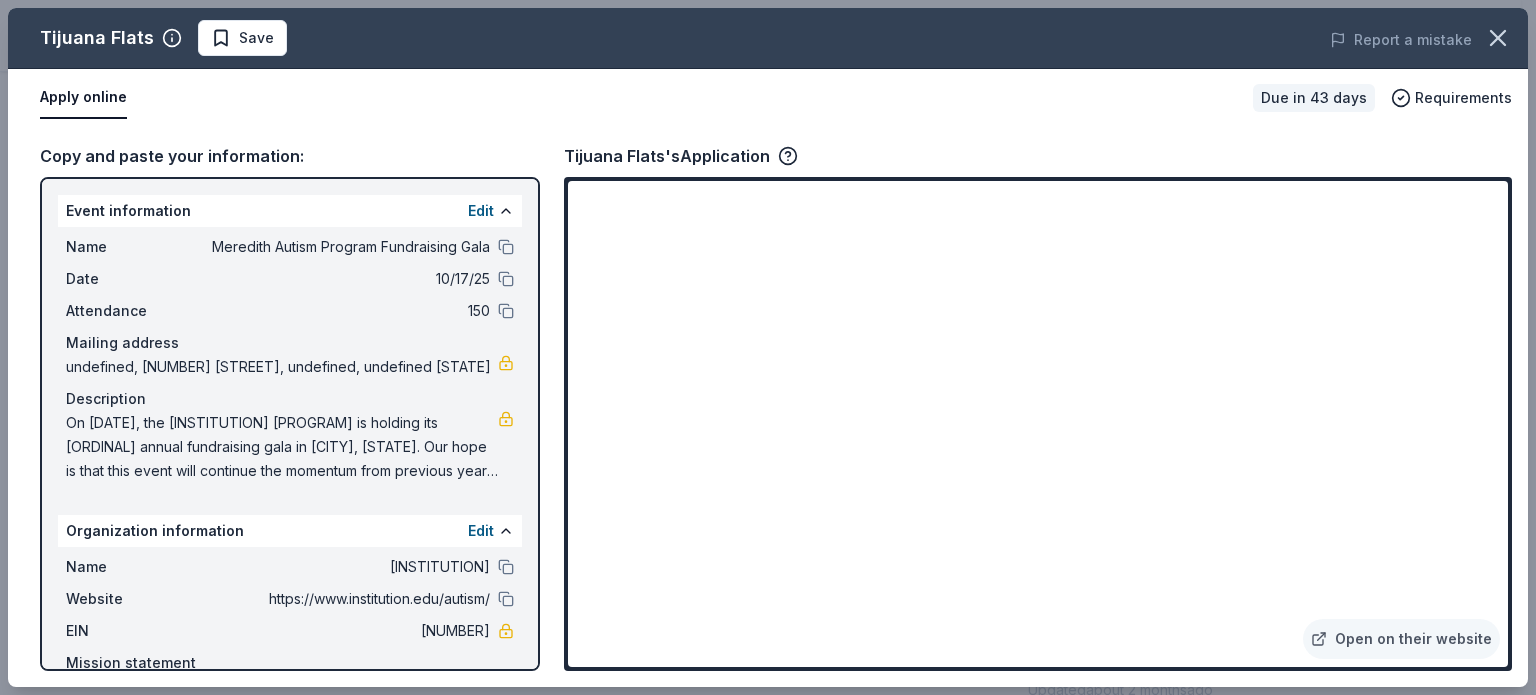 click on "Copy and paste your information:" at bounding box center [290, 156] 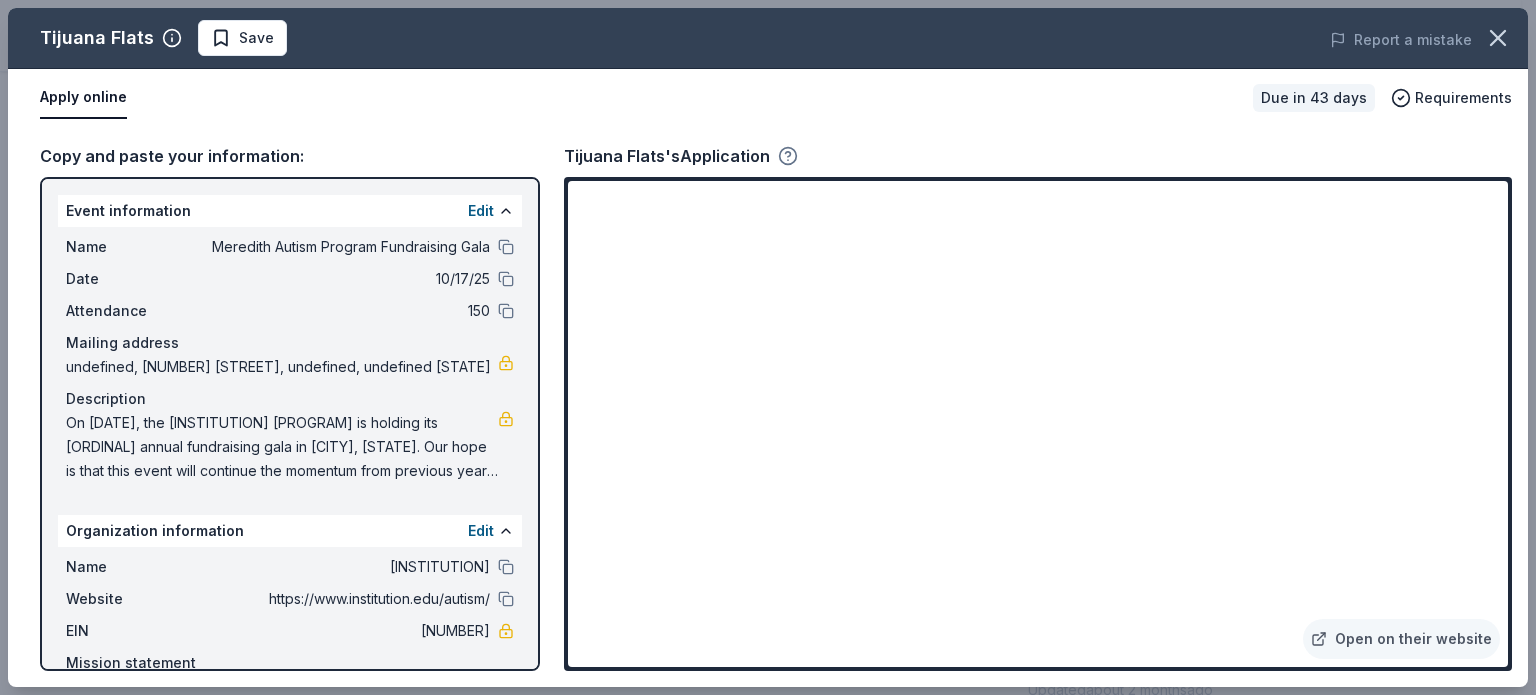 click 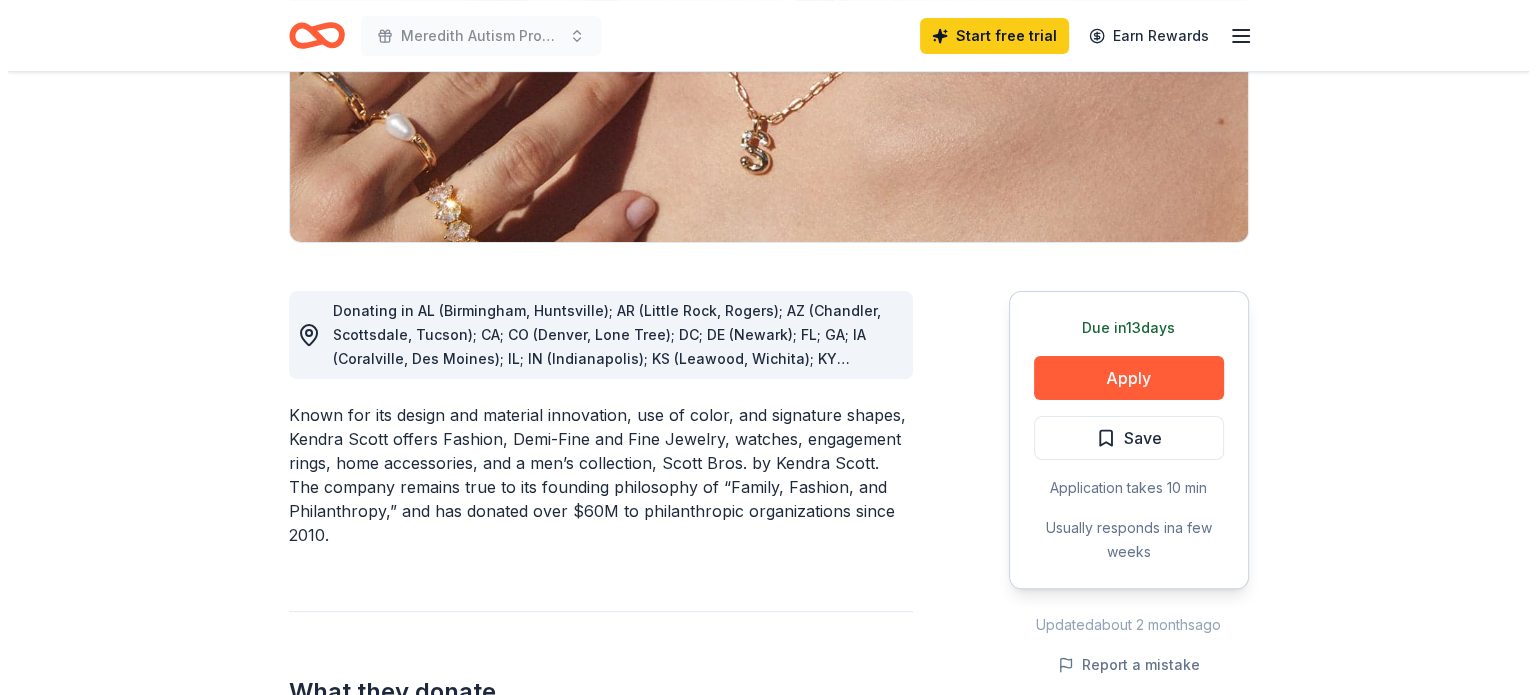 scroll, scrollTop: 400, scrollLeft: 0, axis: vertical 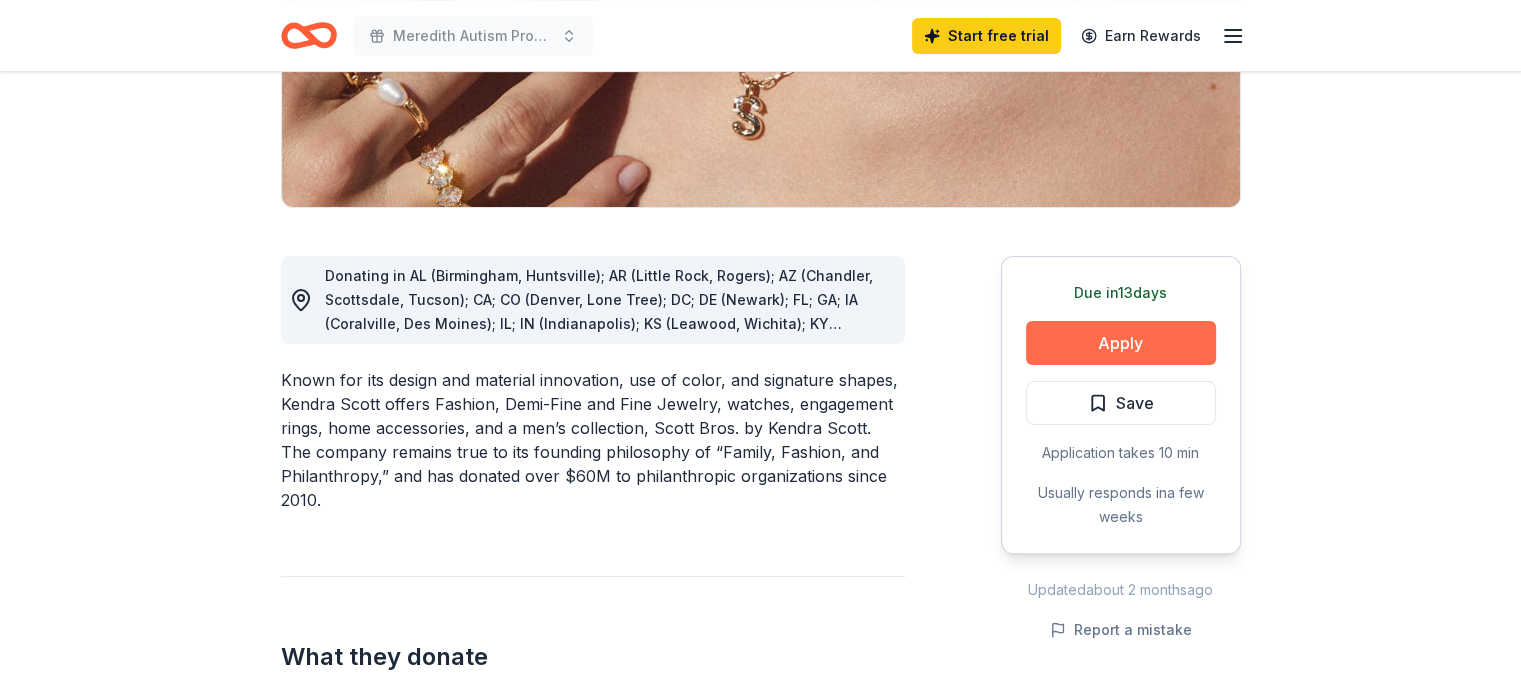 click on "Apply" at bounding box center (1121, 343) 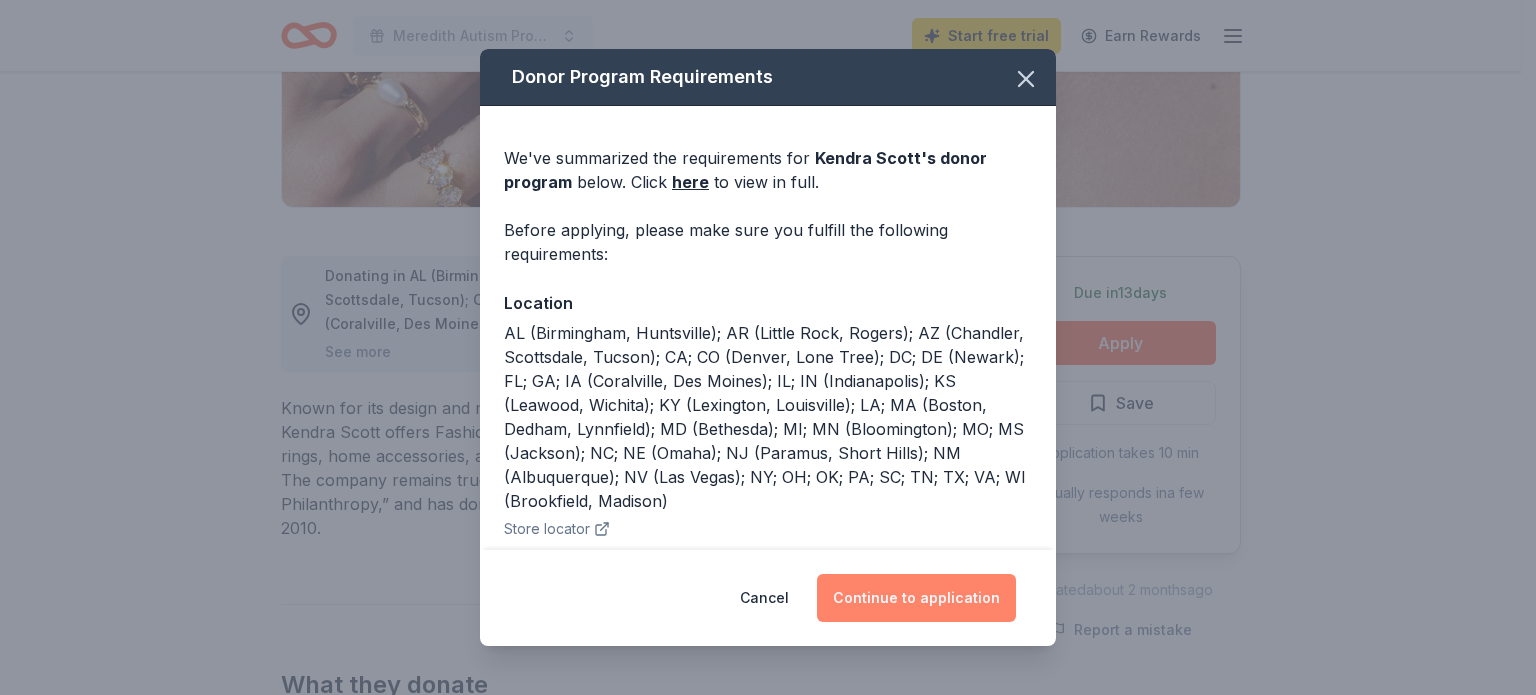 click on "Continue to application" at bounding box center (916, 598) 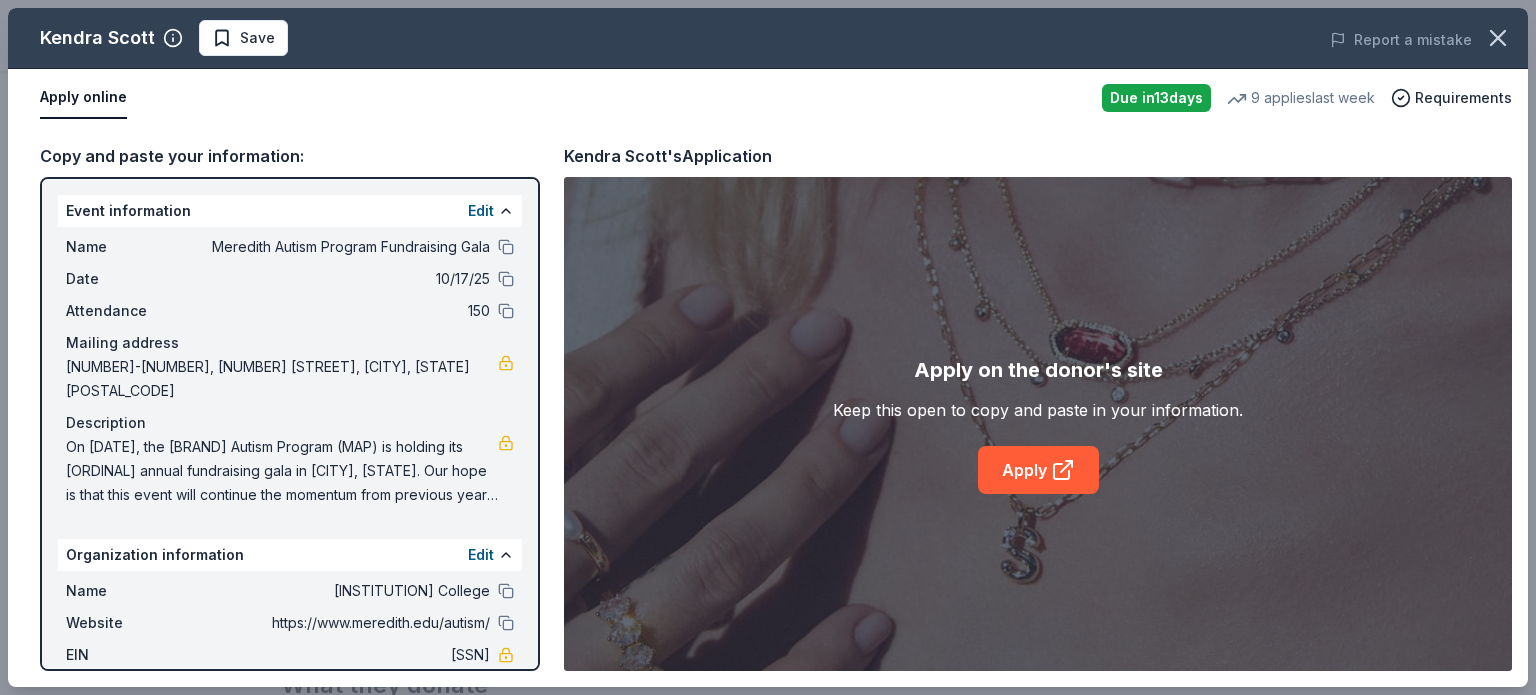 click on "Copy and paste your information:" at bounding box center [290, 156] 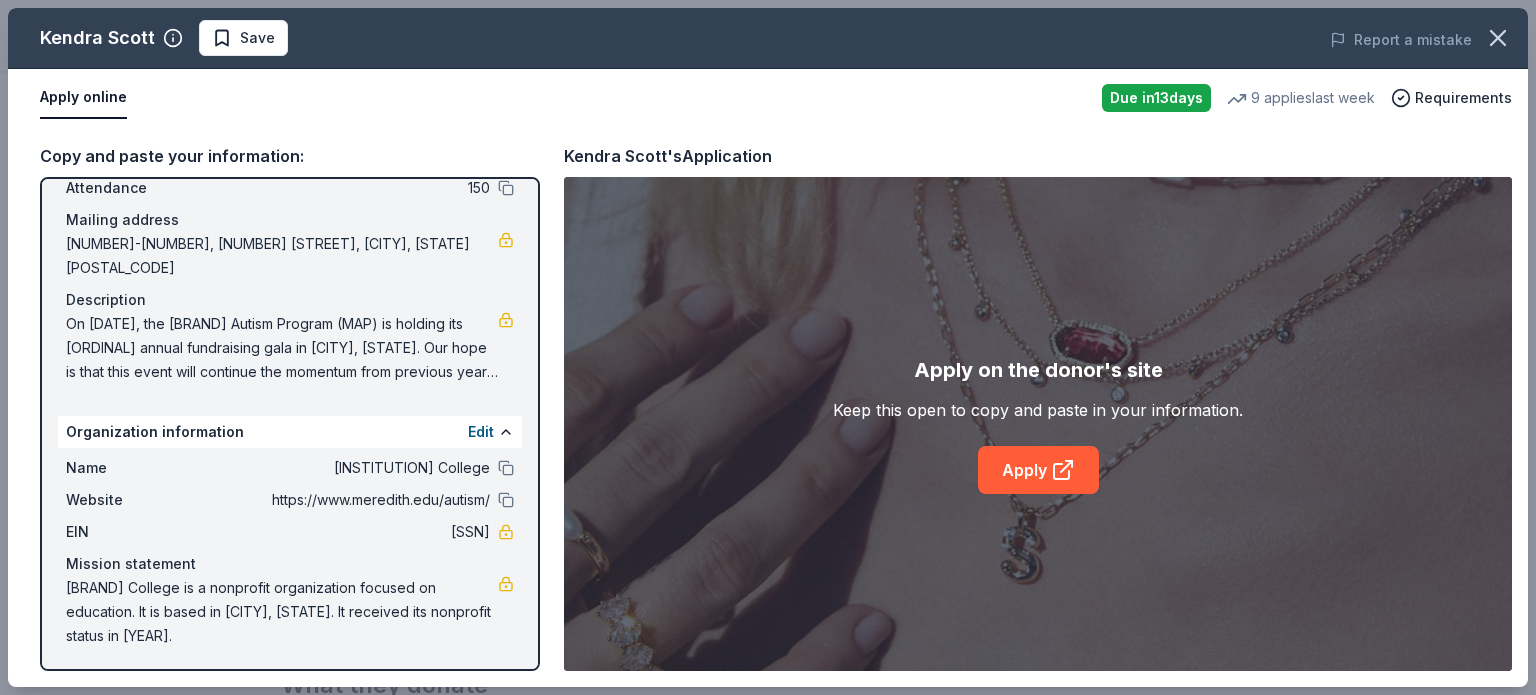 scroll, scrollTop: 124, scrollLeft: 0, axis: vertical 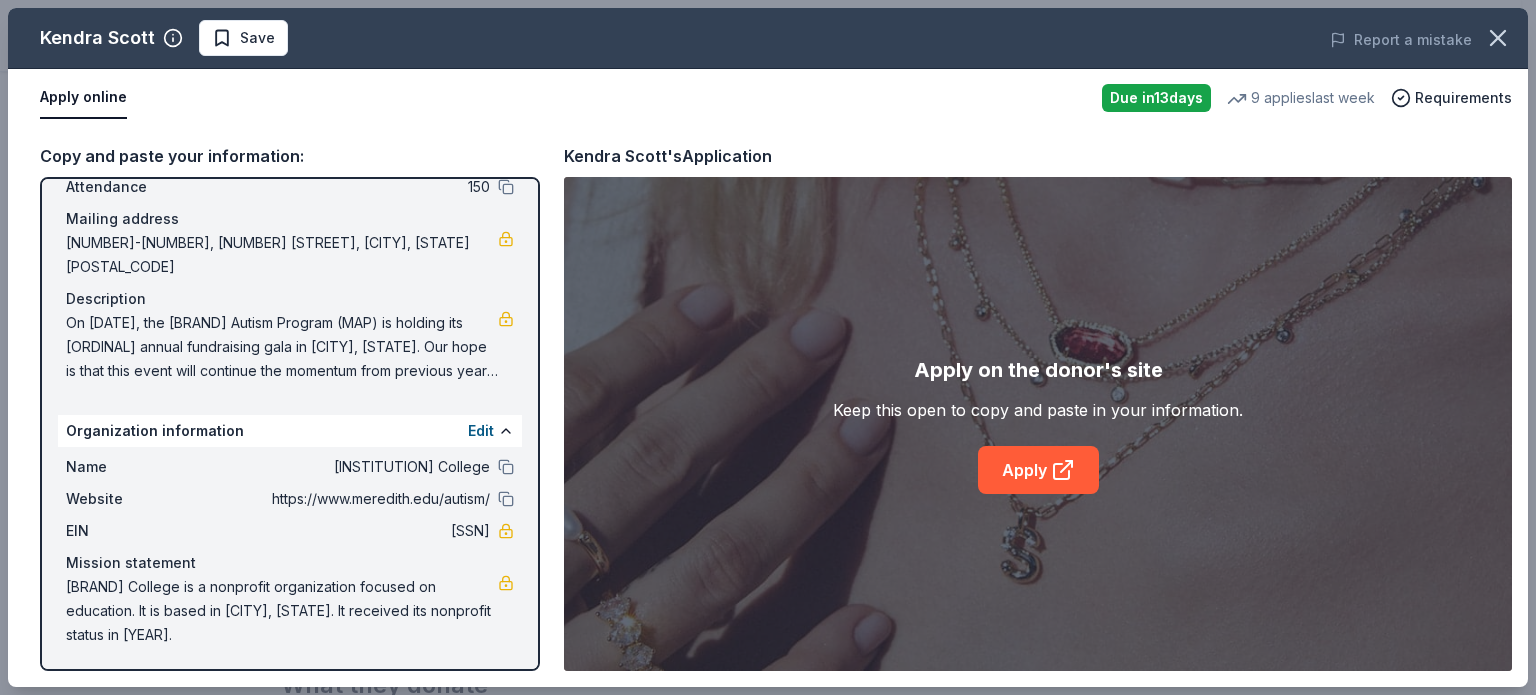 click on "[BRAND] College is a nonprofit organization focused on education. It is based in [CITY], [STATE]. It received its nonprofit status in [YEAR]." at bounding box center (282, 611) 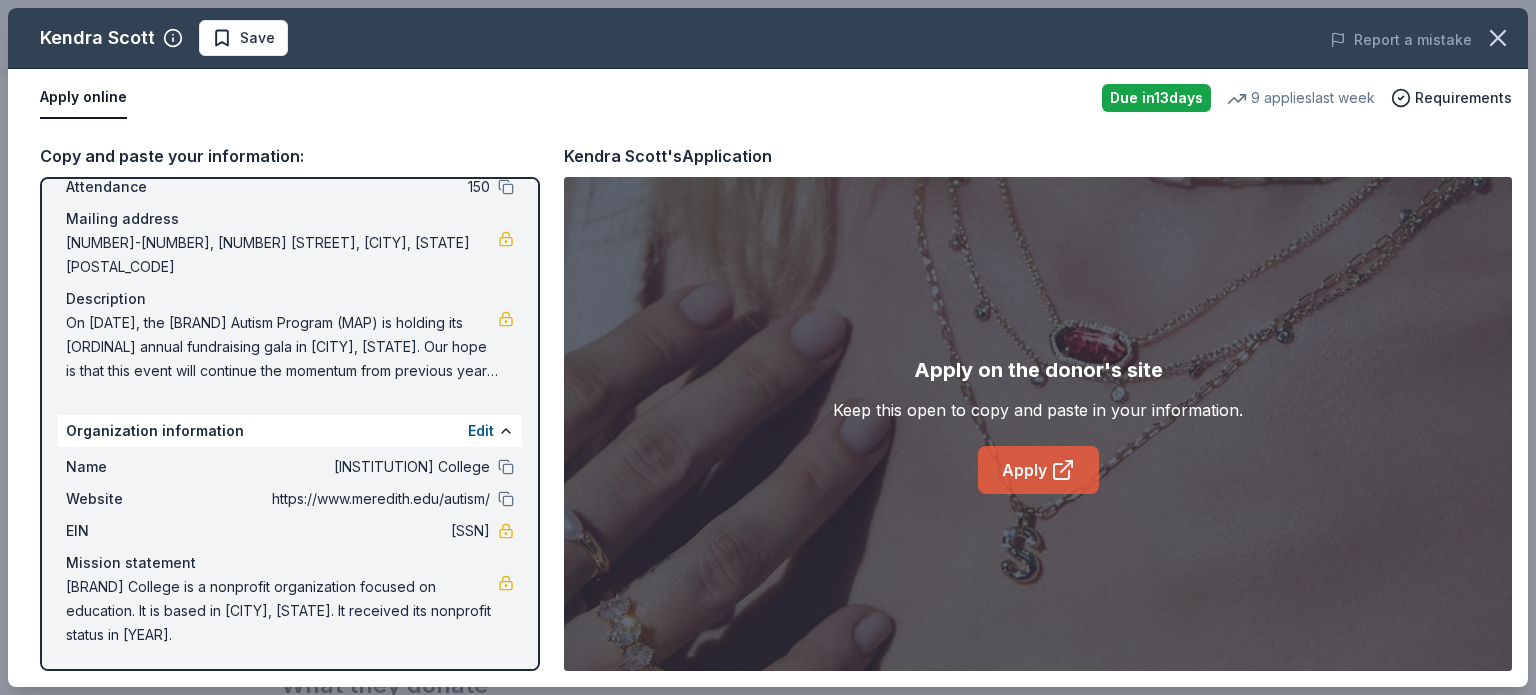 click on "Apply" at bounding box center [1038, 470] 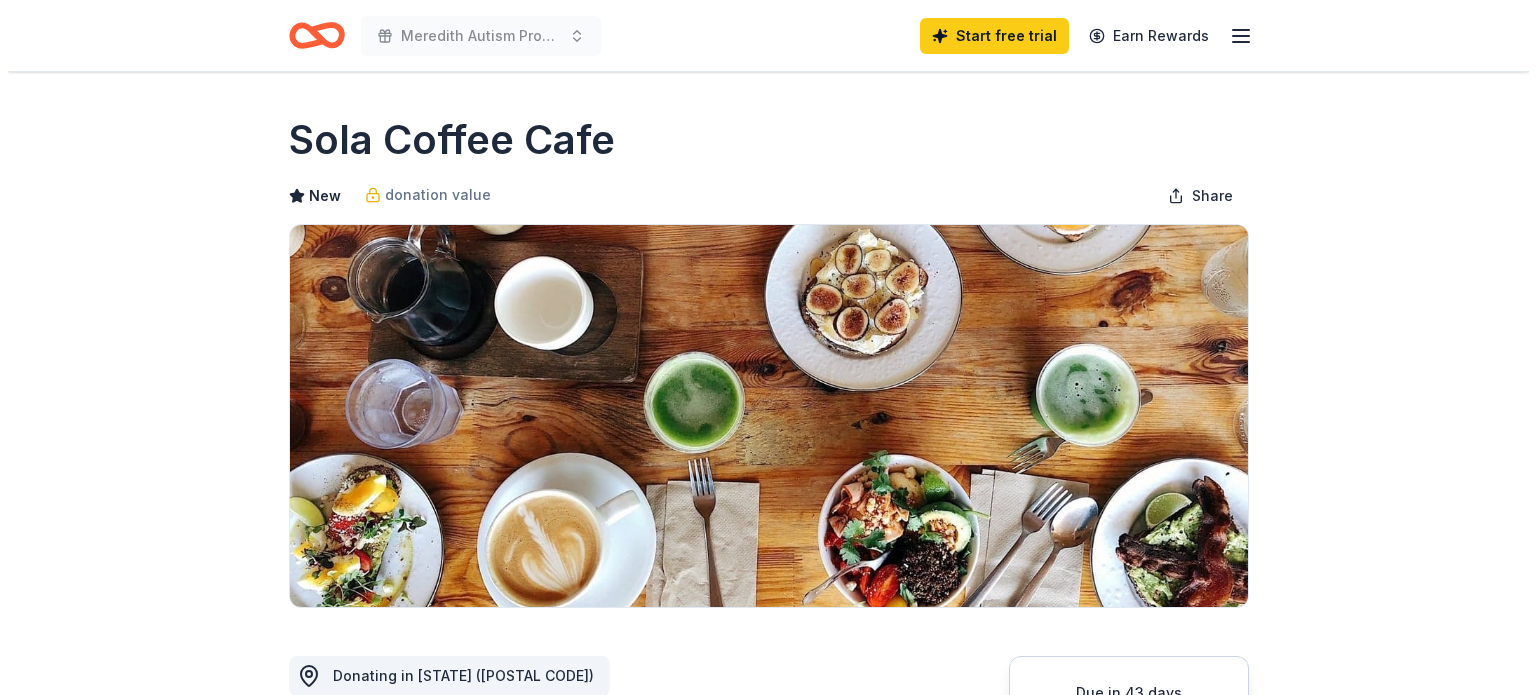 scroll, scrollTop: 0, scrollLeft: 0, axis: both 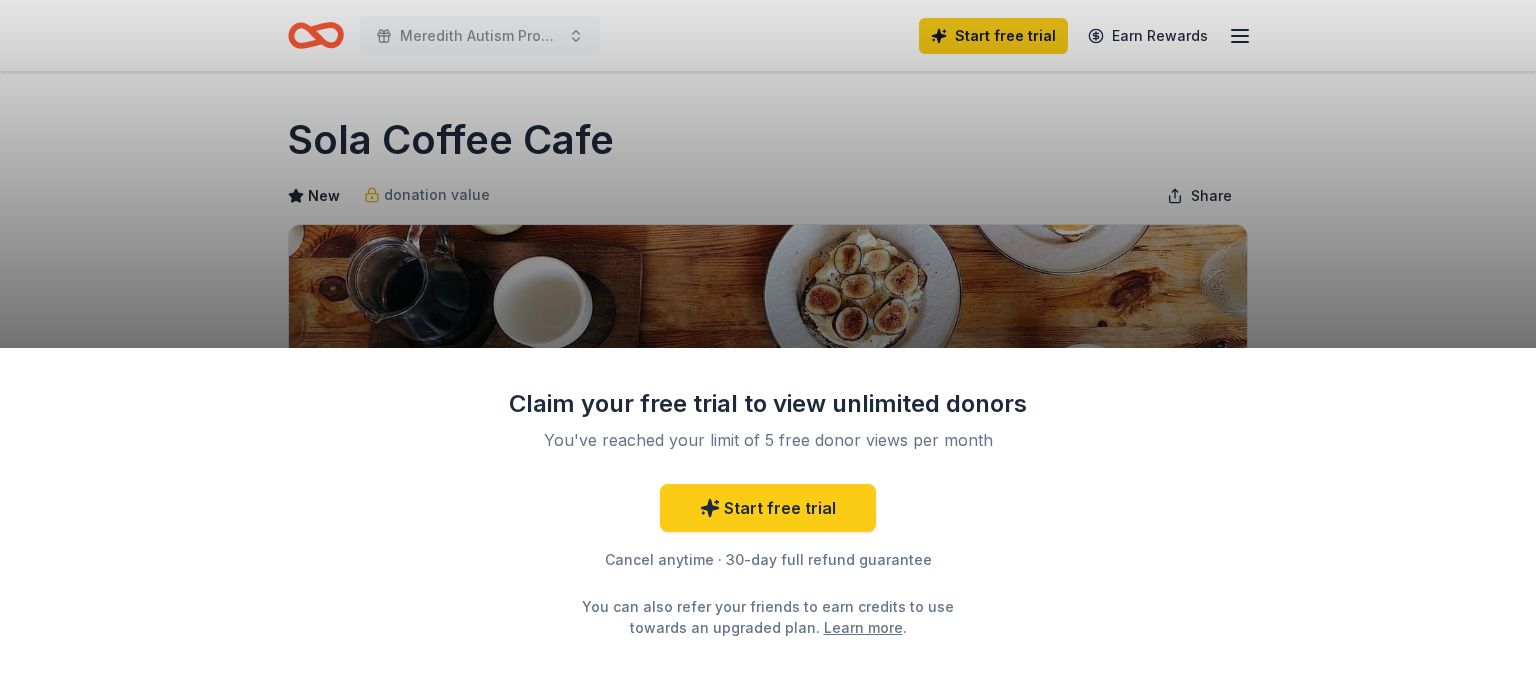 click on "Claim your free trial to view unlimited donors You've reached your limit of 5 free donor views per month Start free  trial Cancel anytime · 30-day full refund guarantee You can also refer your friends to earn credits to use towards an upgraded plan.   Learn more ." at bounding box center (768, 347) 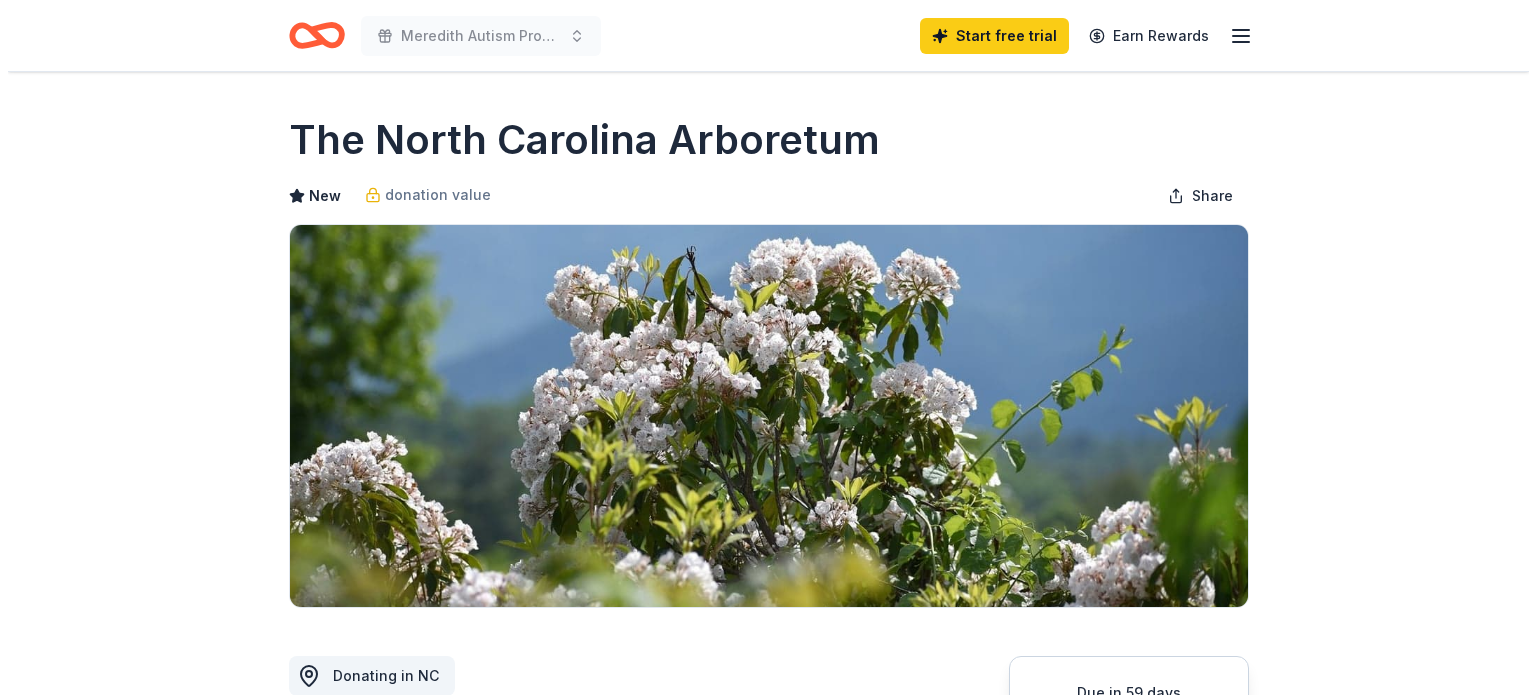 scroll, scrollTop: 0, scrollLeft: 0, axis: both 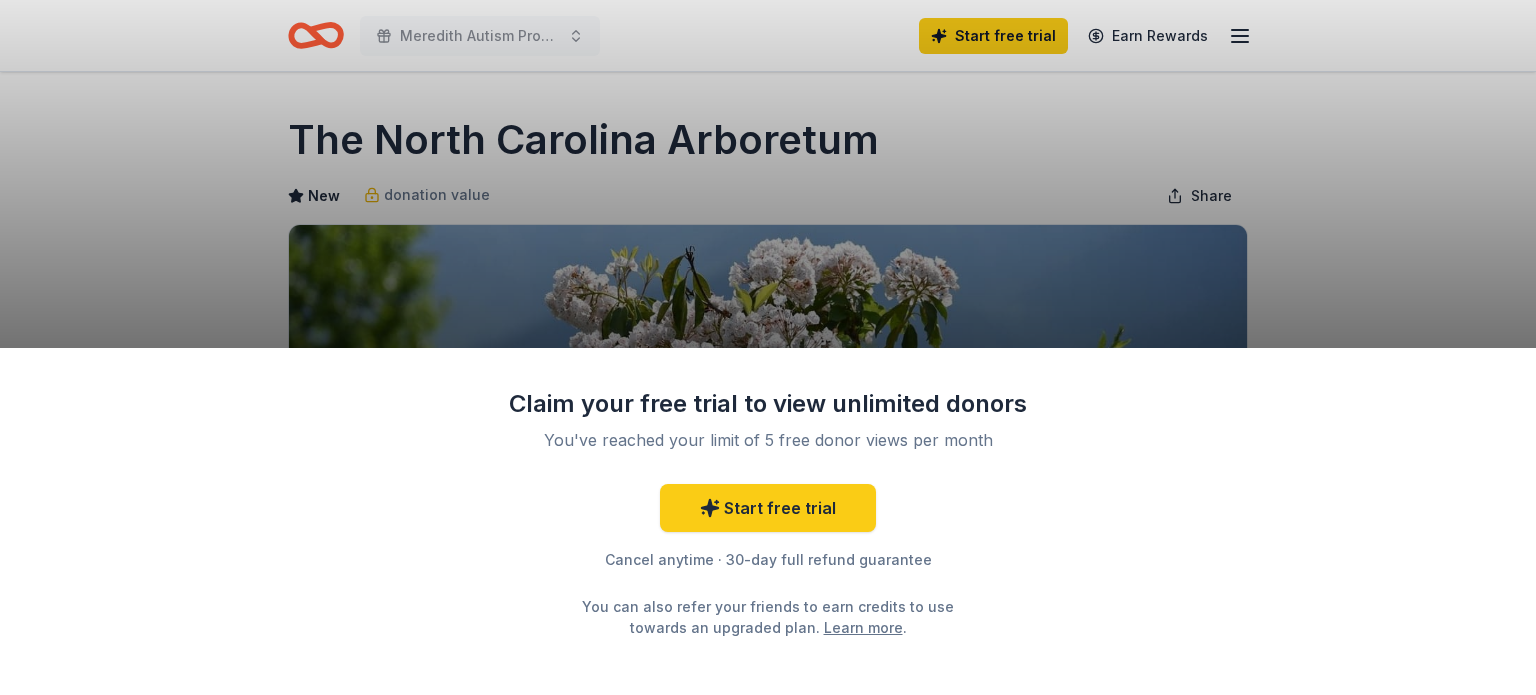 click on "Claim your free trial to view unlimited donors You've reached your limit of 5 free donor views per month Start free  trial Cancel anytime · 30-day full refund guarantee You can also refer your friends to earn credits to use towards an upgraded plan.   Learn more ." at bounding box center (768, 347) 